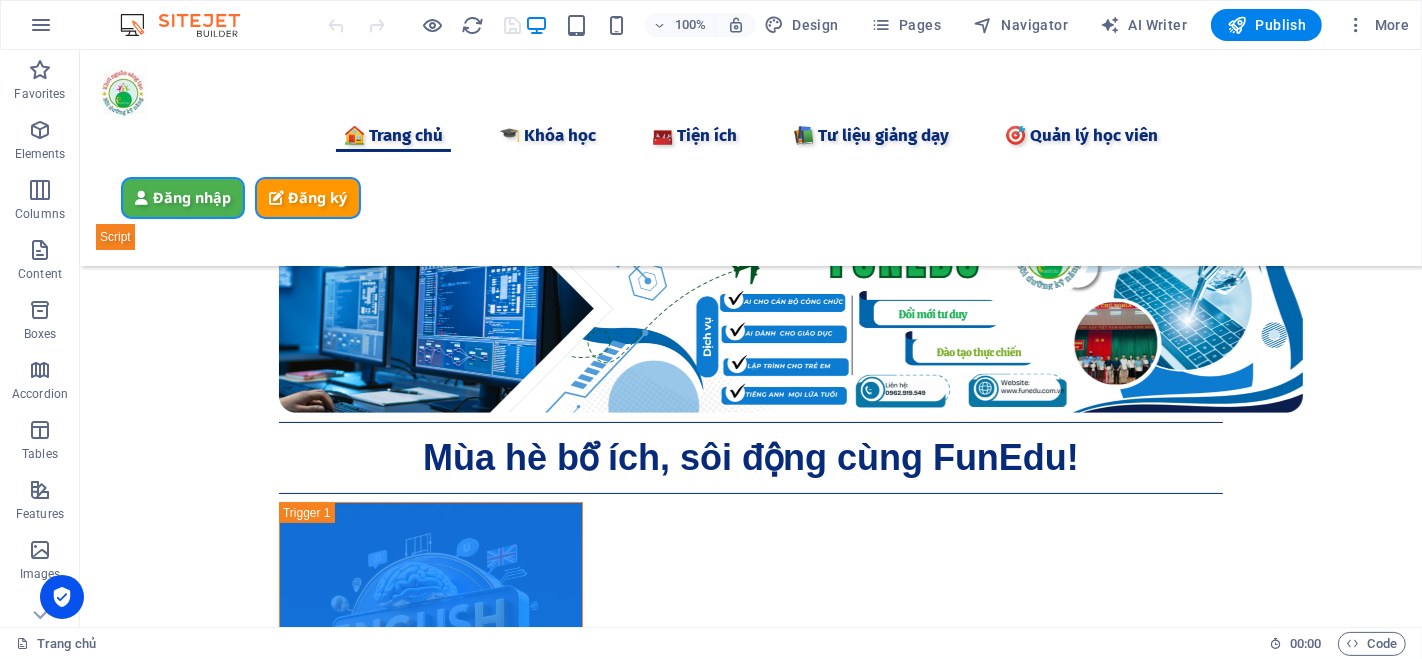 scroll, scrollTop: 0, scrollLeft: 0, axis: both 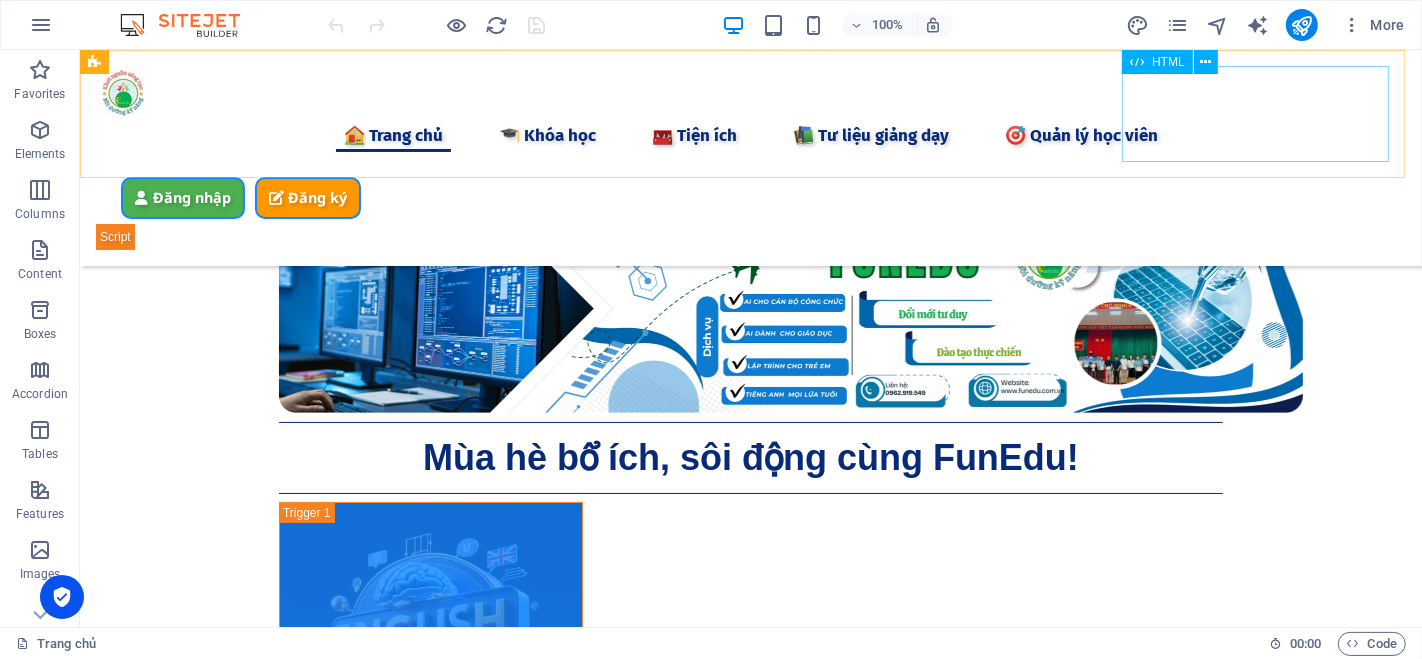 click on "vqtuan.funedu - Đăng ký/Đăng nhập
Đăng nhập
Đăng ký
Thoát
Email  *
Mật khẩu  *
Đăng nhập
Chưa có tài khoản?  Đăng ký
Họ và tên  *
Email  *
Số điện thoại  *
Mật khẩu  *
Xác nhận mật khẩu  *
Đăng ký
Đã có tài khoản?  Đăng nhập
Chúc mừng bạn đã đăng ký thành công! Vui lòng chờ kiểm duyệt để có thể sử dụng tài khoản." at bounding box center [750, 211] 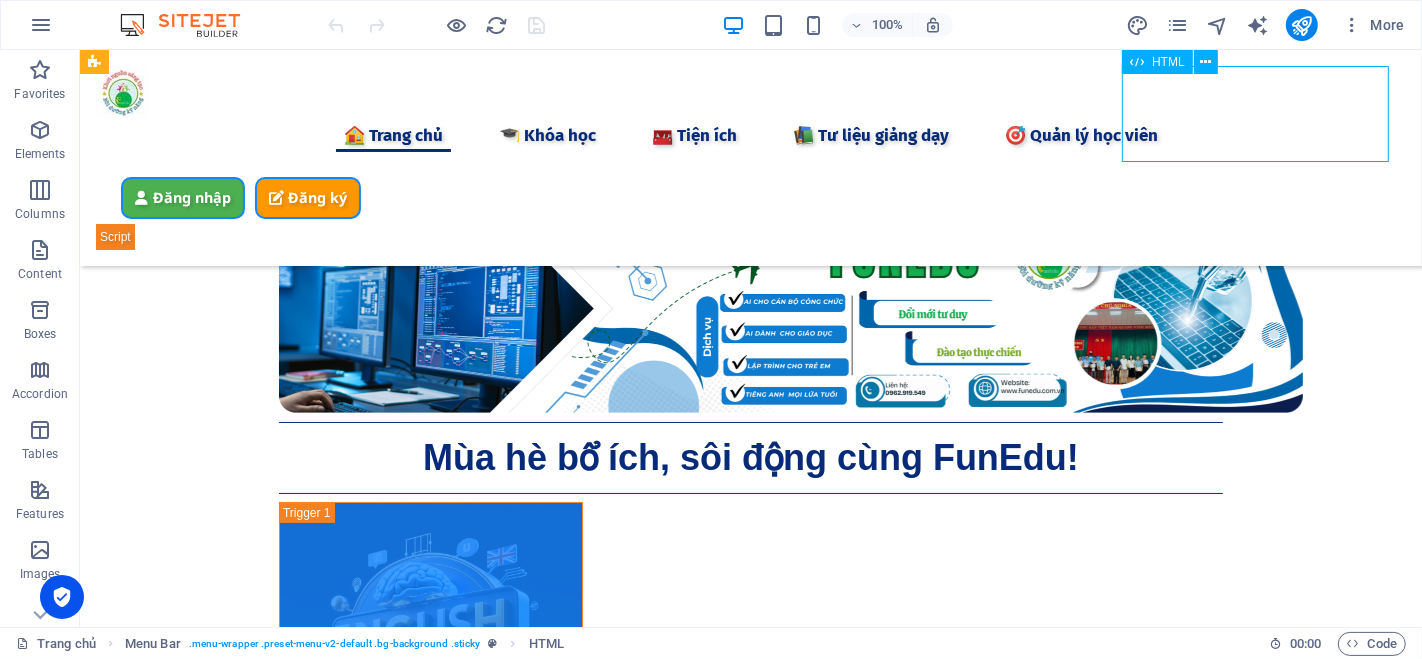 click on "vqtuan.funedu - Đăng ký/Đăng nhập
Đăng nhập
Đăng ký
Thoát
Email  *
Mật khẩu  *
Đăng nhập
Chưa có tài khoản?  Đăng ký
Họ và tên  *
Email  *
Số điện thoại  *
Mật khẩu  *
Xác nhận mật khẩu  *
Đăng ký
Đã có tài khoản?  Đăng nhập
Chúc mừng bạn đã đăng ký thành công! Vui lòng chờ kiểm duyệt để có thể sử dụng tài khoản." at bounding box center [750, 211] 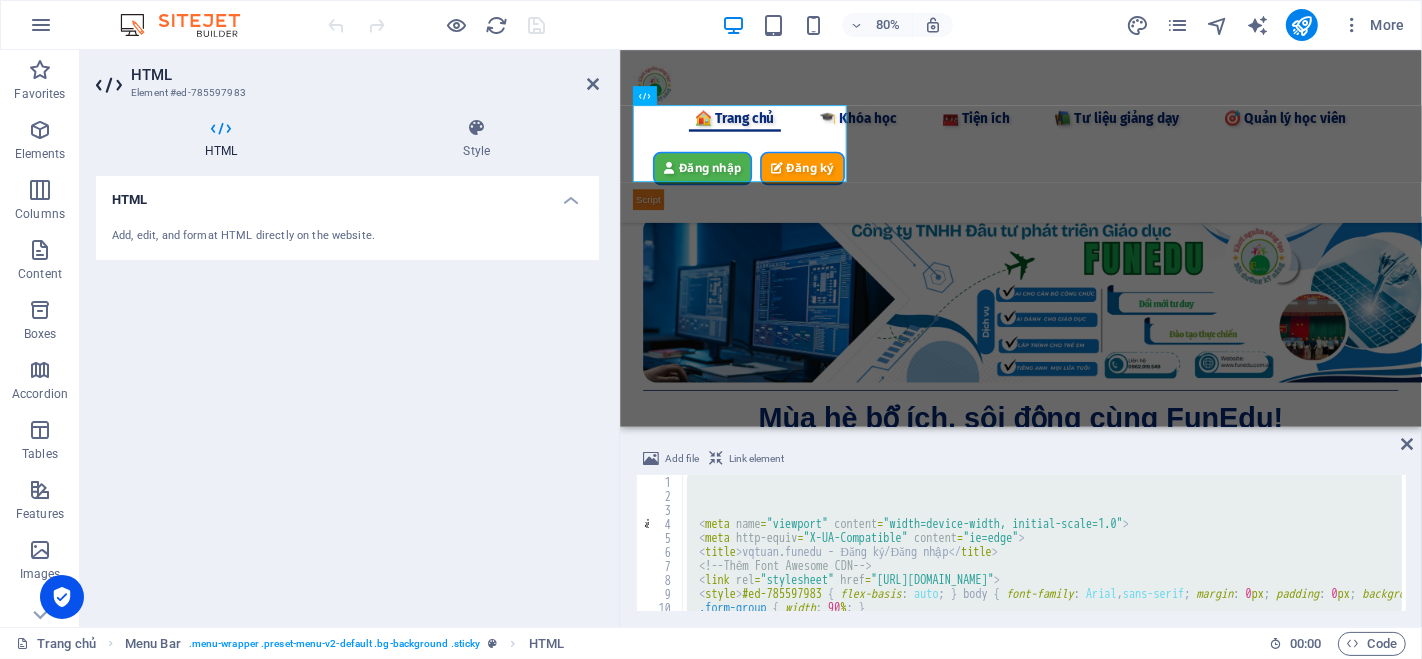 type on "</div>" 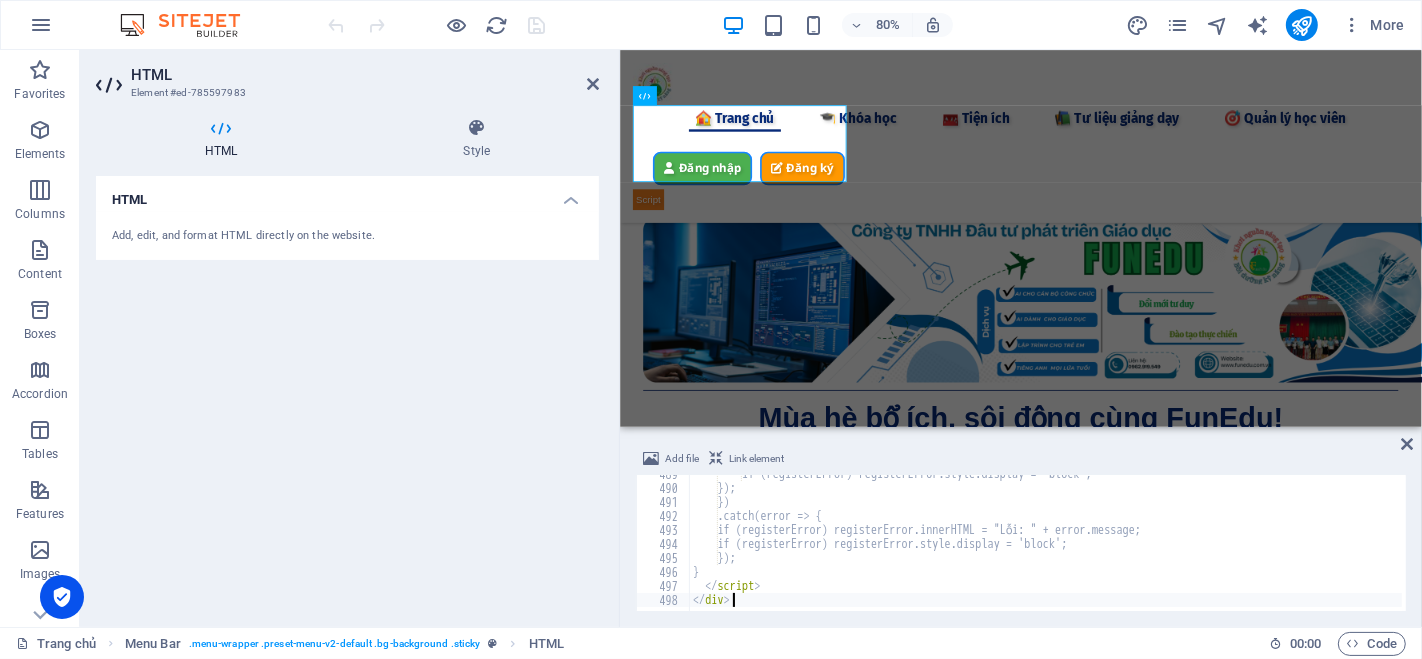 scroll, scrollTop: 6840, scrollLeft: 0, axis: vertical 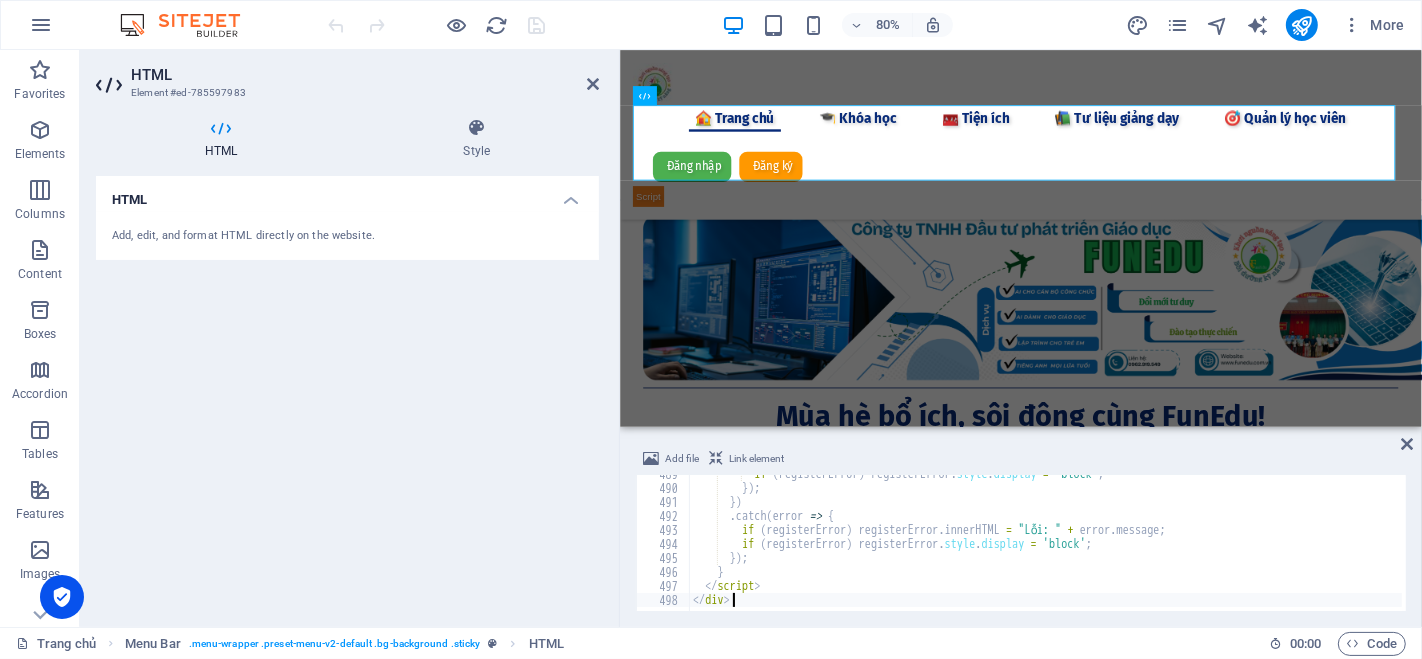 click on "HTML Add, edit, and format HTML directly on the website." at bounding box center [347, 393] 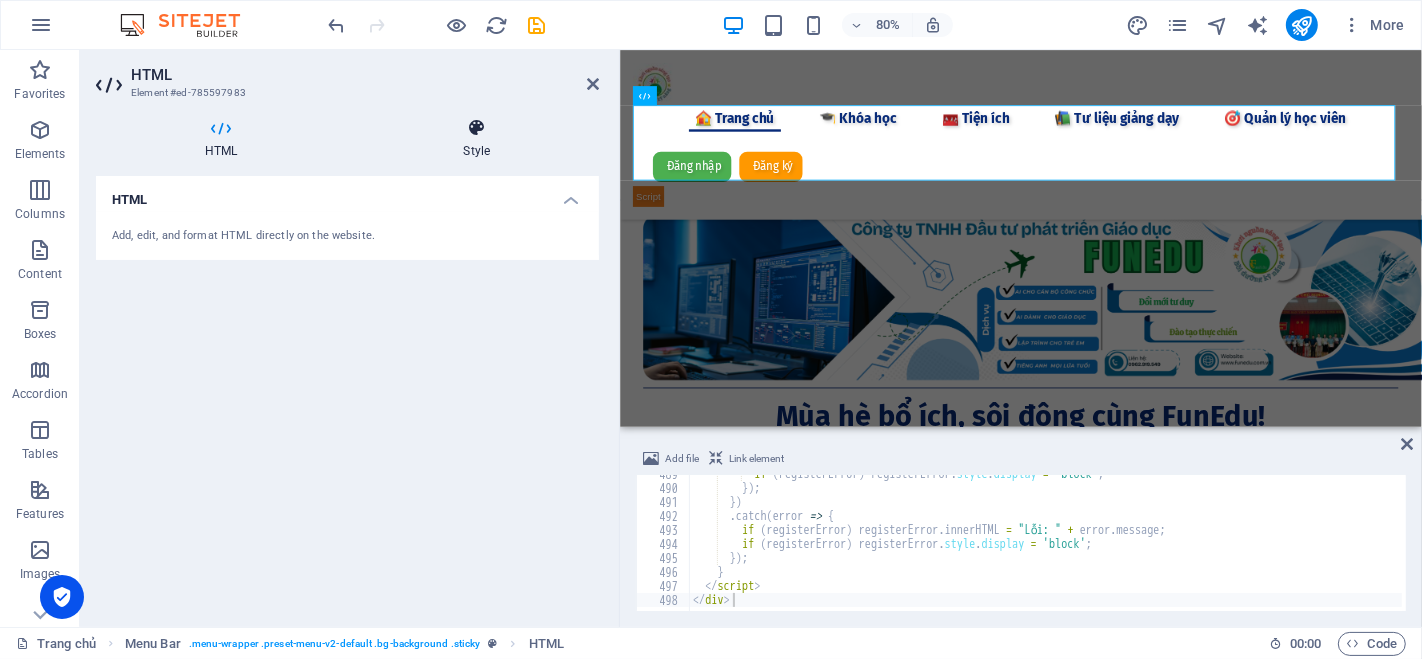 click at bounding box center (477, 128) 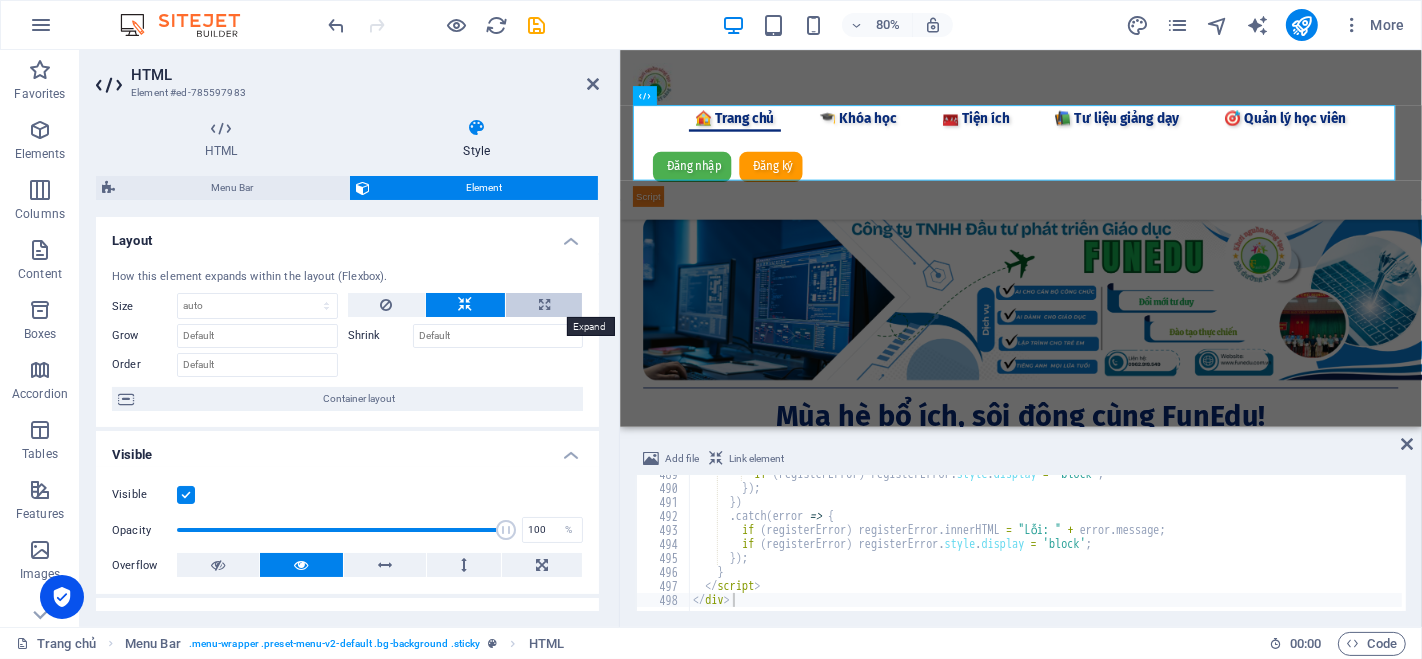 click at bounding box center [544, 305] 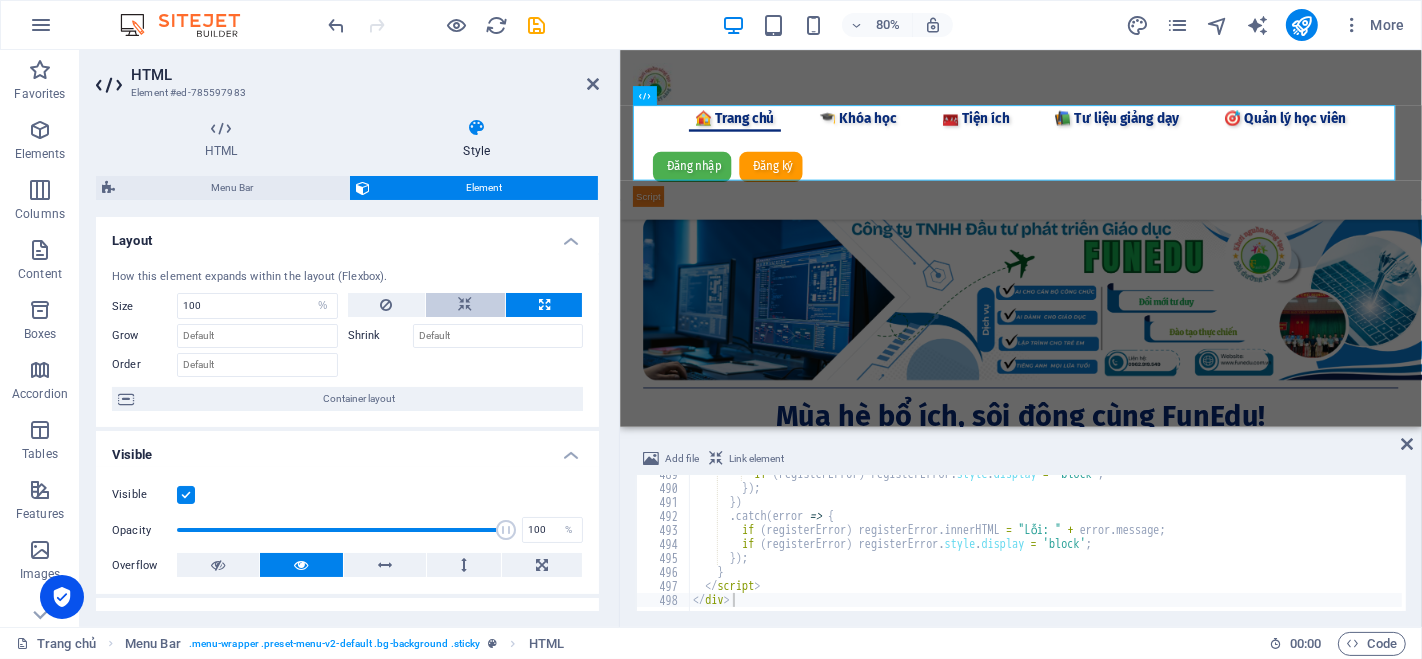 click at bounding box center (465, 305) 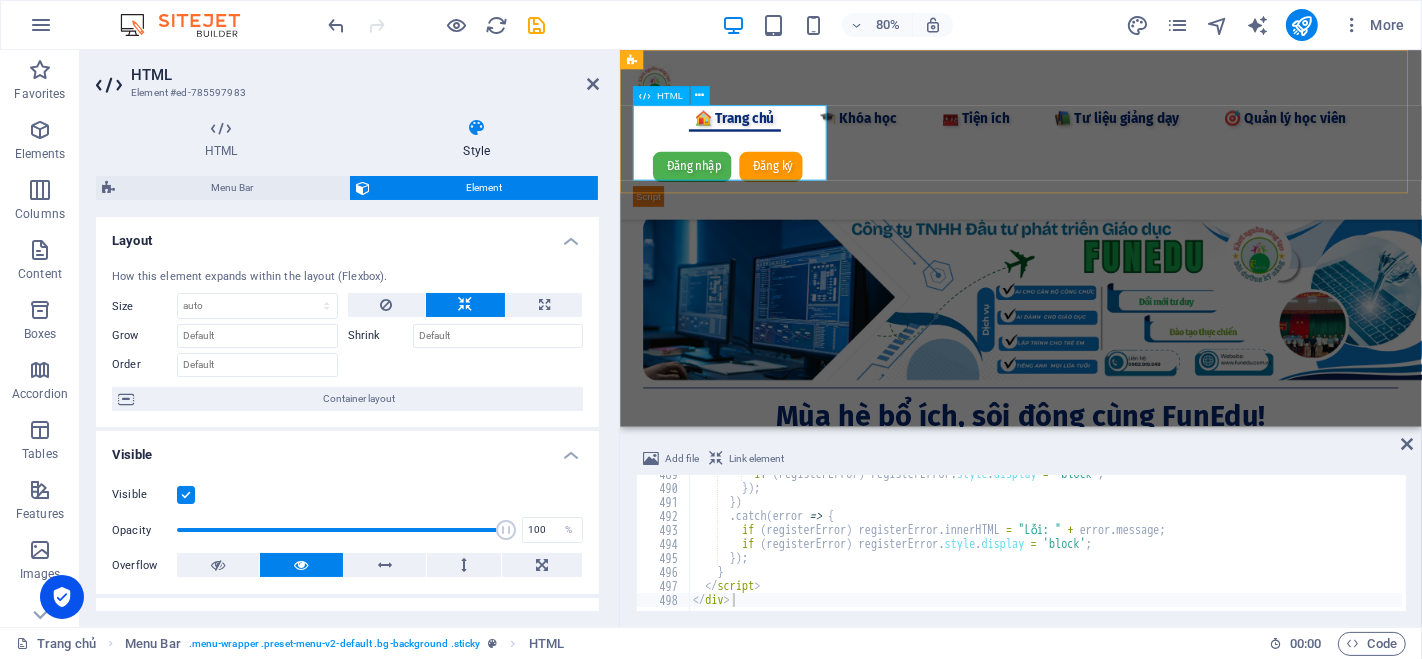 click on "Đăng nhập
Đăng ký
Thoát
Email  *
Mật khẩu  *
Đăng nhập
Chưa có tài khoản?  Đăng ký
Họ và tên  *
Email  *
Số điện thoại  *
Mật khẩu  *
Xác nhận mật khẩu  *
Đăng ký
Đã có tài khoản?  Đăng nhập
Chúc mừng bạn đã đăng ký thành công! Vui lòng chờ kiểm duyệt để có thể sử dụng tài khoản.
Đăng nhập" at bounding box center [1121, 209] 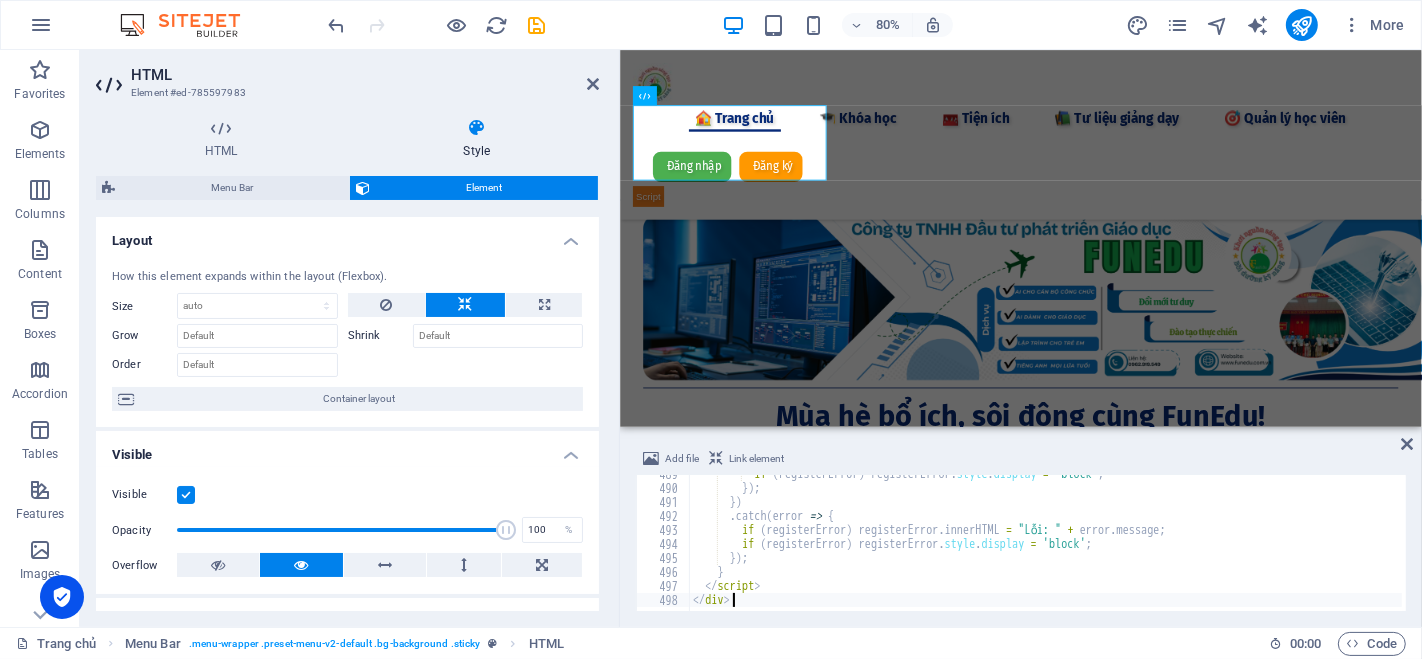 click on "if   ( registerError )   registerError . style . display   =   'block' ;           }) ;         })         . catch ( error   =>   {           if   ( registerError )   registerError . innerHTML   =   "Lỗi: "   +   error . message ;           if   ( registerError )   registerError . style . display   =   'block' ;         }) ;      }    </ script > </ div >" at bounding box center (1349, 547) 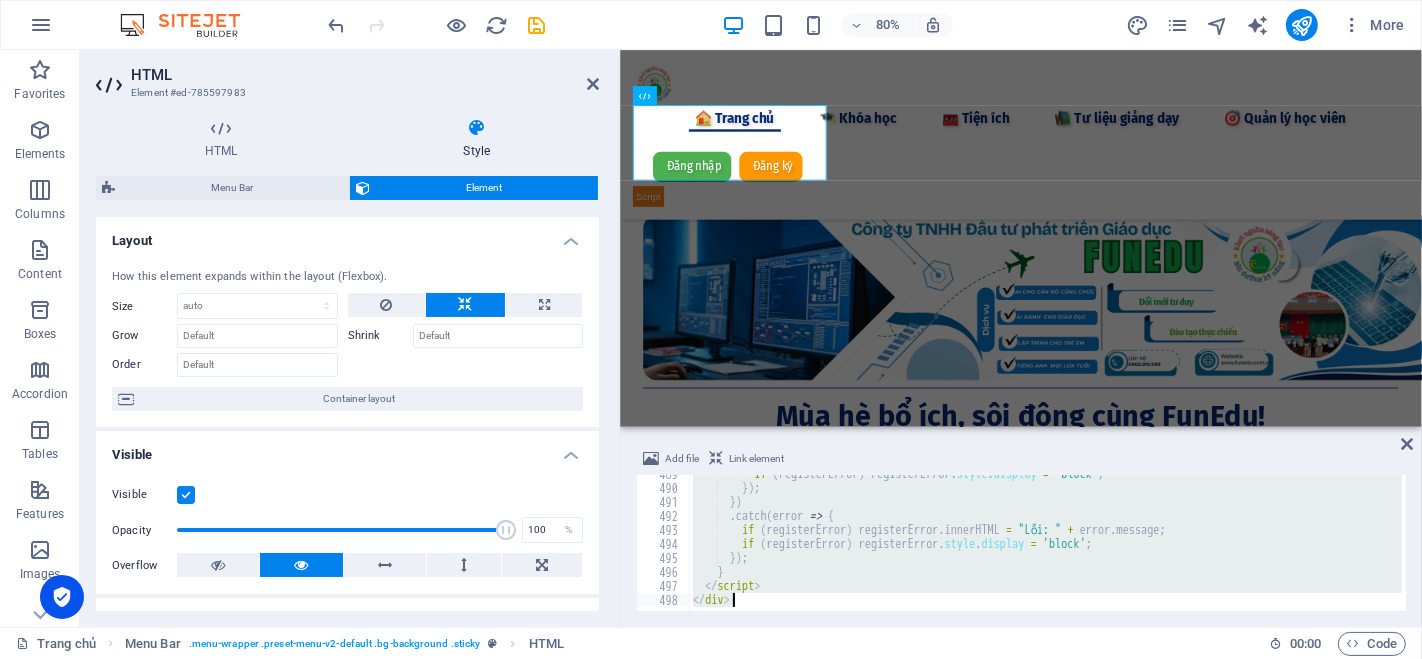 type on "</script>
</div>" 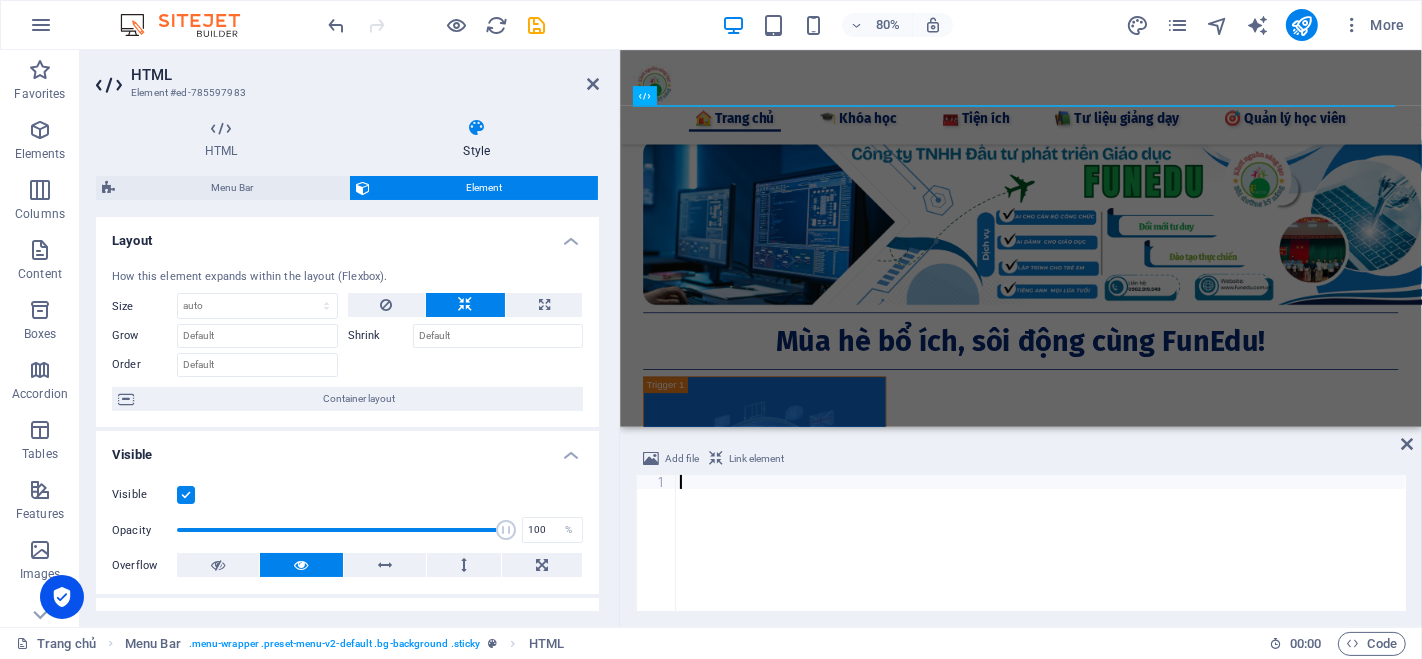 paste on "</div>" 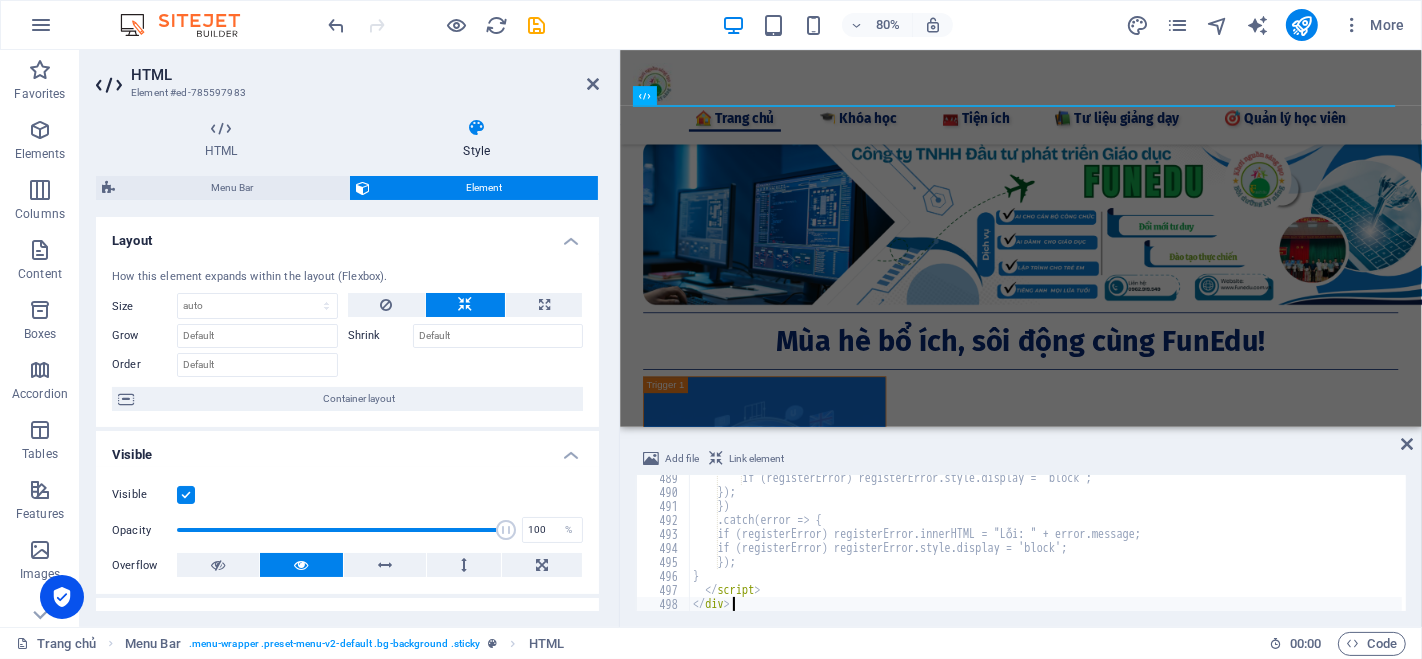scroll, scrollTop: 6836, scrollLeft: 0, axis: vertical 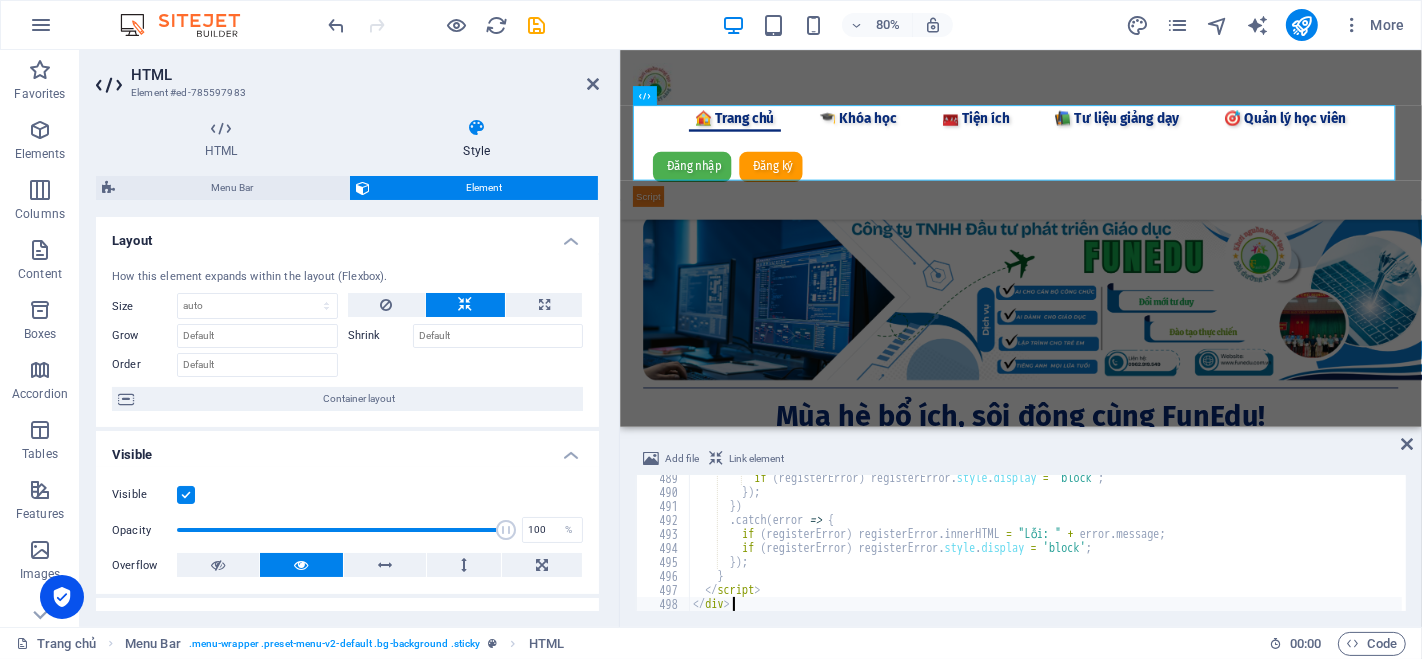 click on "if   ( registerError )   registerError . style . display   =   'block' ;           }) ;         })         . catch ( error   =>   {           if   ( registerError )   registerError . innerHTML   =   "Lỗi: "   +   error . message ;           if   ( registerError )   registerError . style . display   =   'block' ;         }) ;      }    </ script > </ div >" at bounding box center (1349, 551) 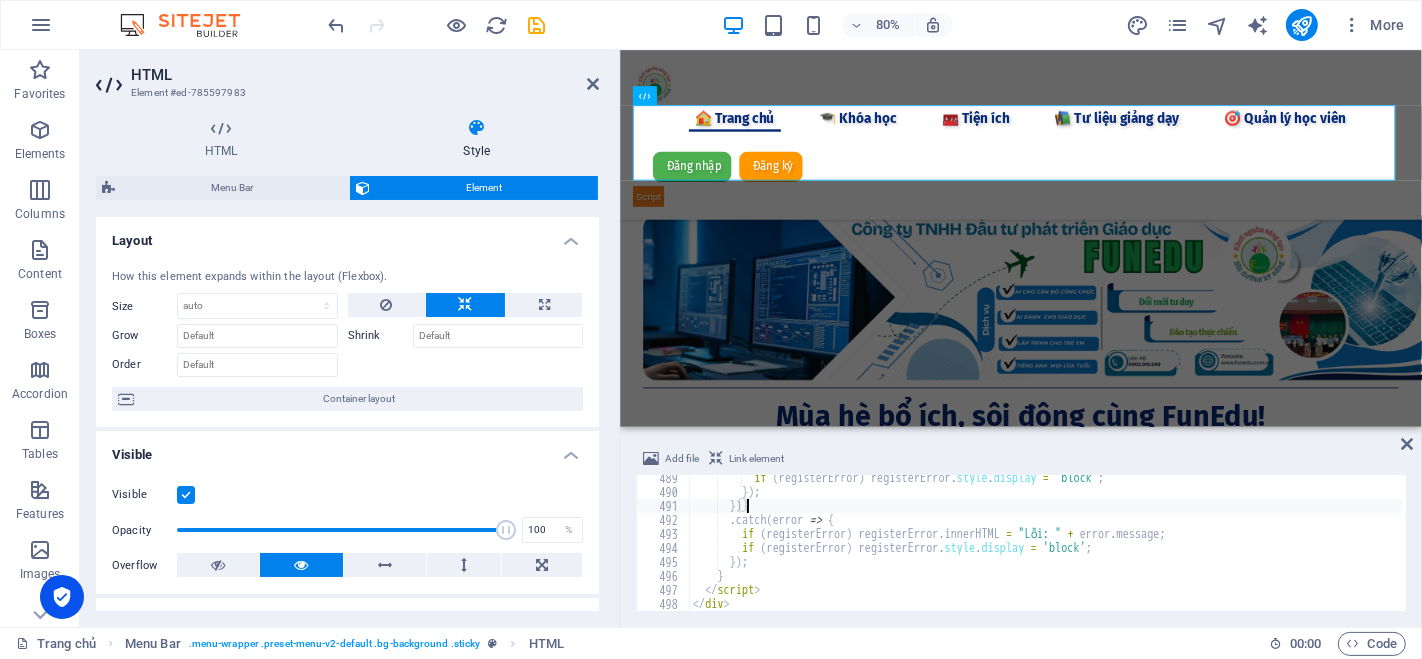 click on "if   ( registerError )   registerError . style . display   =   'block' ;           }) ;         })         . catch ( error   =>   {           if   ( registerError )   registerError . innerHTML   =   "Lỗi: "   +   error . message ;           if   ( registerError )   registerError . style . display   =   'block' ;         }) ;      }    </ script > </ div >" at bounding box center [1349, 551] 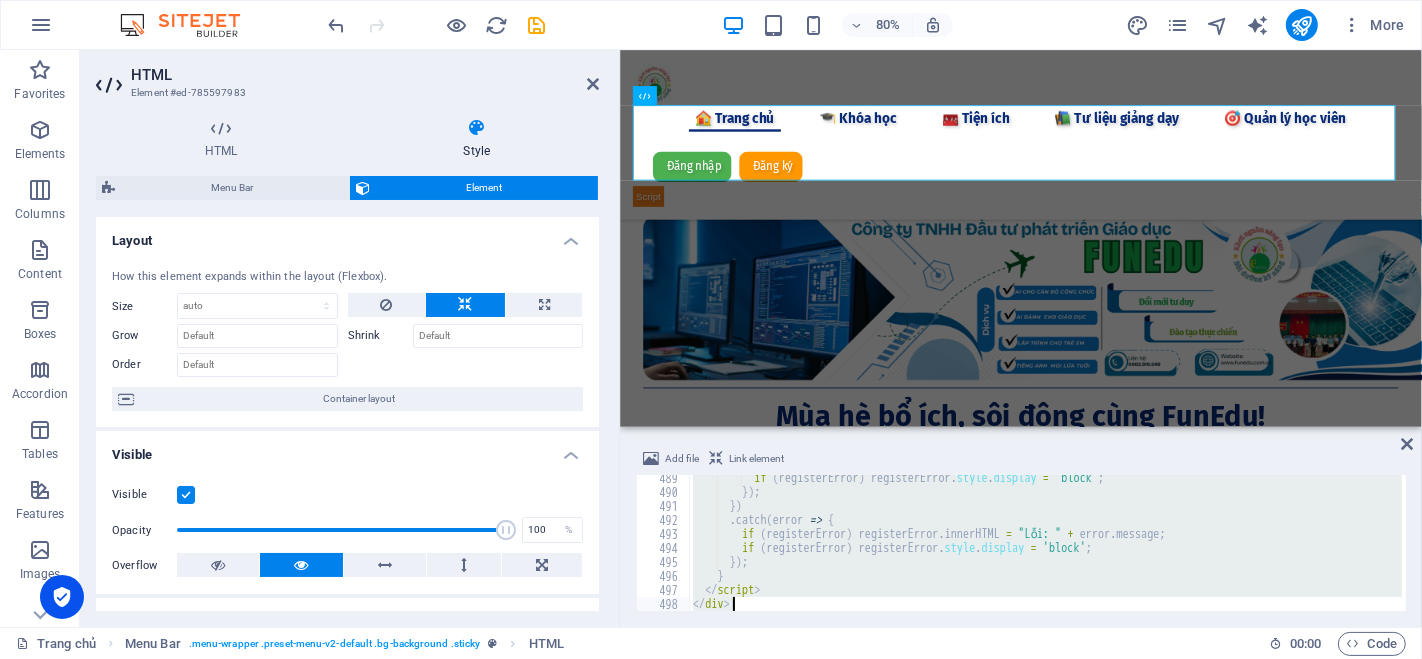 paste 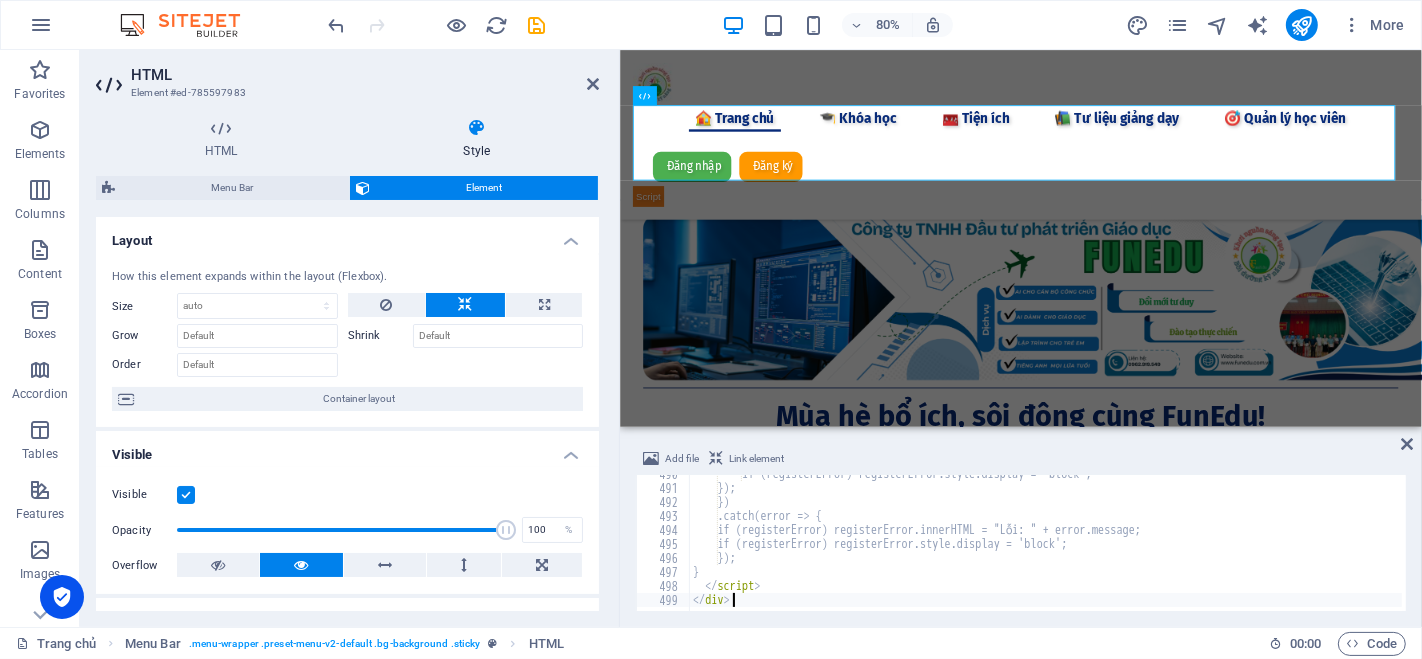 scroll, scrollTop: 6854, scrollLeft: 0, axis: vertical 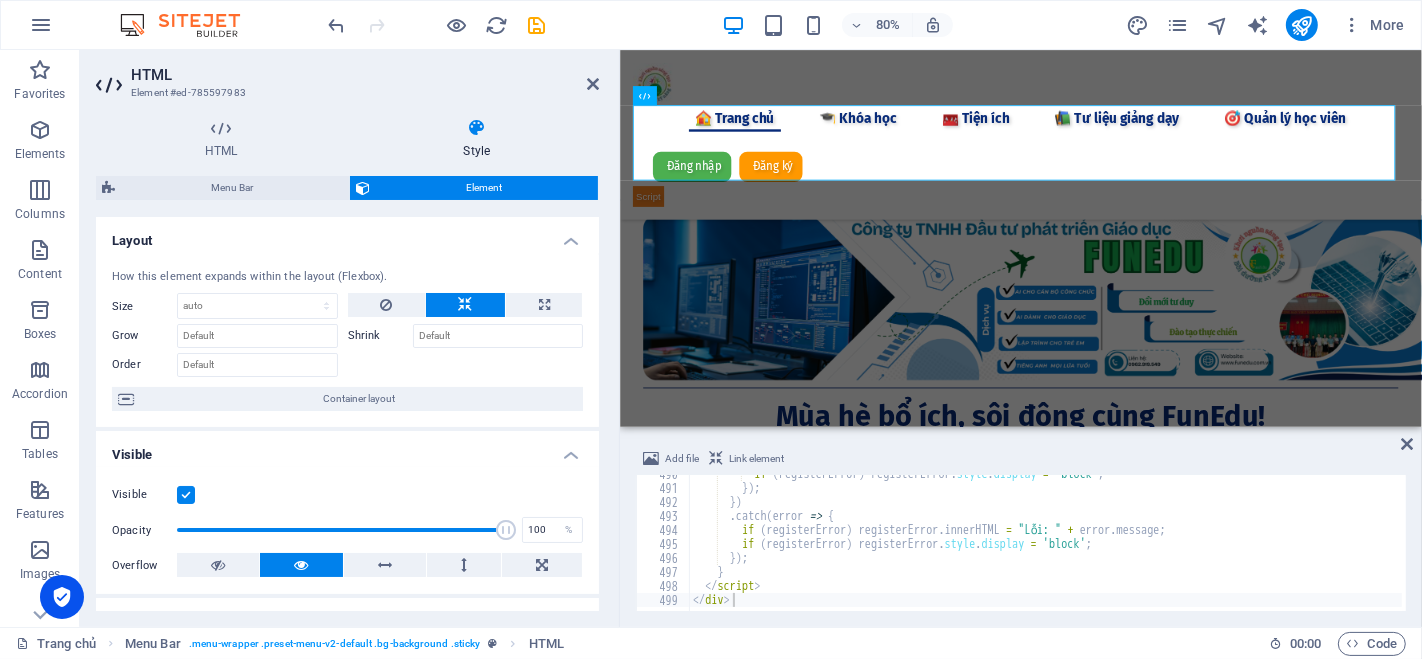 click at bounding box center [477, 128] 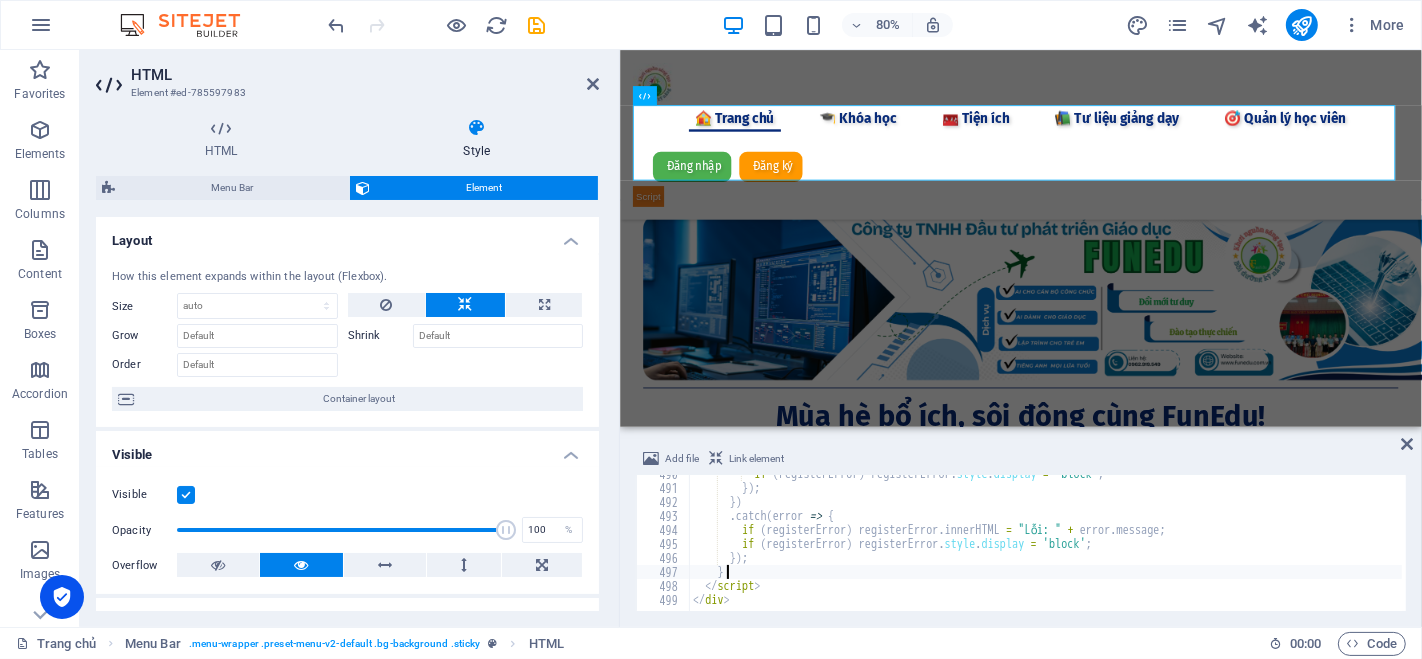 click on "if   ( registerError )   registerError . style . display   =   'block' ;           }) ;         })         . catch ( error   =>   {           if   ( registerError )   registerError . innerHTML   =   "Lỗi: "   +   error . message ;           if   ( registerError )   registerError . style . display   =   'block' ;         }) ;      }    </ script > </ div >" at bounding box center (1349, 547) 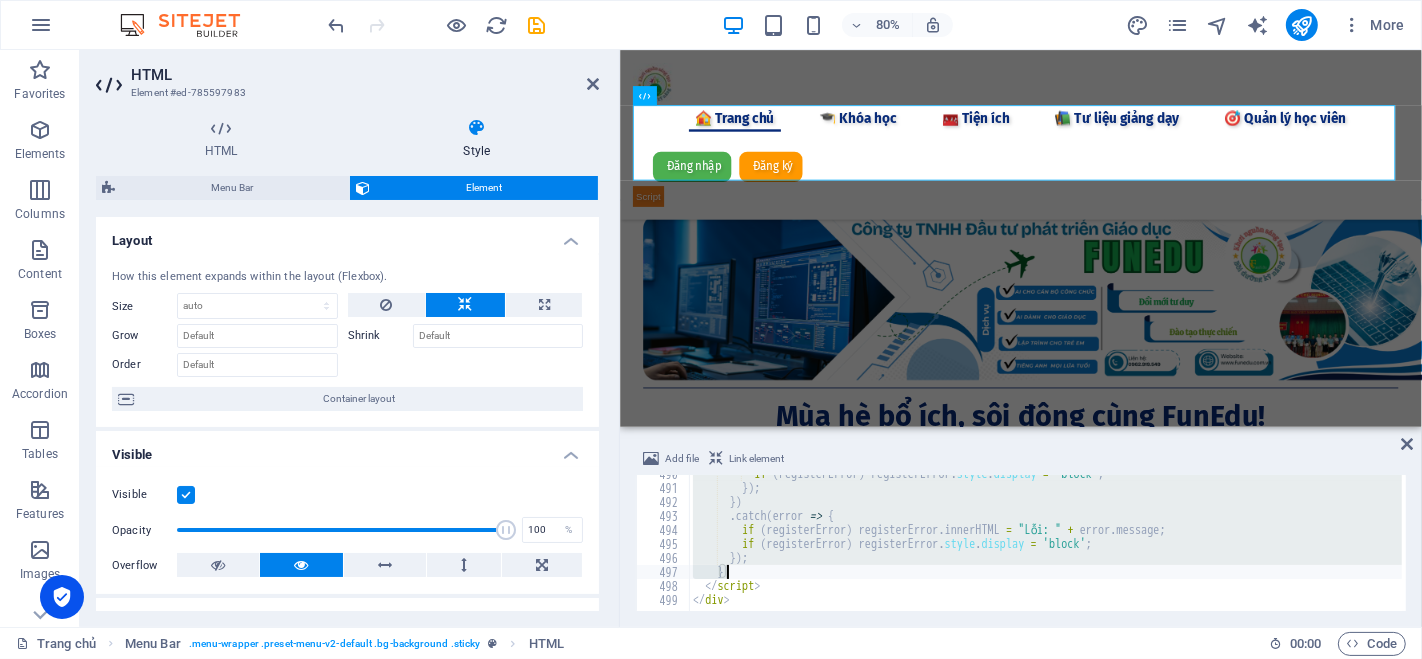click on "if   ( registerError )   registerError . style . display   =   'block' ;           }) ;         })         . catch ( error   =>   {           if   ( registerError )   registerError . innerHTML   =   "Lỗi: "   +   error . message ;           if   ( registerError )   registerError . style . display   =   'block' ;         }) ;      }    </ script > </ div >" at bounding box center (1349, 547) 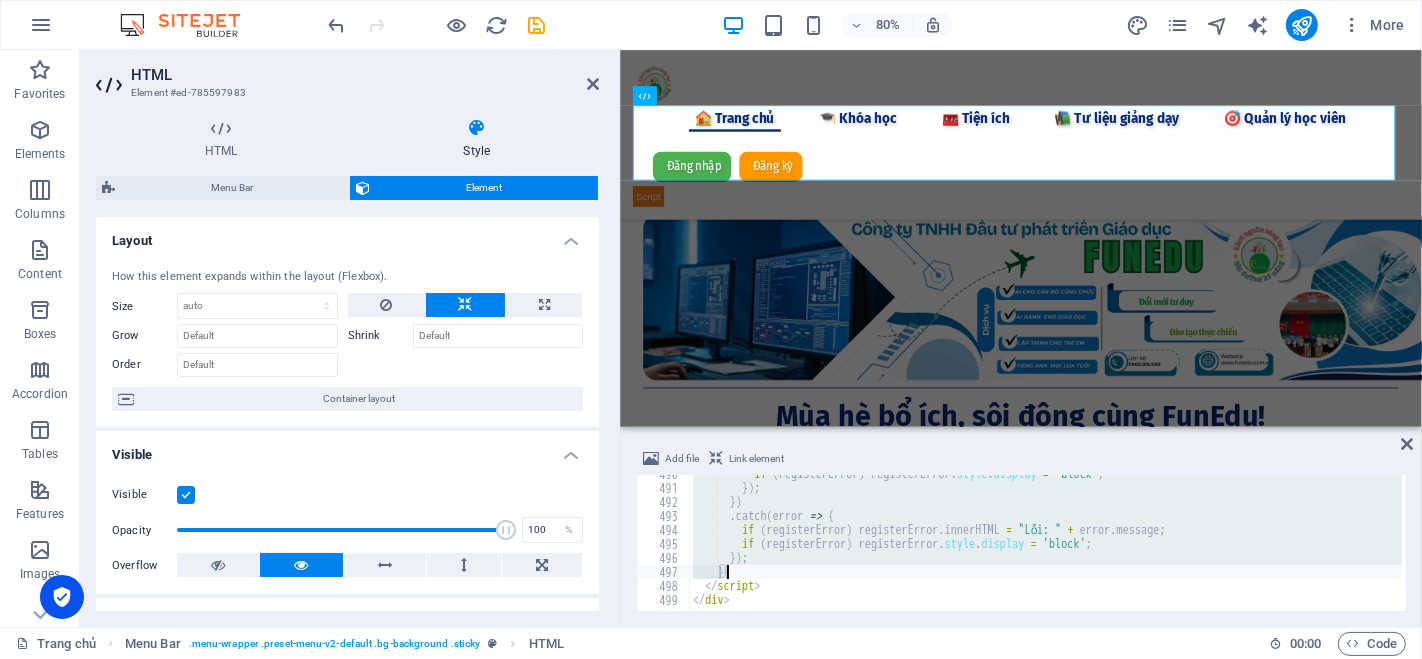 scroll, scrollTop: 5328, scrollLeft: 0, axis: vertical 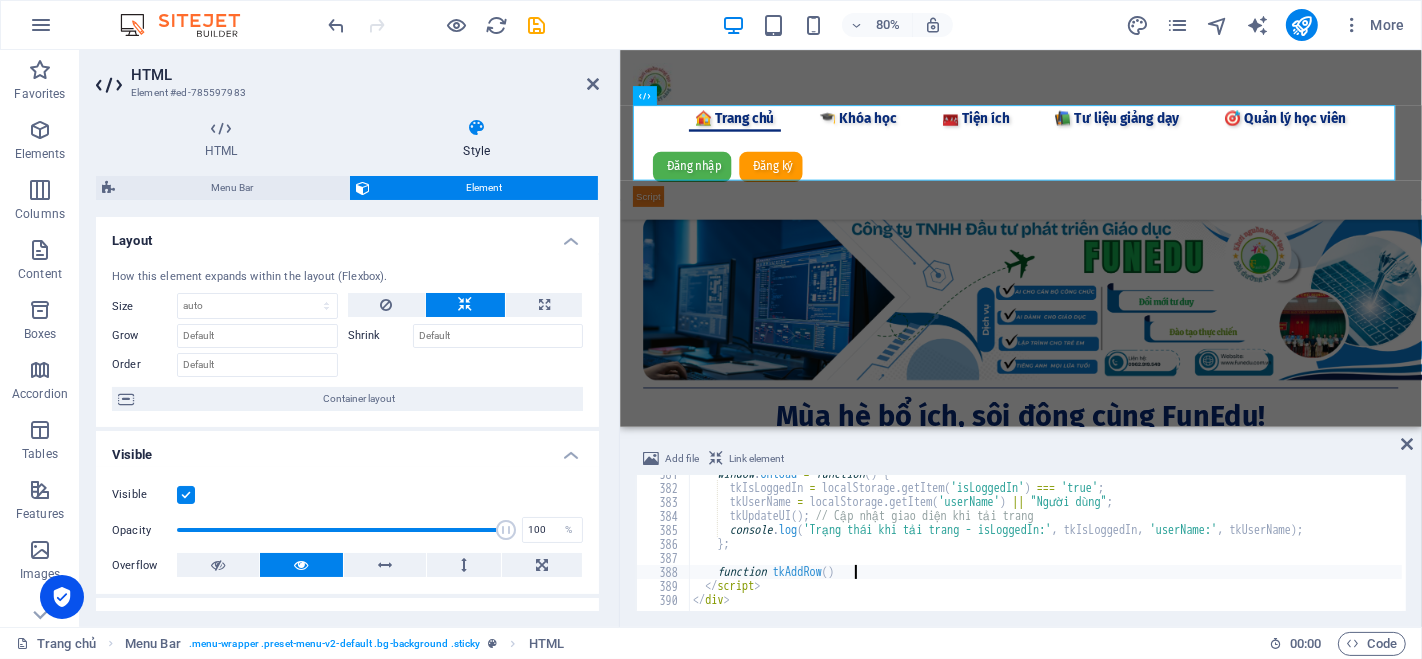 type on "</script>
</div>" 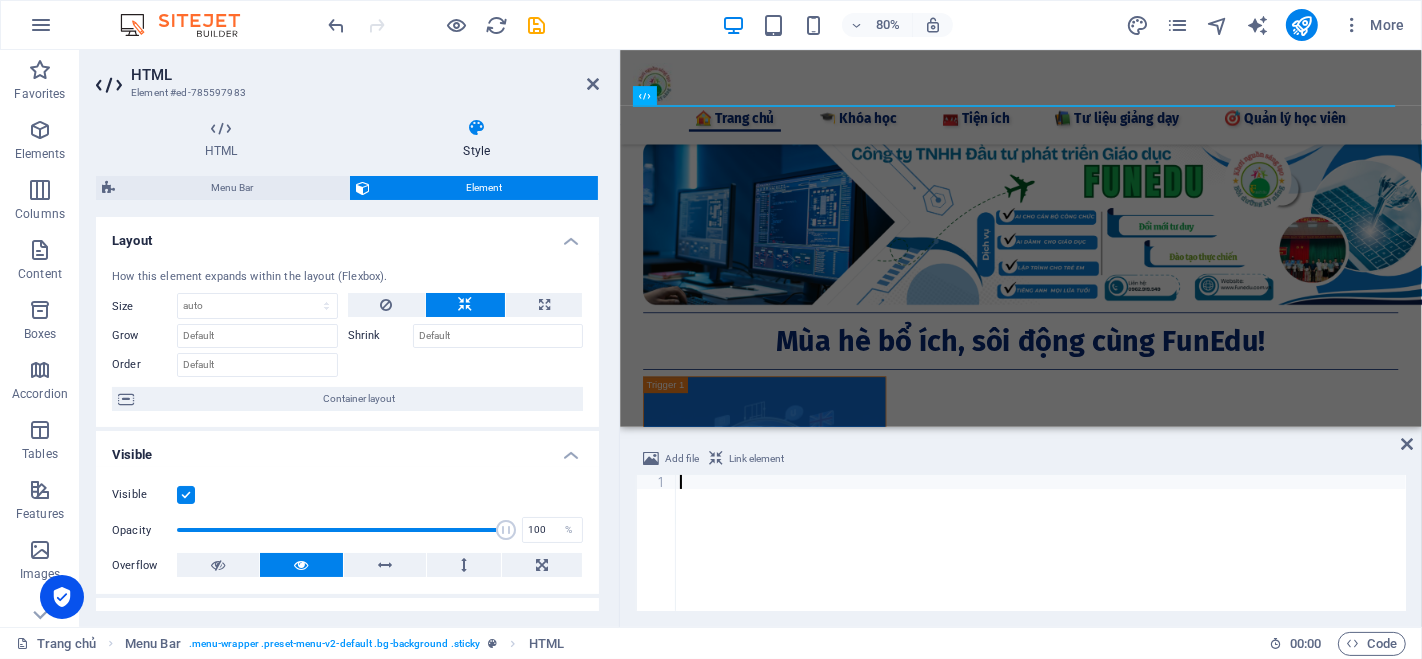 paste on "</div>" 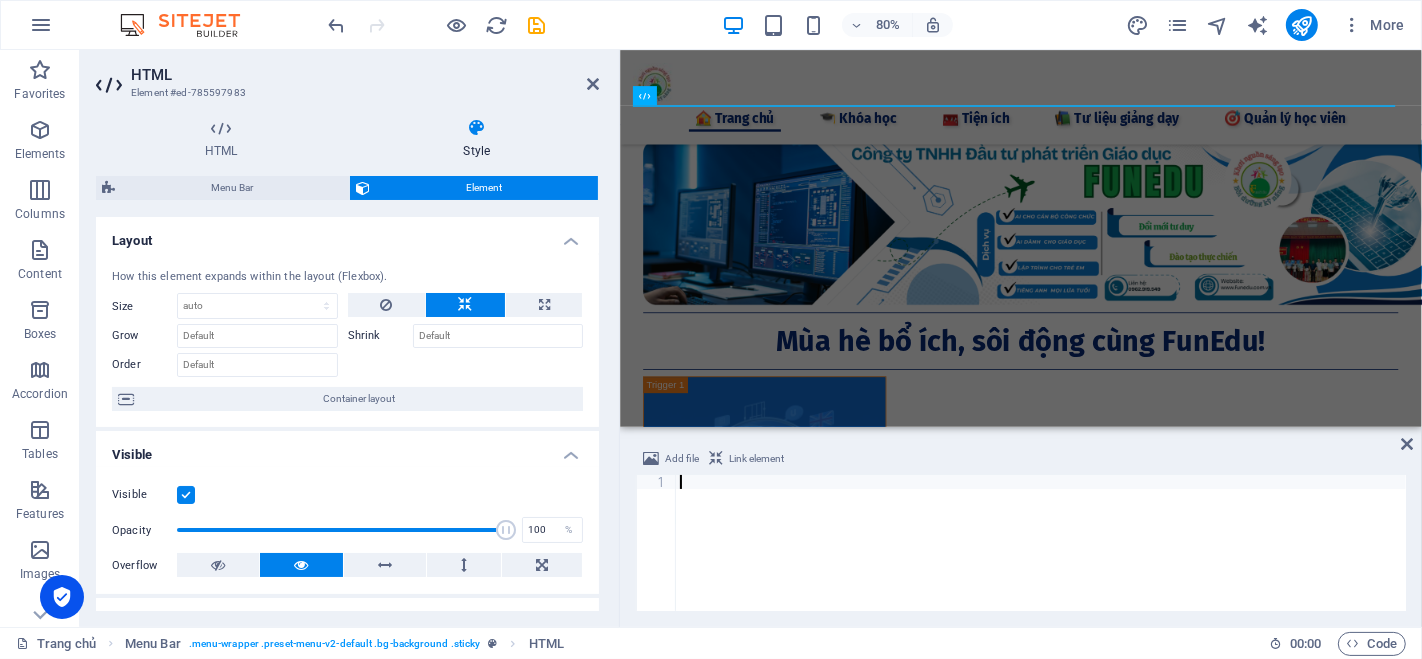 type on "</div>" 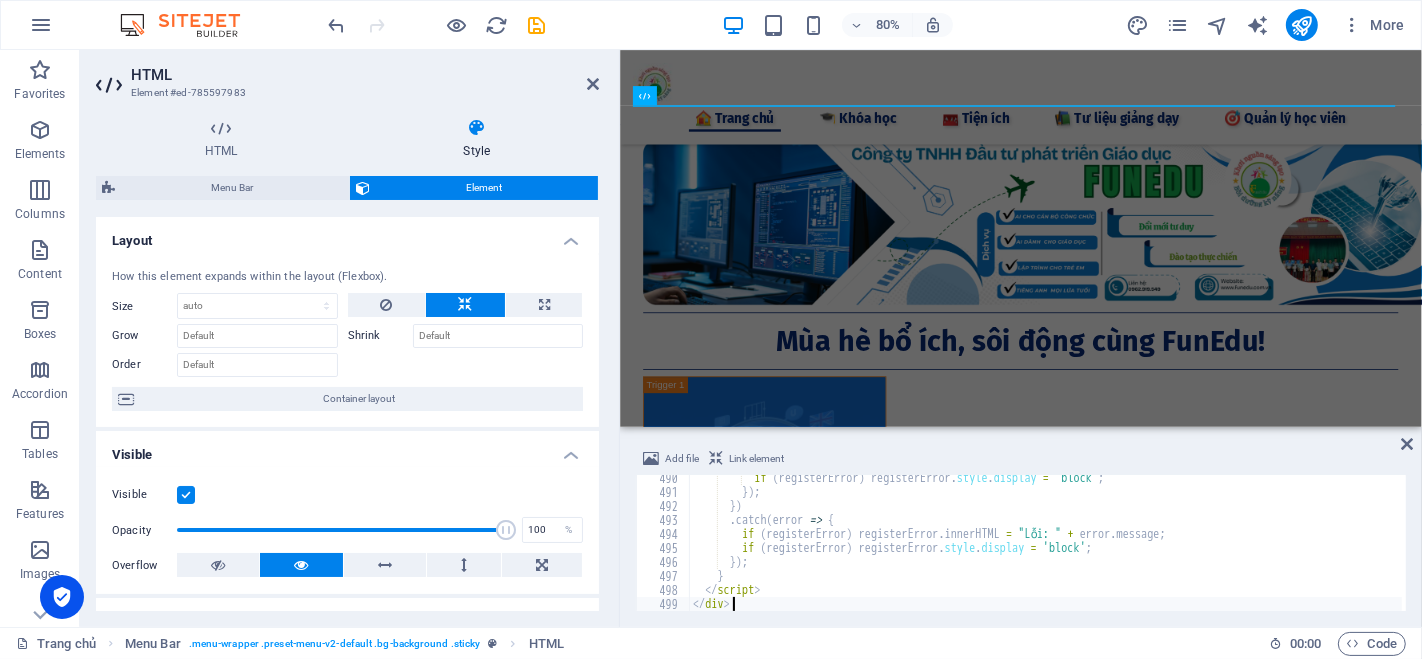 click on "80% More" at bounding box center [869, 25] 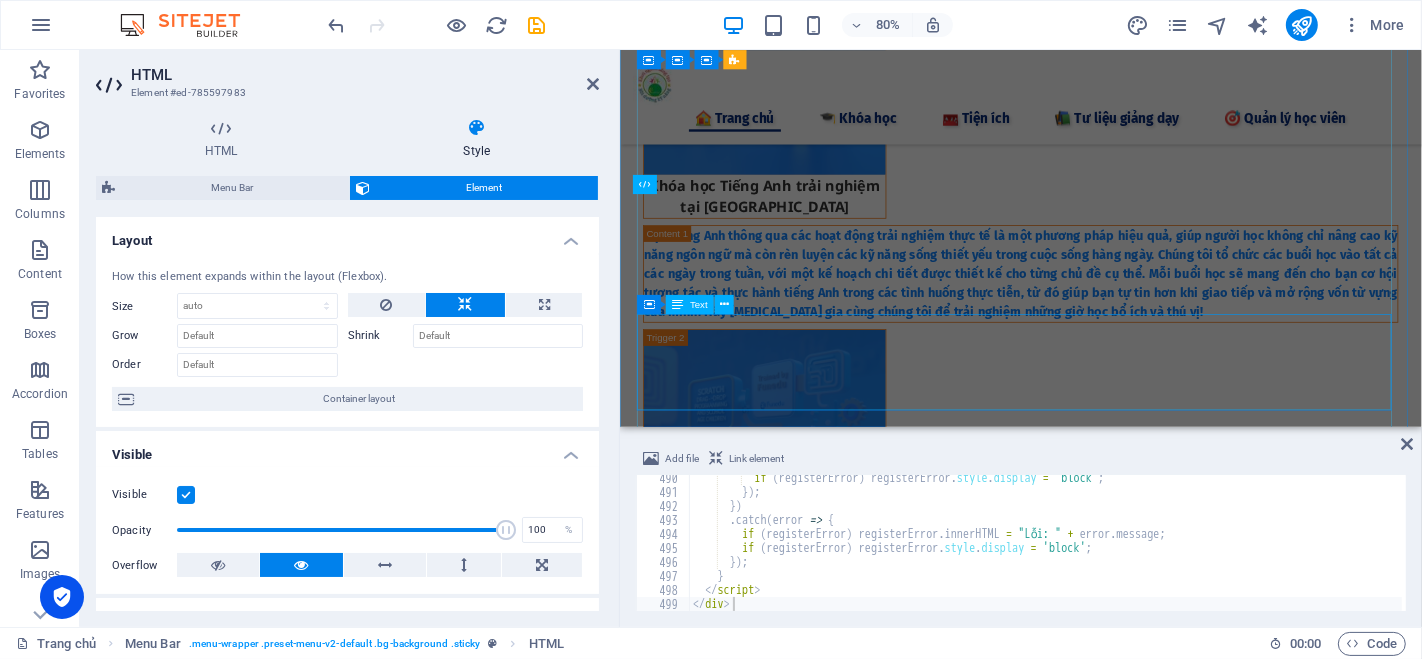 scroll, scrollTop: 222, scrollLeft: 0, axis: vertical 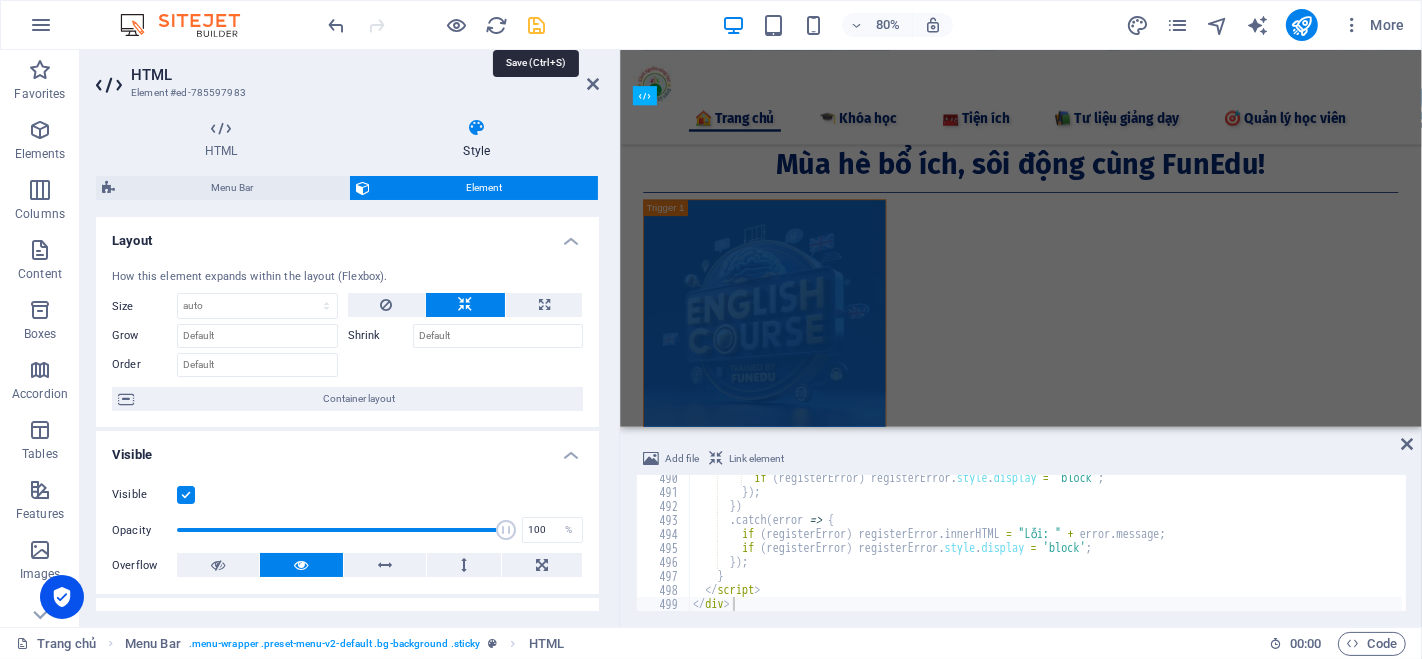 click at bounding box center (537, 25) 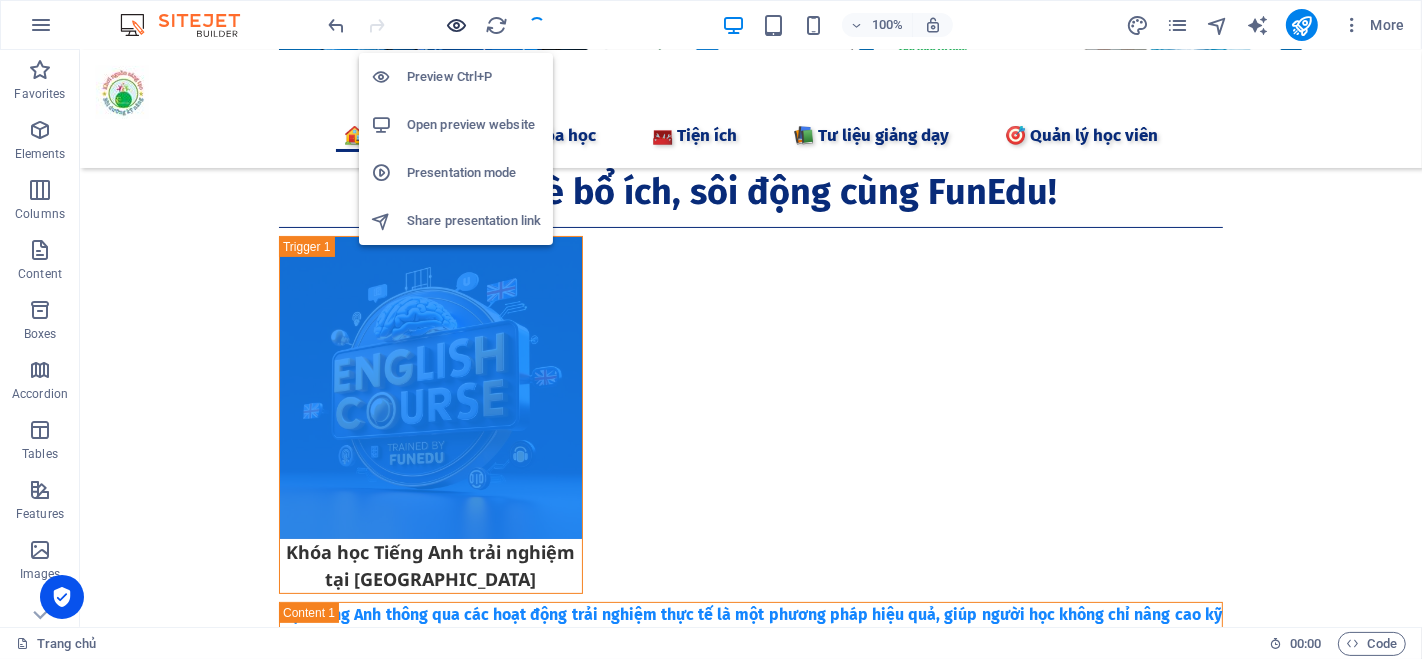 click at bounding box center (457, 25) 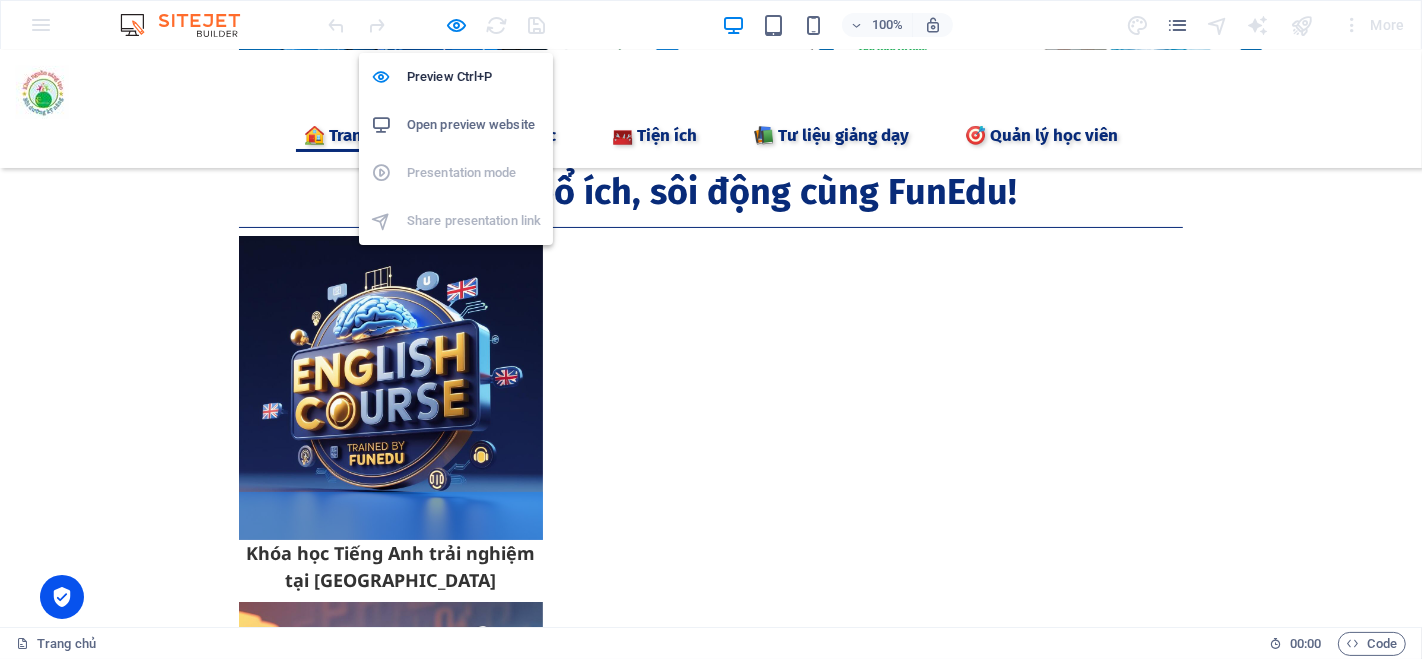 click on "Open preview website" at bounding box center [474, 125] 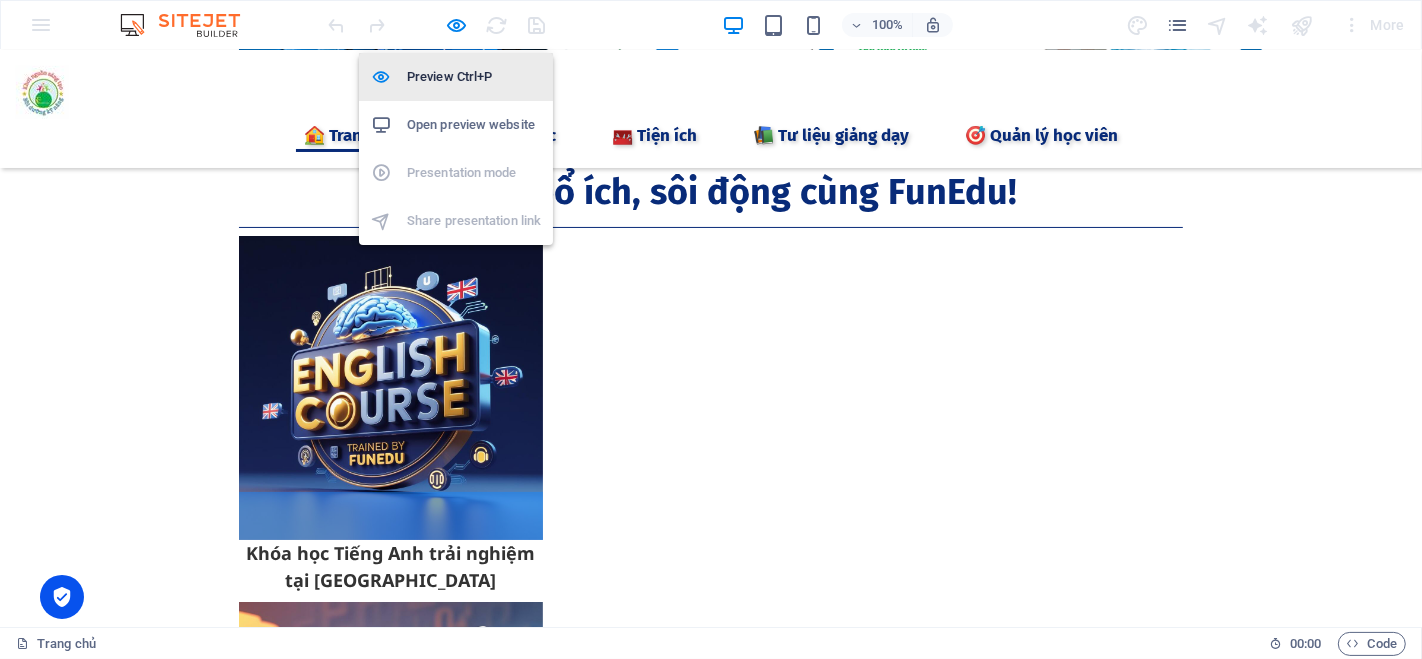 click on "Preview Ctrl+P" at bounding box center (474, 77) 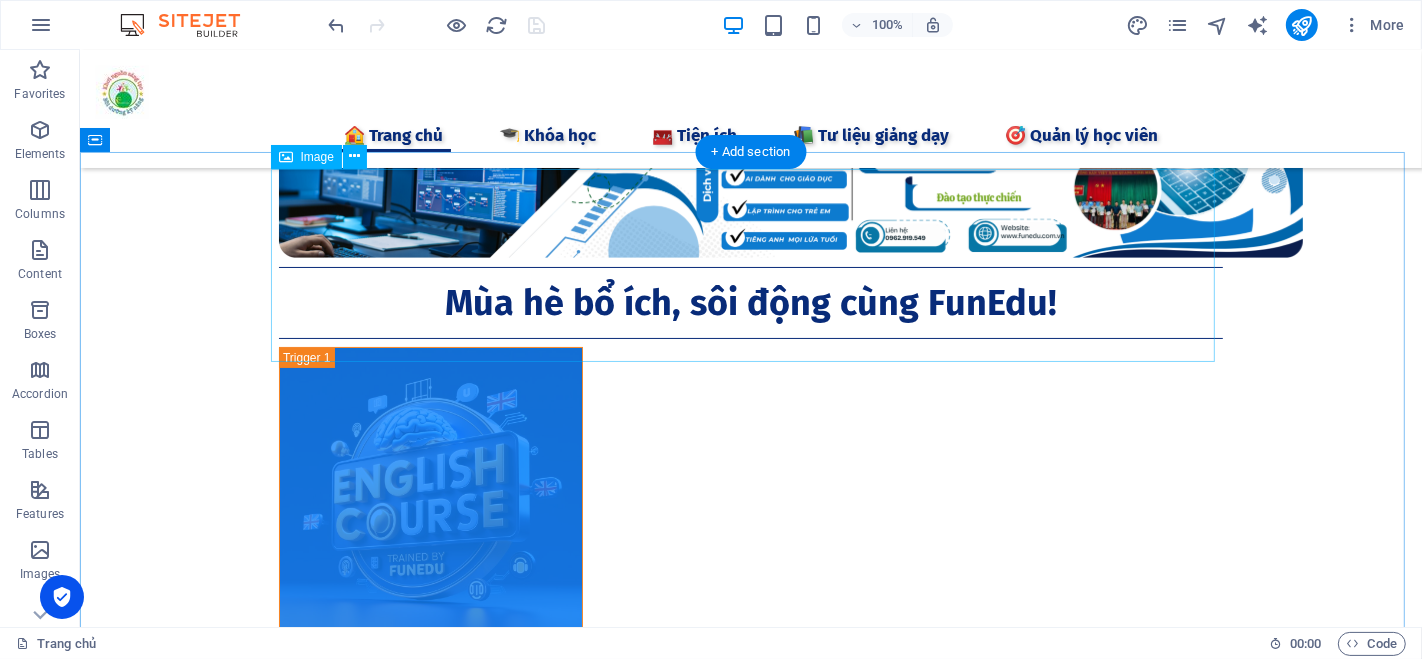 scroll, scrollTop: 0, scrollLeft: 0, axis: both 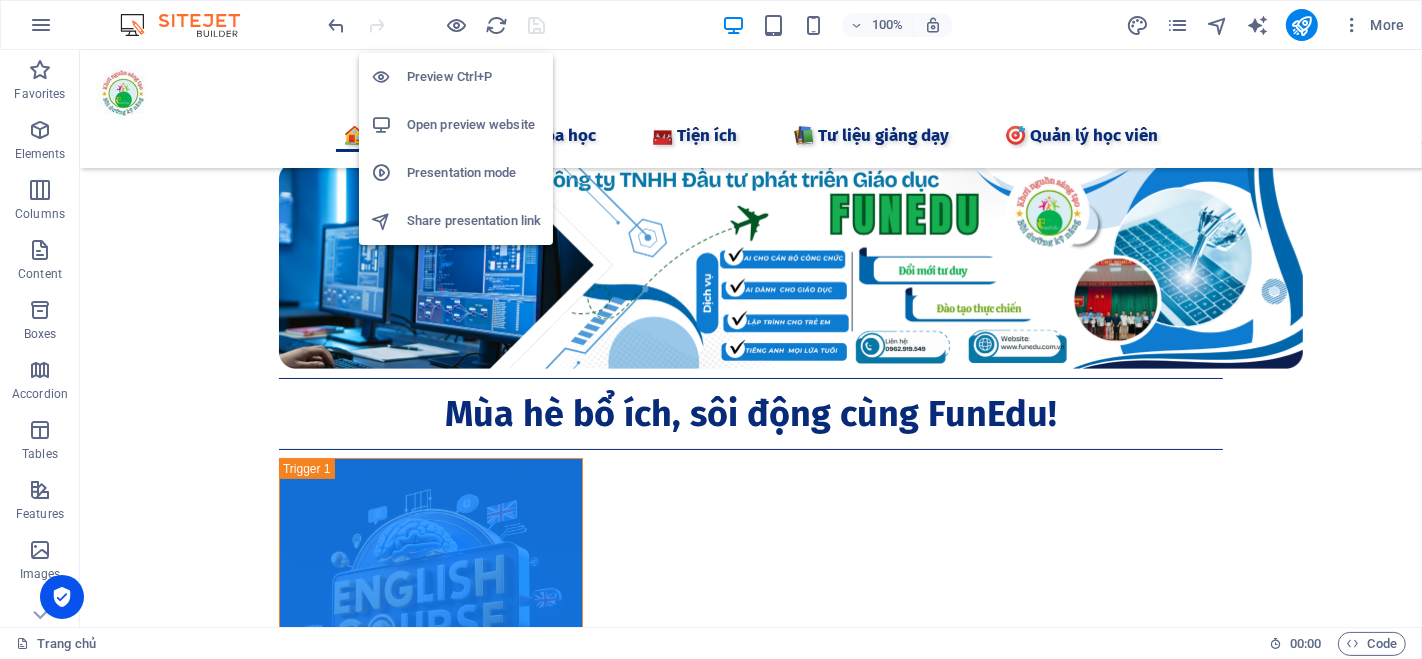 click on "Preview Ctrl+P" at bounding box center [474, 77] 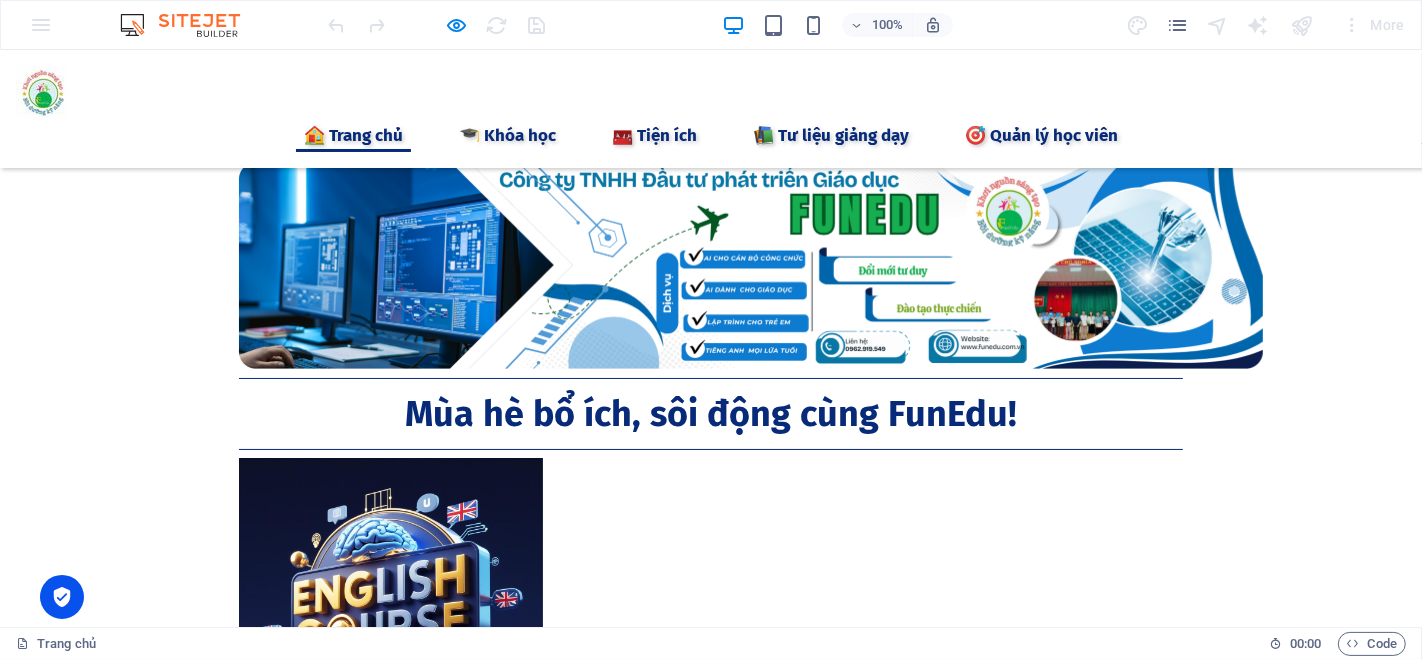 click on "🏠 Trang chủ 🎓 Khóa học 🧰 Tiện ích 📦 Tài liệu 🔍 Công cụ AI 📝 Ghi chú Keep 💬 Chat GTP 🎨 AI Tạo ảnh 🚀 Grok 3 ⚖️ AI Tra cứu Luật 📒 AI Notebooklm 🖲️ Gamma AI 🧠 Napkin AI 🎹 AI Sáng tác nhạc 🎤 AI tạo Giọng 🛠 Chỉnh sửa PDF 🏫 Công cụ Giáo dục 📲 Quản lý lớp học 📋 Điểm danh 📝 Giao Bài tập 🎮 Tạo Game Shows 🧩 Lập trình kéo thả 🐱 Lập trình Scratch 🤖 Lập trình Robot 📚 Tư liệu giảng ​dạy​ 📖 Bài giảng CBCC 🕊️ Bài giảng Giáo dục 🌈Thực hành Canva 👨‍🏫 Elearing Canva 📺 Khóa học Online 🎯 Quản lý học viên" at bounding box center (711, 135) 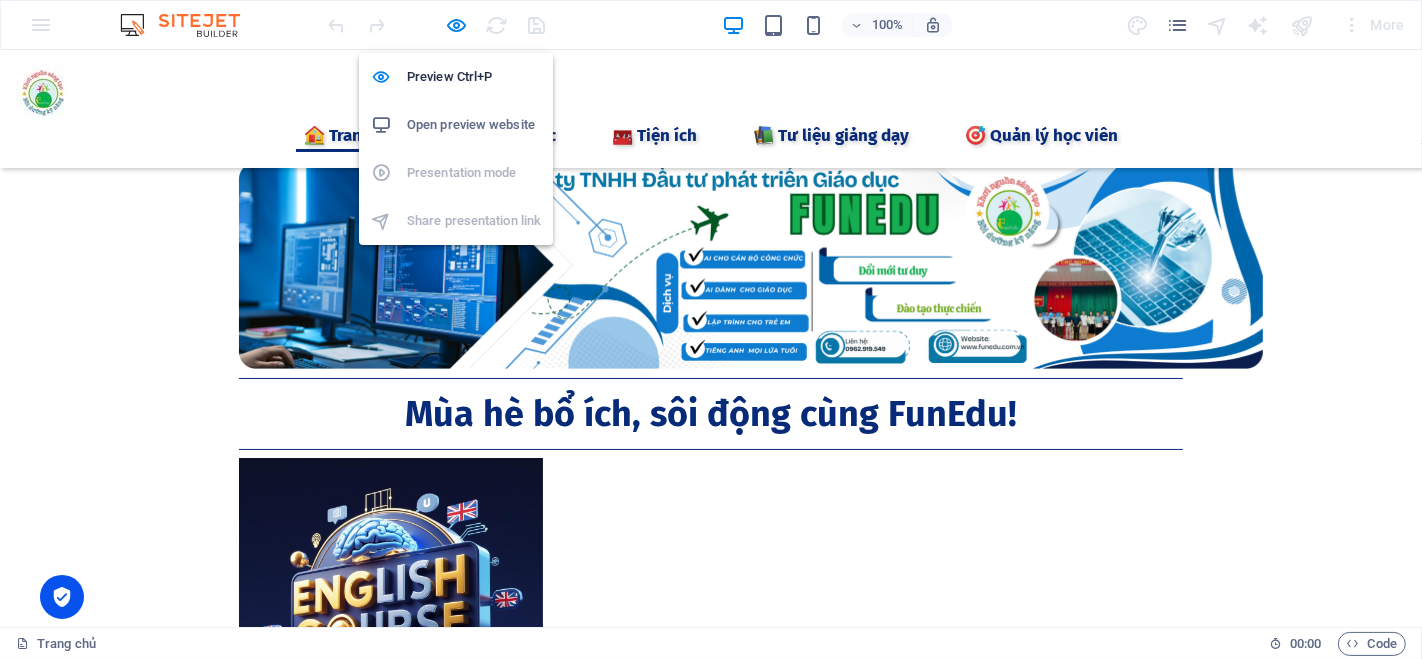 click at bounding box center [457, 25] 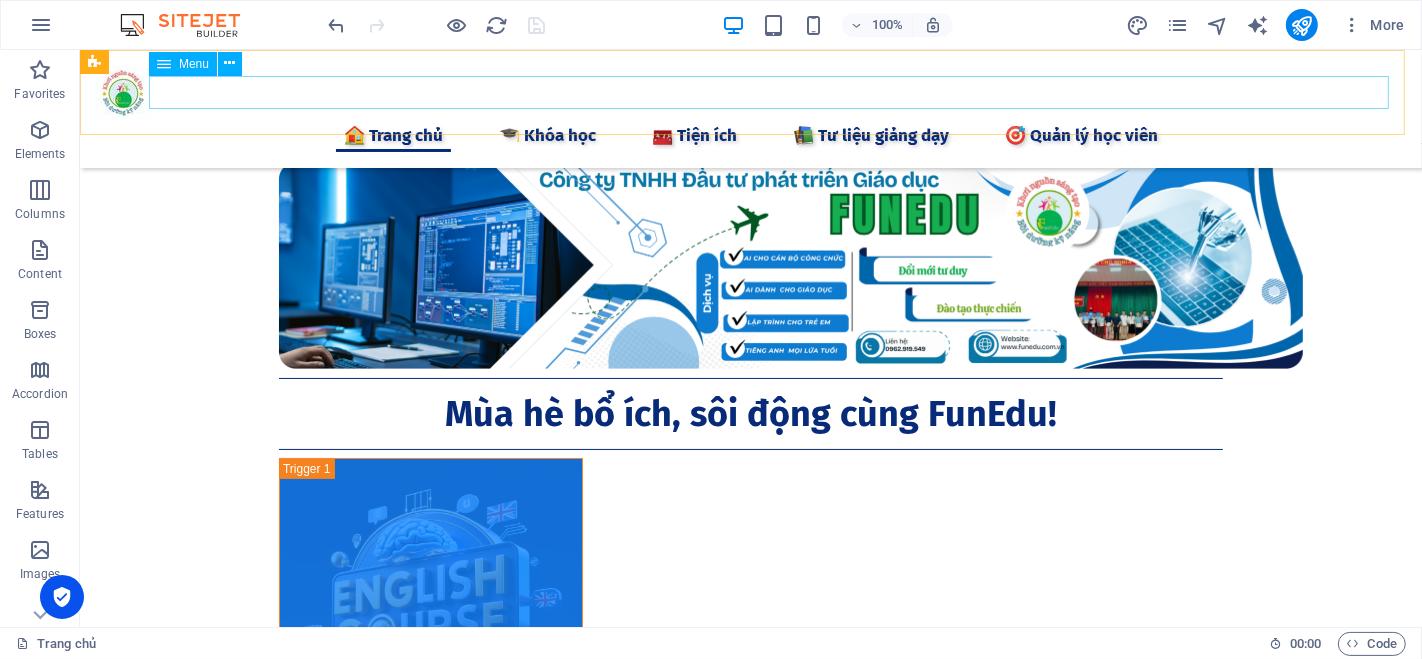 click on "🏠 Trang chủ 🎓 Khóa học 🧰 Tiện ích 📦 Tài liệu 🔍 Công cụ AI 📝 Ghi chú Keep 💬 Chat GTP 🎨 AI Tạo ảnh 🚀 Grok 3 ⚖️ AI Tra cứu Luật 📒 AI Notebooklm 🖲️ Gamma AI 🧠 Napkin AI 🎹 AI Sáng tác nhạc 🎤 AI tạo Giọng 🛠 Chỉnh sửa PDF 🏫 Công cụ Giáo dục 📲 Quản lý lớp học 📋 Điểm danh 📝 Giao Bài tập 🎮 Tạo Game Shows 🧩 Lập trình kéo thả 🐱 Lập trình Scratch 🤖 Lập trình Robot 📚 Tư liệu giảng ​dạy​ 📖 Bài giảng CBCC 🕊️ Bài giảng Giáo dục 🌈Thực hành Canva 👨‍🏫 Elearing Canva 📺 Khóa học Online 🎯 Quản lý học viên" at bounding box center [750, 135] 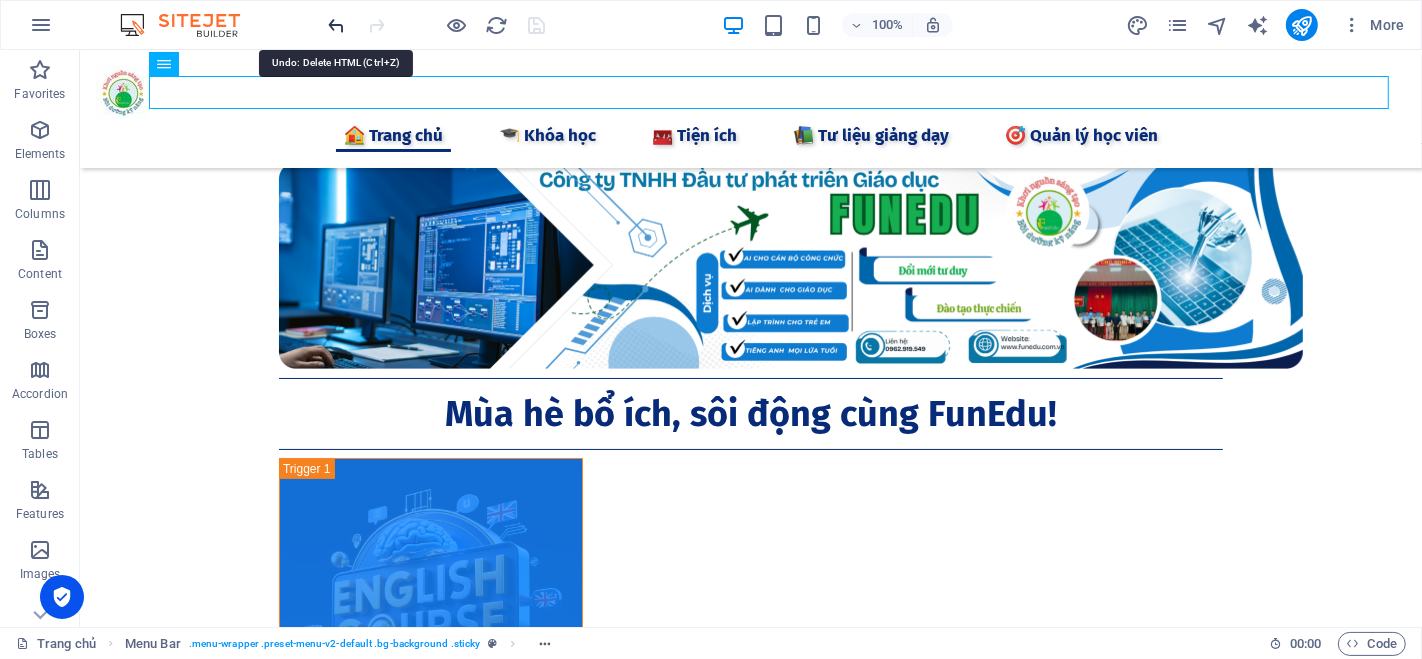click at bounding box center (337, 25) 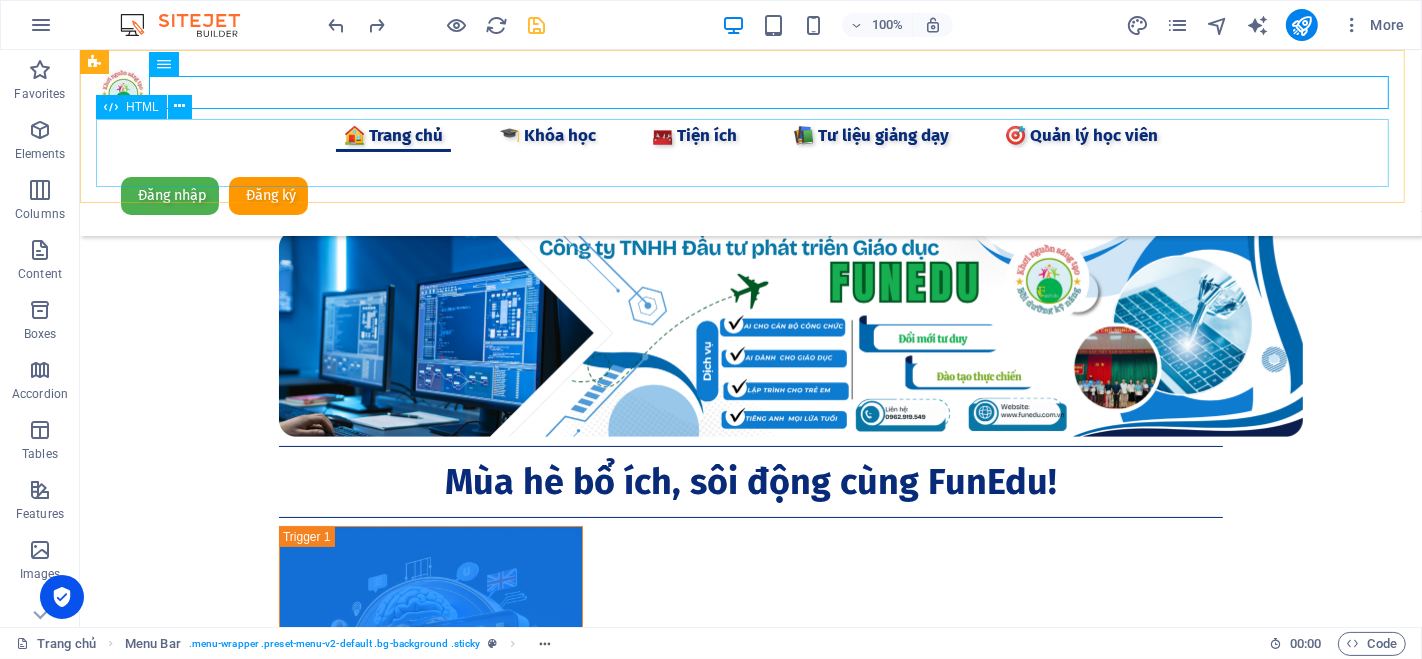click on "Đăng nhập
Đăng ký
Thoát
Email  *
Mật khẩu  *
Đăng nhập
Chưa có tài khoản?  Đăng ký
Họ và tên  *
Email  *
Số điện thoại  *
Mật khẩu  *
Xác nhận mật khẩu  *
Đăng ký
Đã có tài khoản?  Đăng nhập
Chúc mừng bạn đã đăng ký thành công! Vui lòng chờ kiểm duyệt để có thể sử dụng tài khoản.
Đăng nhập" at bounding box center [750, 196] 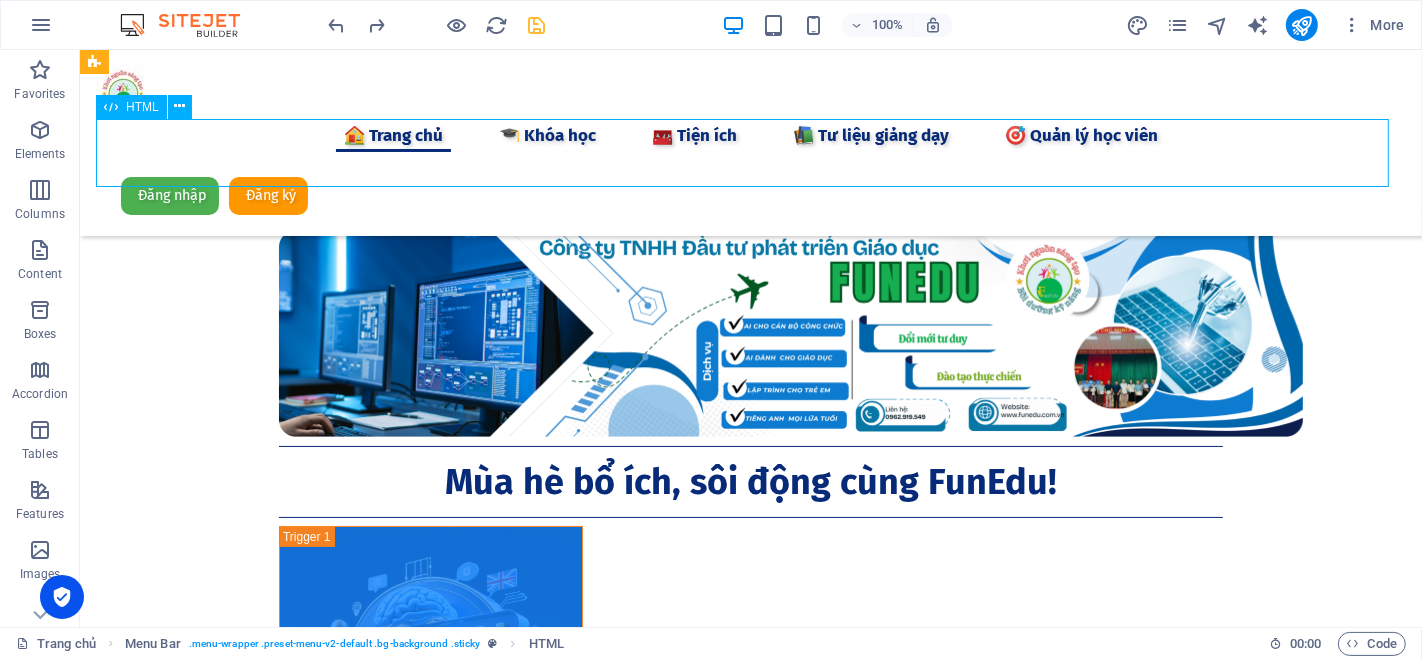 click on "Đăng nhập
Đăng ký
Thoát
Email  *
Mật khẩu  *
Đăng nhập
Chưa có tài khoản?  Đăng ký
Họ và tên  *
Email  *
Số điện thoại  *
Mật khẩu  *
Xác nhận mật khẩu  *
Đăng ký
Đã có tài khoản?  Đăng nhập
Chúc mừng bạn đã đăng ký thành công! Vui lòng chờ kiểm duyệt để có thể sử dụng tài khoản.
Đăng nhập" at bounding box center (750, 196) 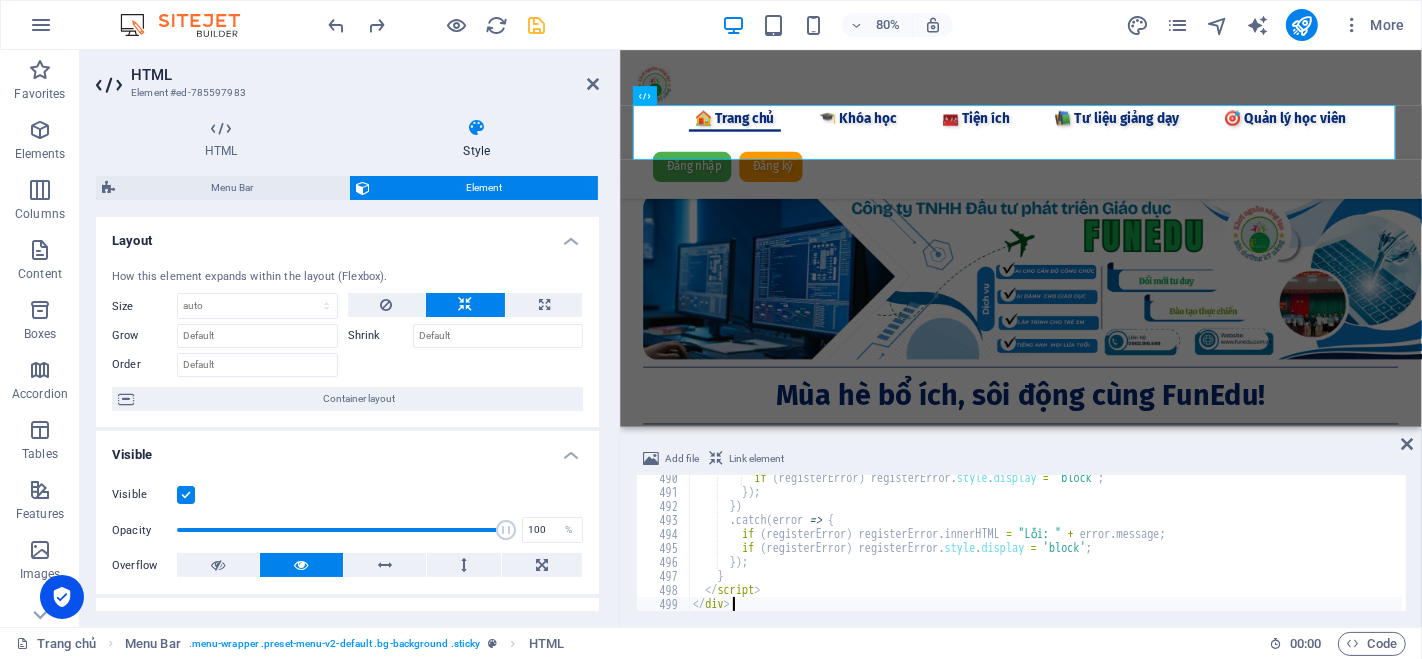 scroll, scrollTop: 6849, scrollLeft: 0, axis: vertical 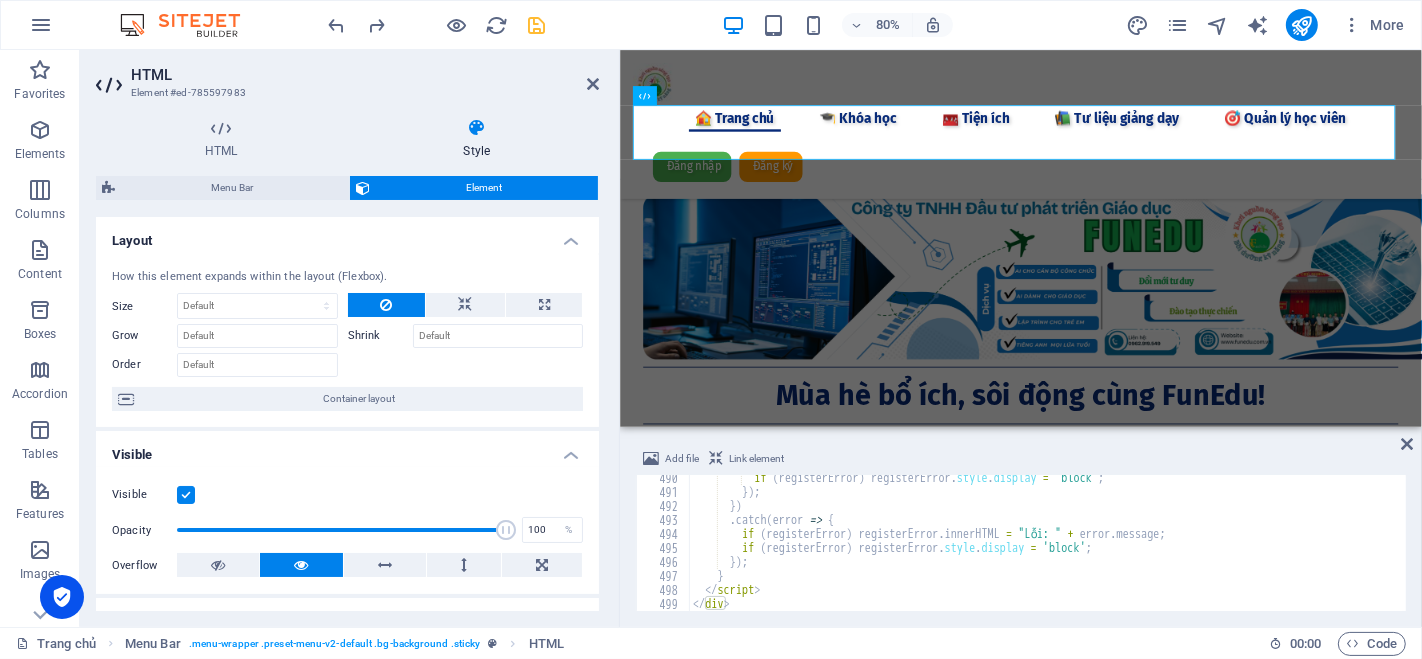 click on "if   ( registerError )   registerError . style . display   =   'block' ;           }) ;         })         . catch ( error   =>   {           if   ( registerError )   registerError . innerHTML   =   "Lỗi: "   +   error . message ;           if   ( registerError )   registerError . style . display   =   'block' ;         }) ;      }    </ script > </ div >" at bounding box center (1349, 551) 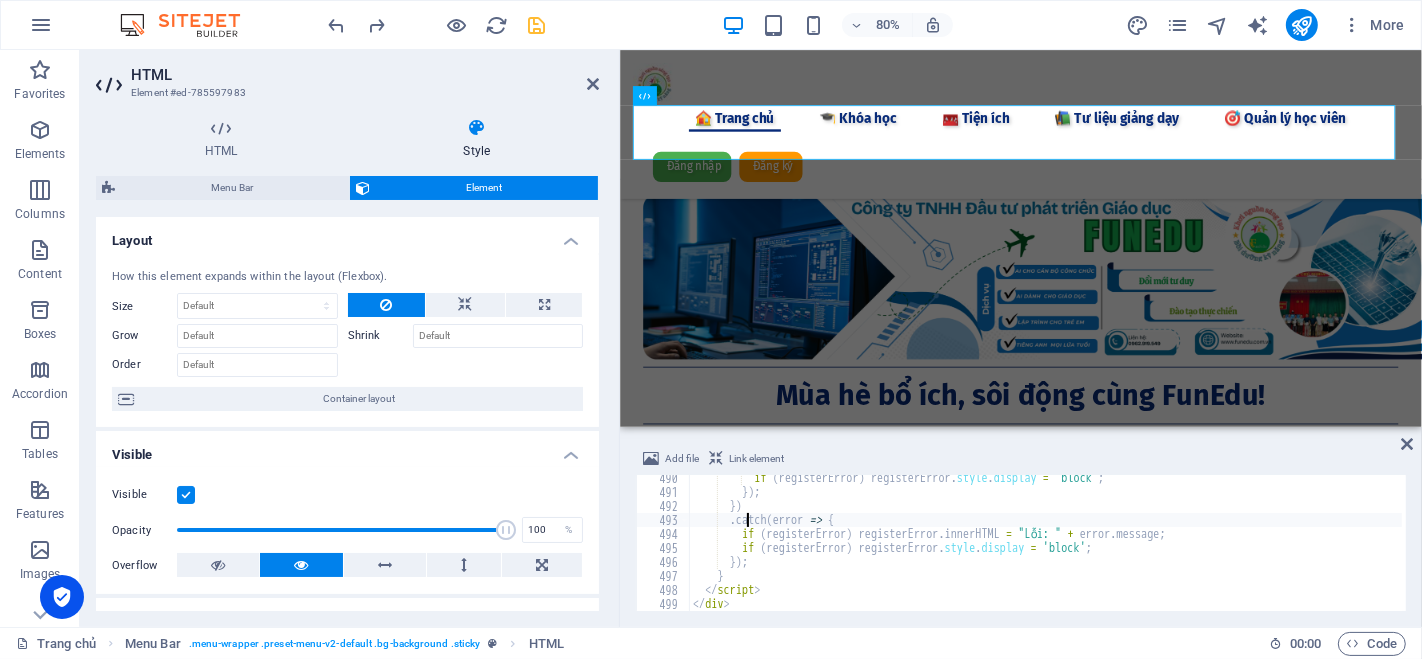 type on "</script>
</div>" 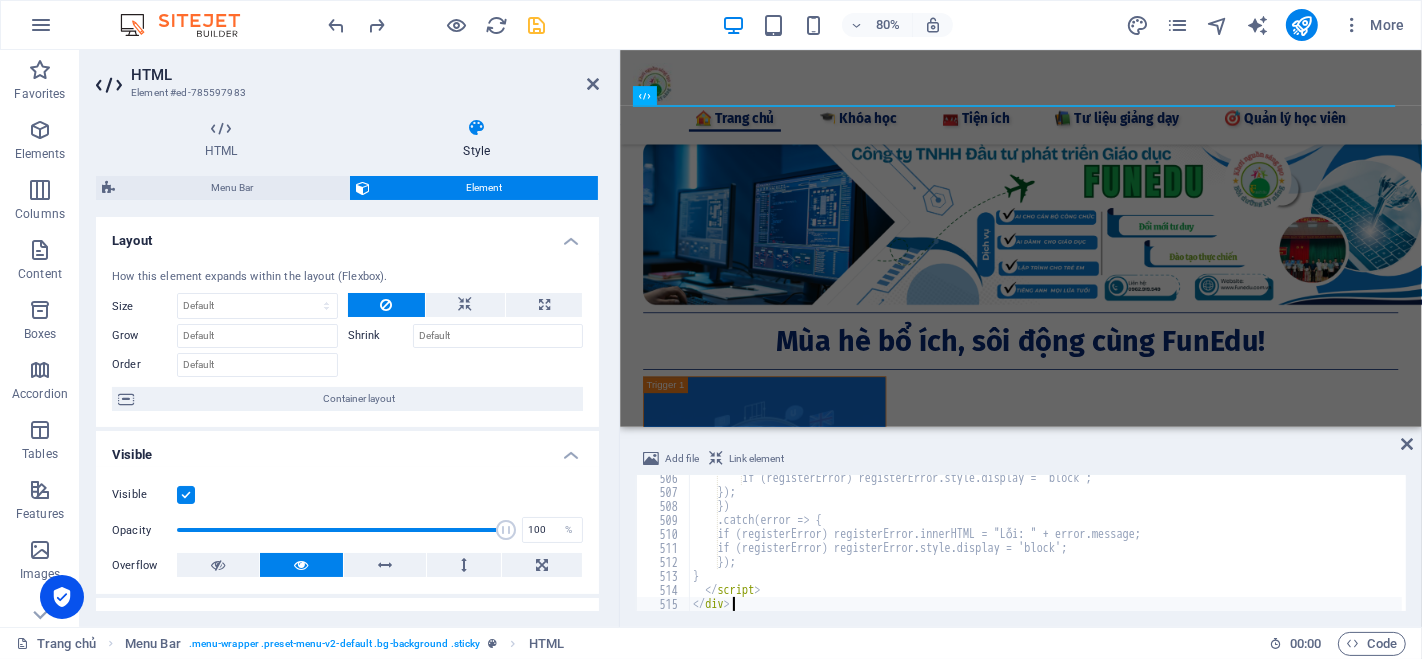 type on "</div>" 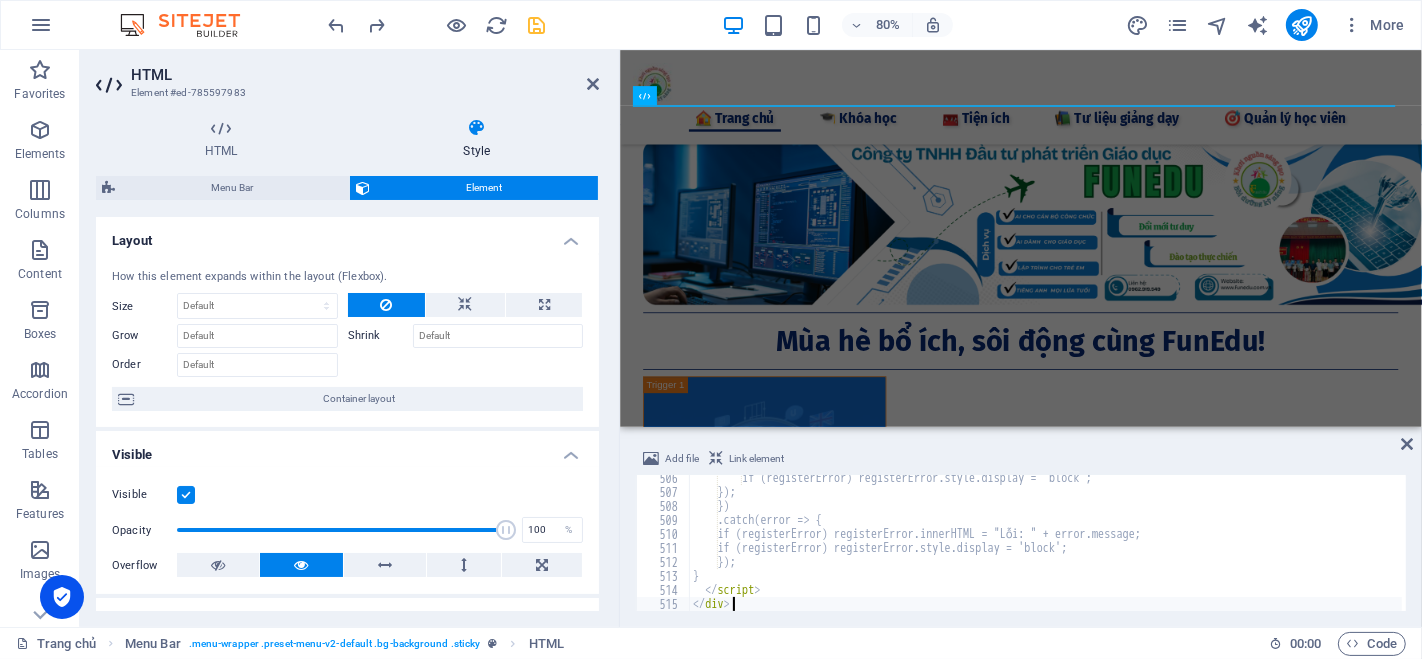 scroll, scrollTop: 7074, scrollLeft: 0, axis: vertical 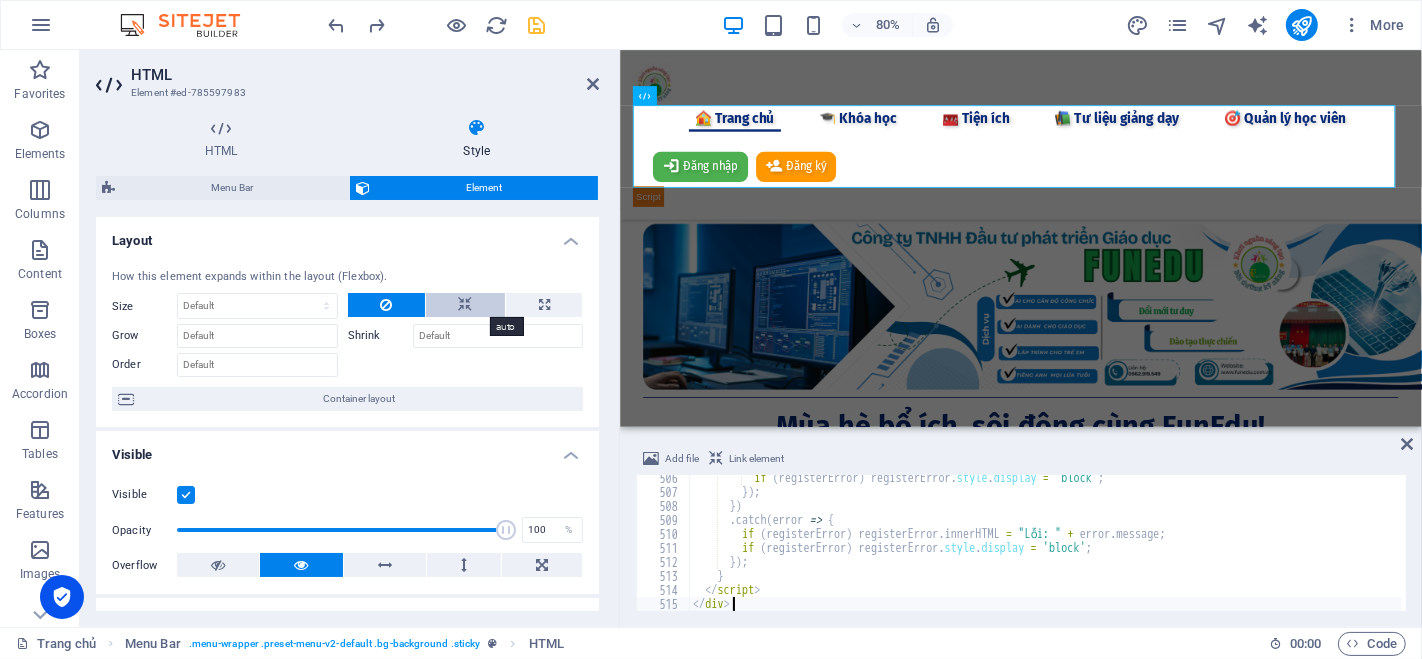 click at bounding box center (465, 305) 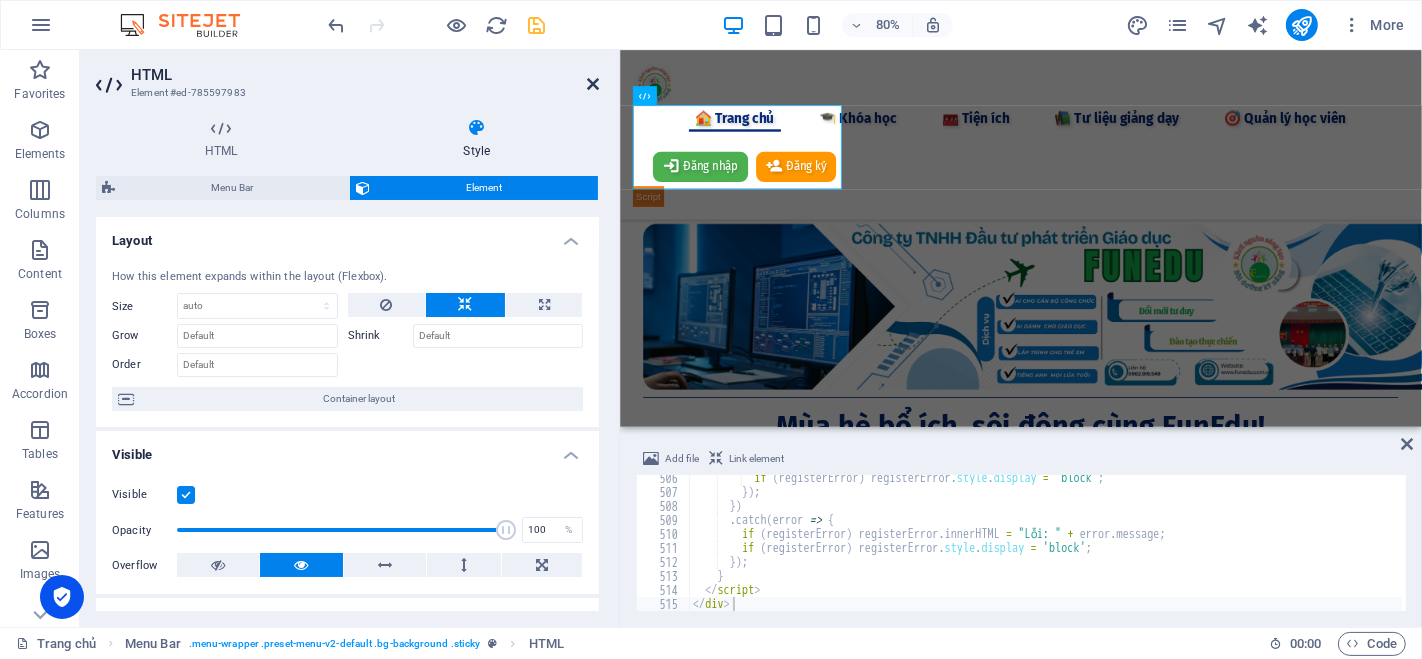 drag, startPoint x: 591, startPoint y: 82, endPoint x: 716, endPoint y: 292, distance: 244.387 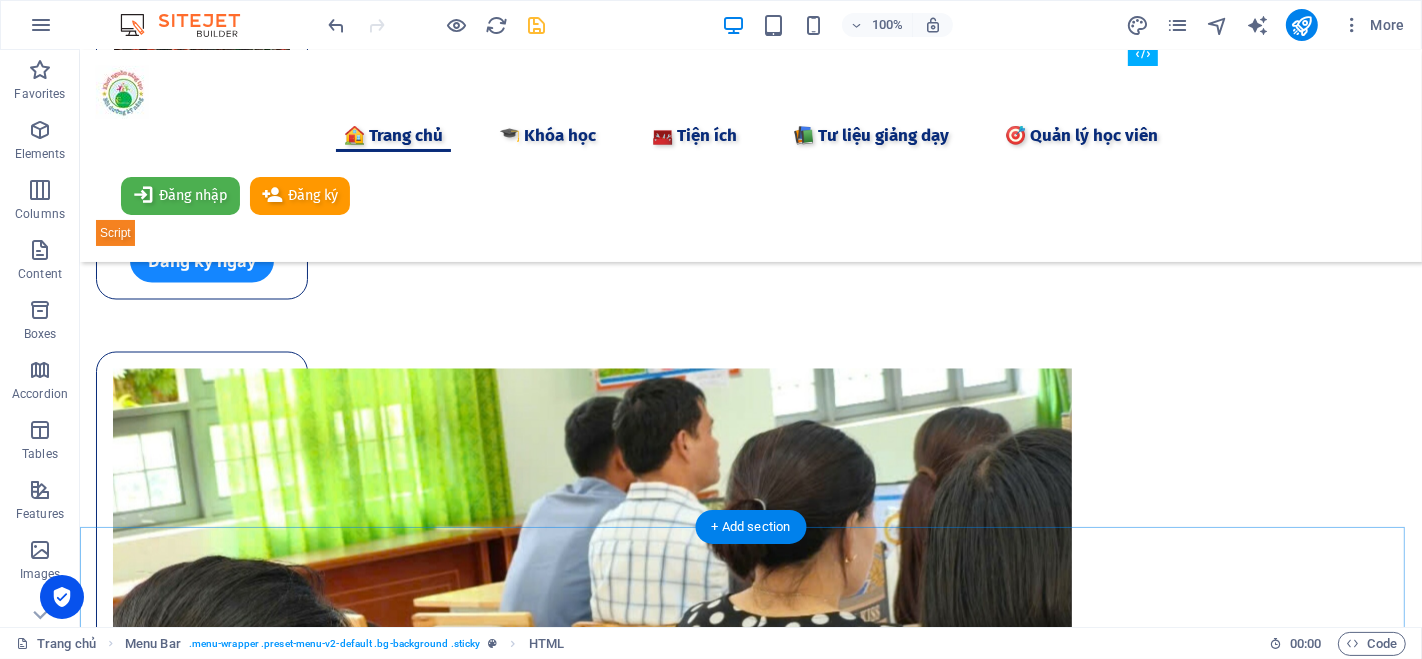 scroll, scrollTop: 3288, scrollLeft: 0, axis: vertical 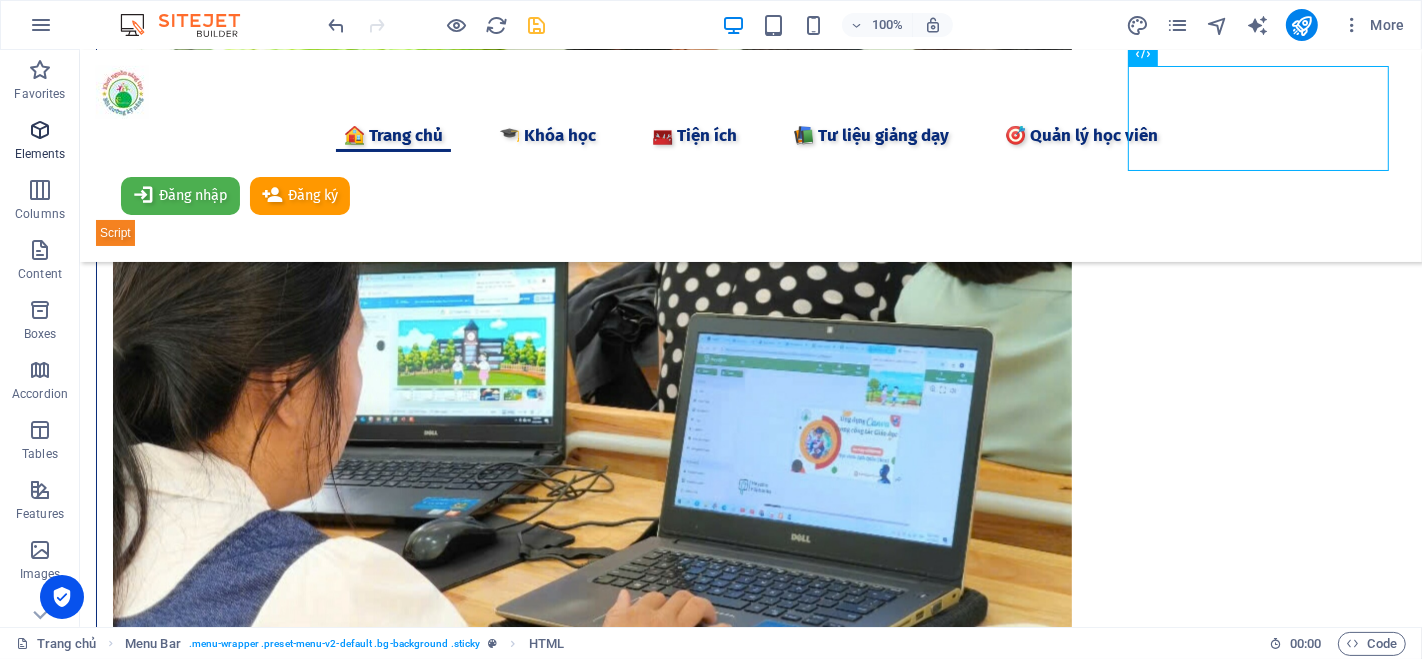 click at bounding box center [40, 130] 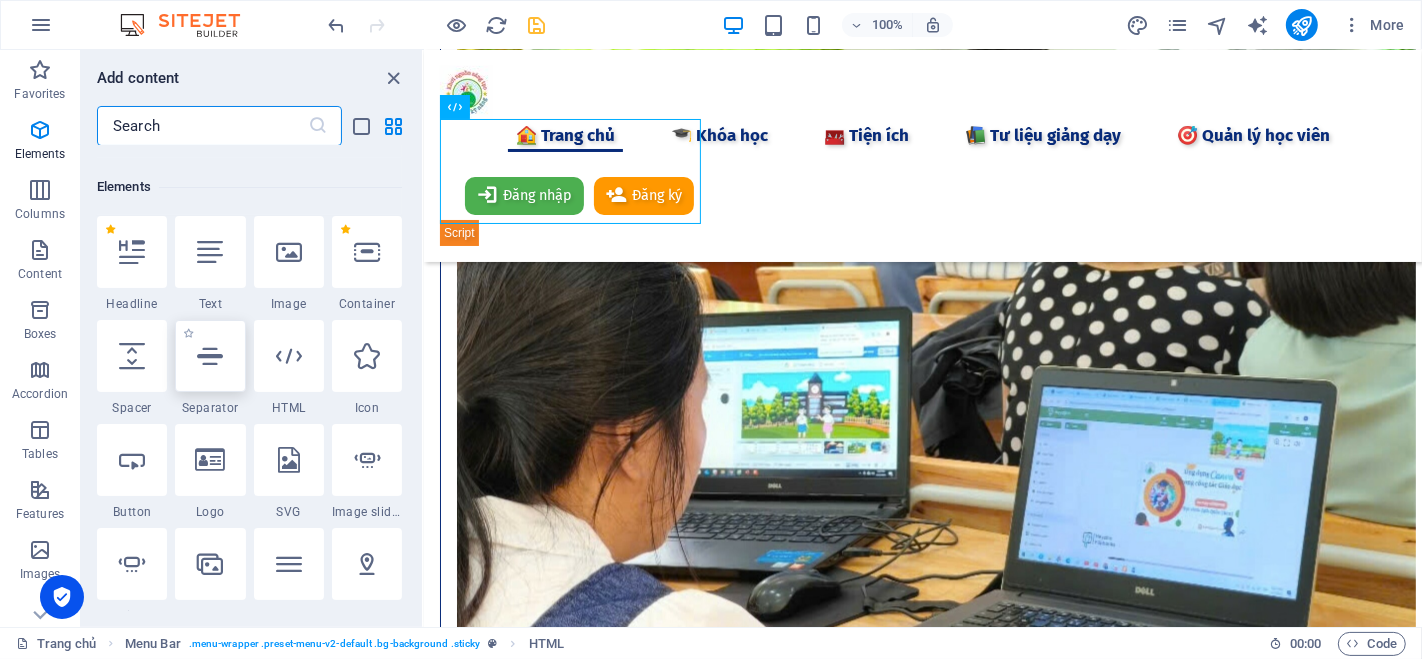 scroll, scrollTop: 3341, scrollLeft: 0, axis: vertical 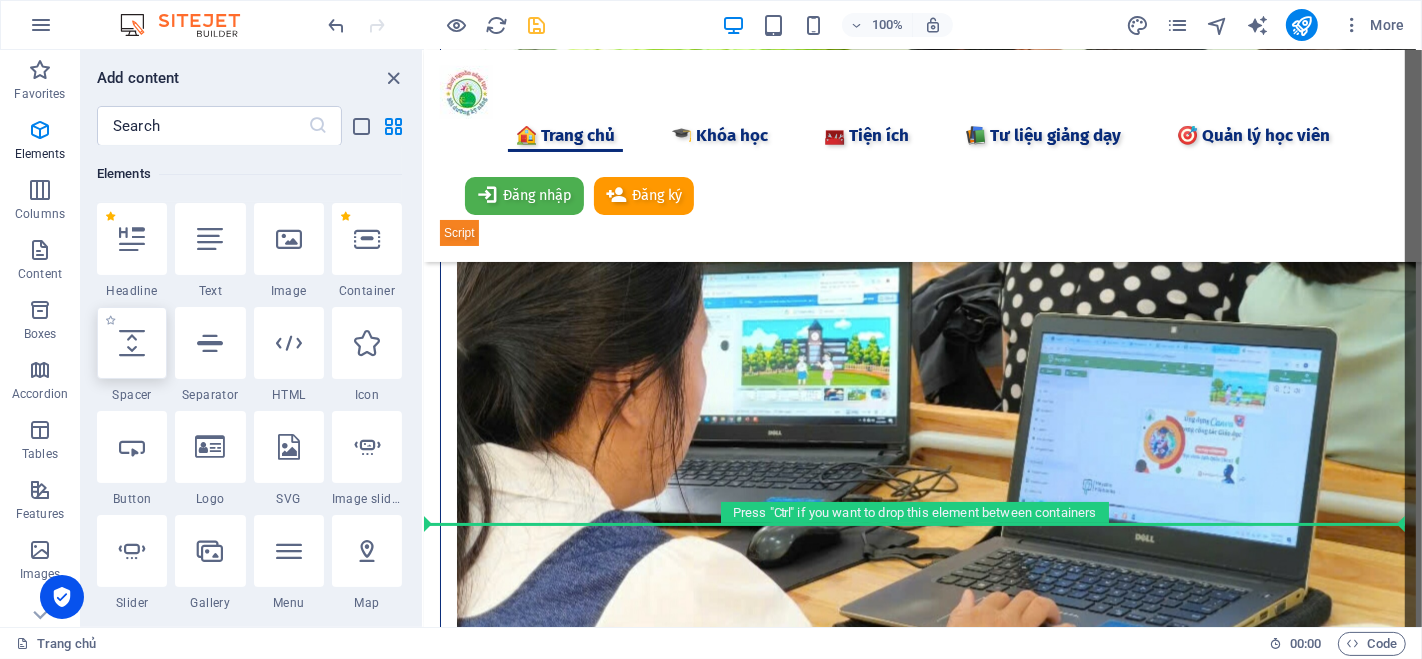 select on "px" 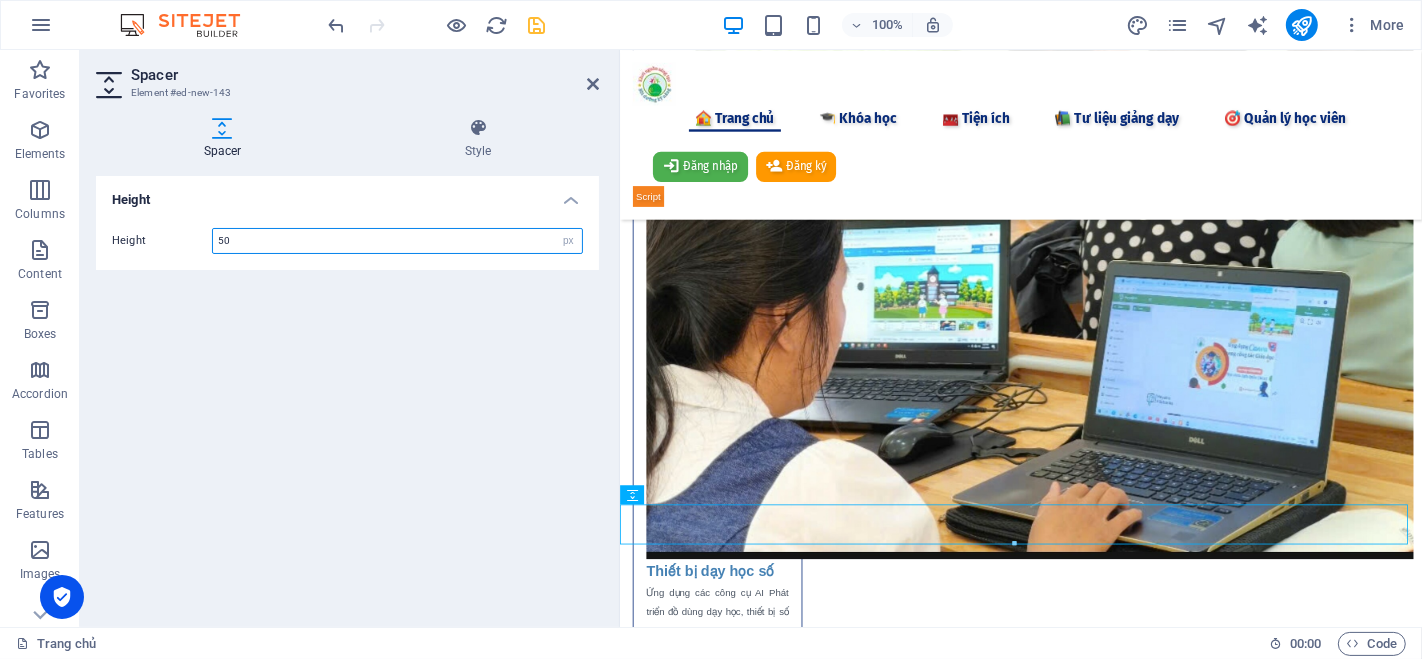 scroll, scrollTop: 3247, scrollLeft: 0, axis: vertical 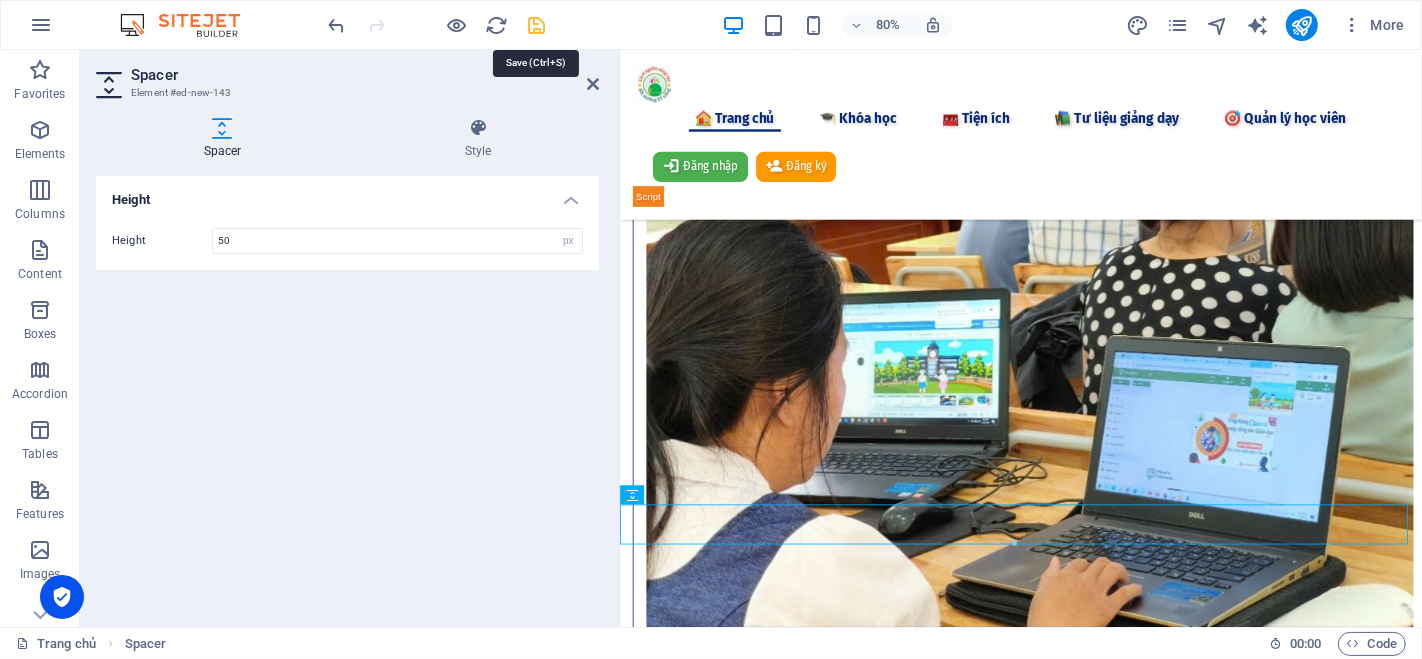 click at bounding box center [537, 25] 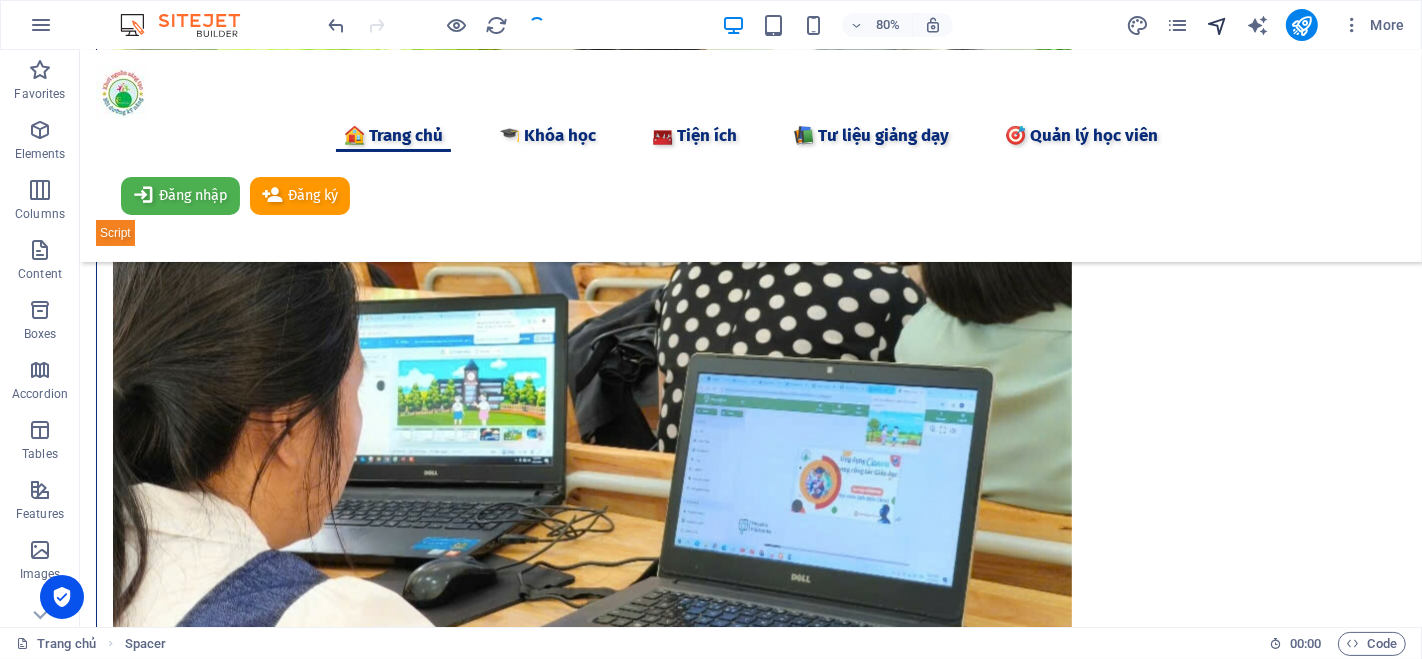 scroll, scrollTop: 3288, scrollLeft: 0, axis: vertical 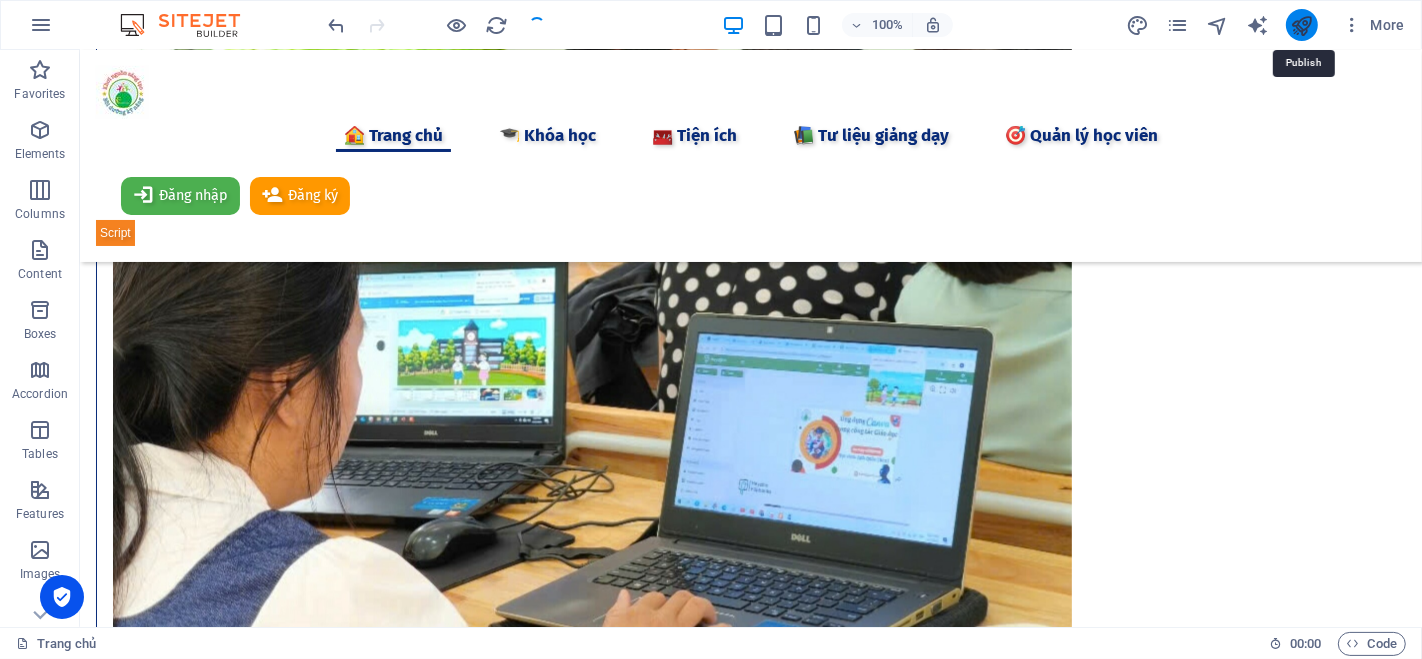 drag, startPoint x: 1302, startPoint y: 21, endPoint x: 1103, endPoint y: 74, distance: 205.93689 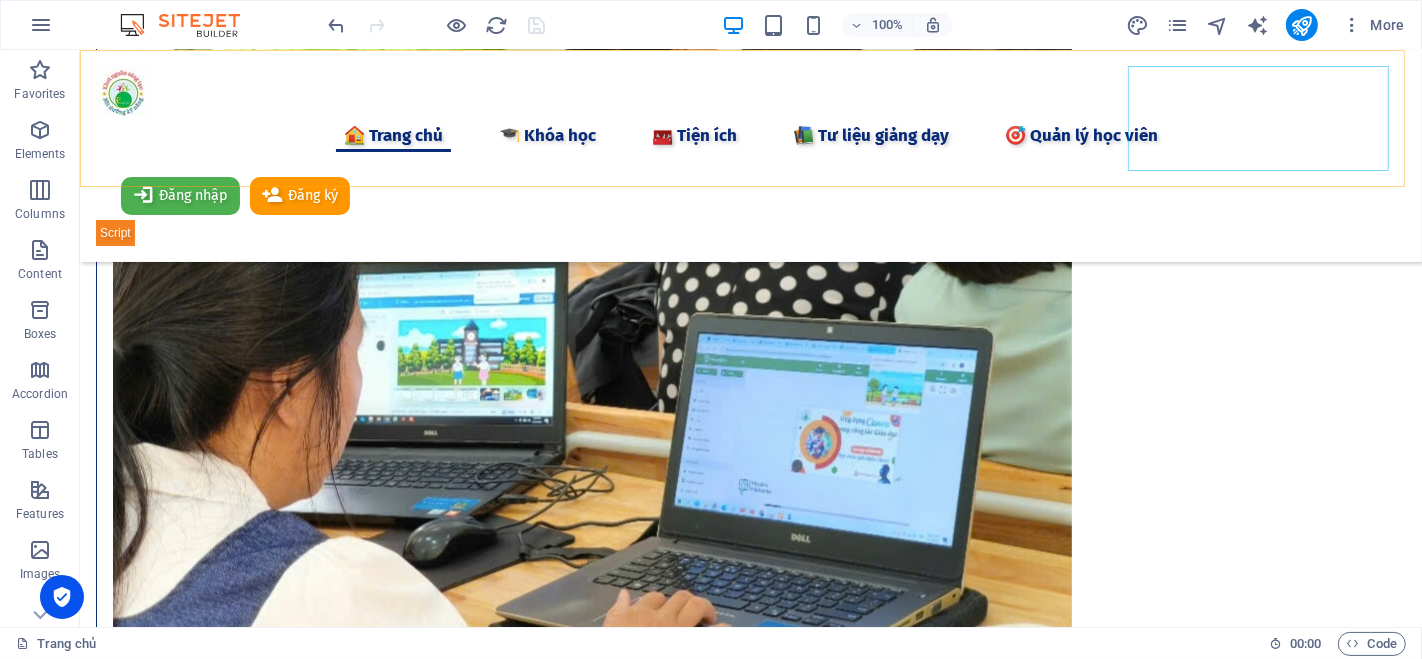 scroll, scrollTop: 2955, scrollLeft: 0, axis: vertical 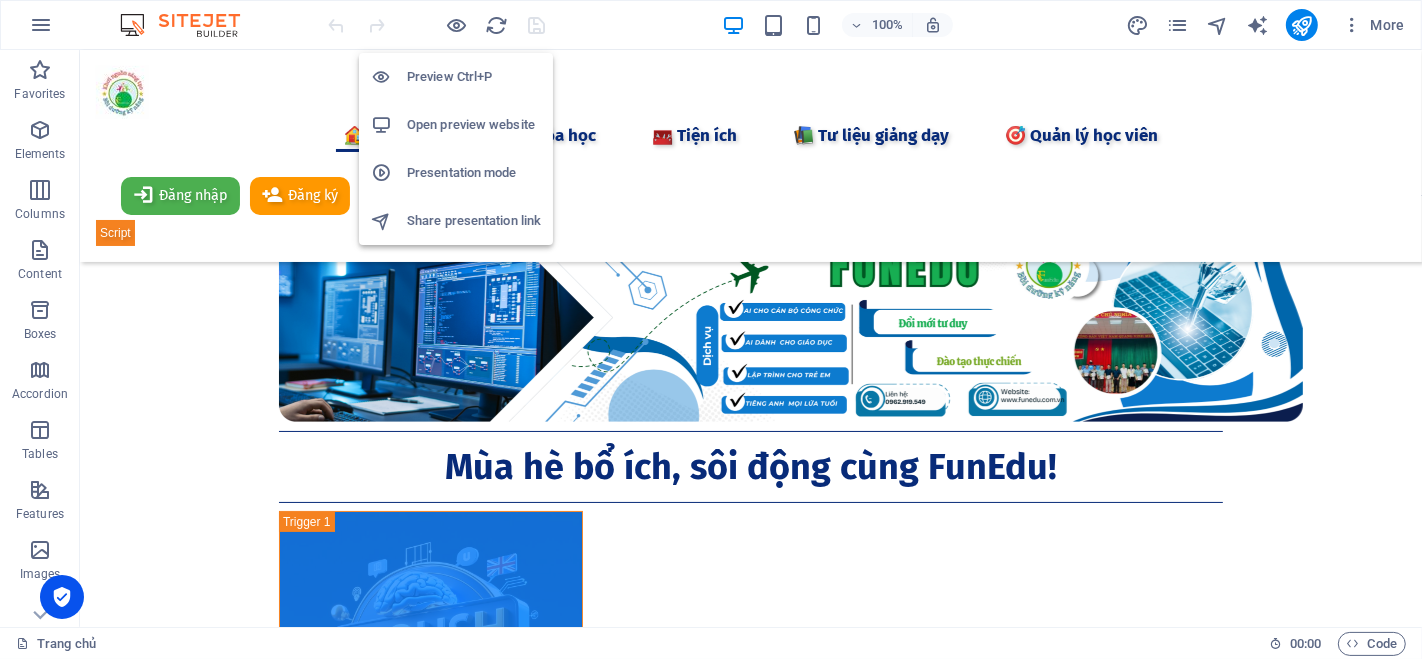 click on "Preview Ctrl+P" at bounding box center [474, 77] 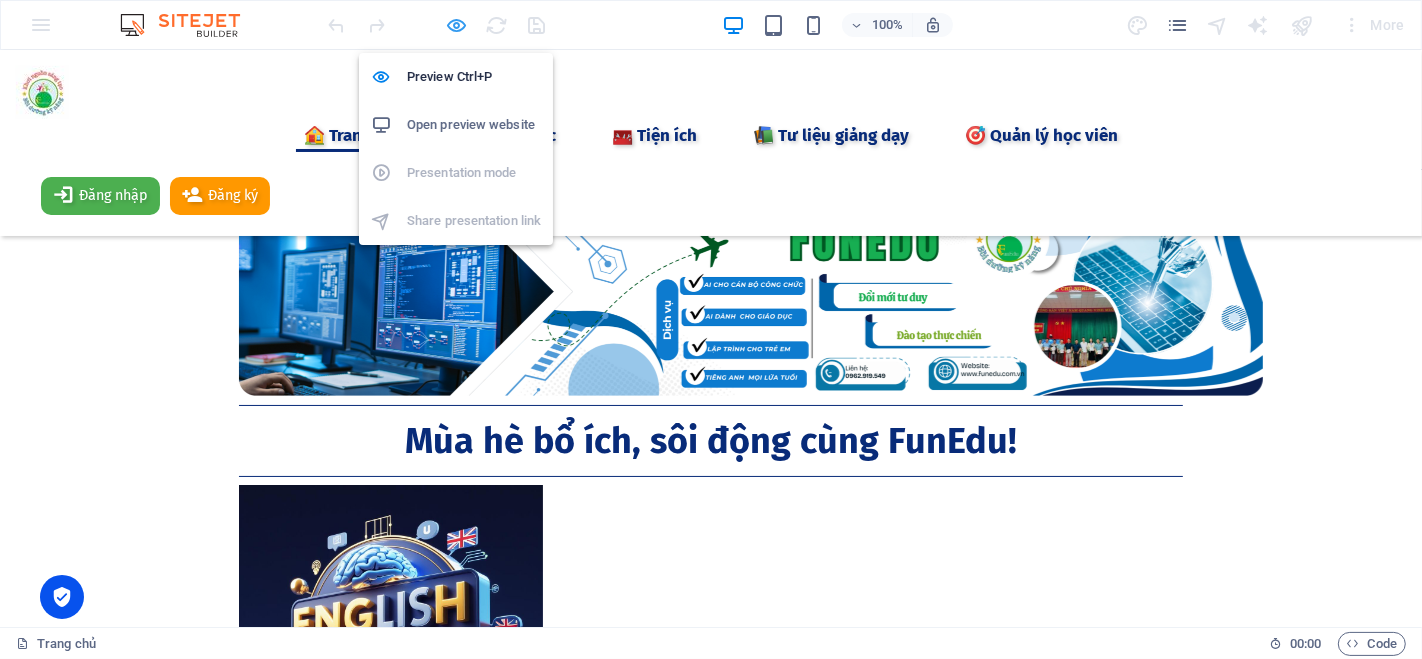 click at bounding box center (457, 25) 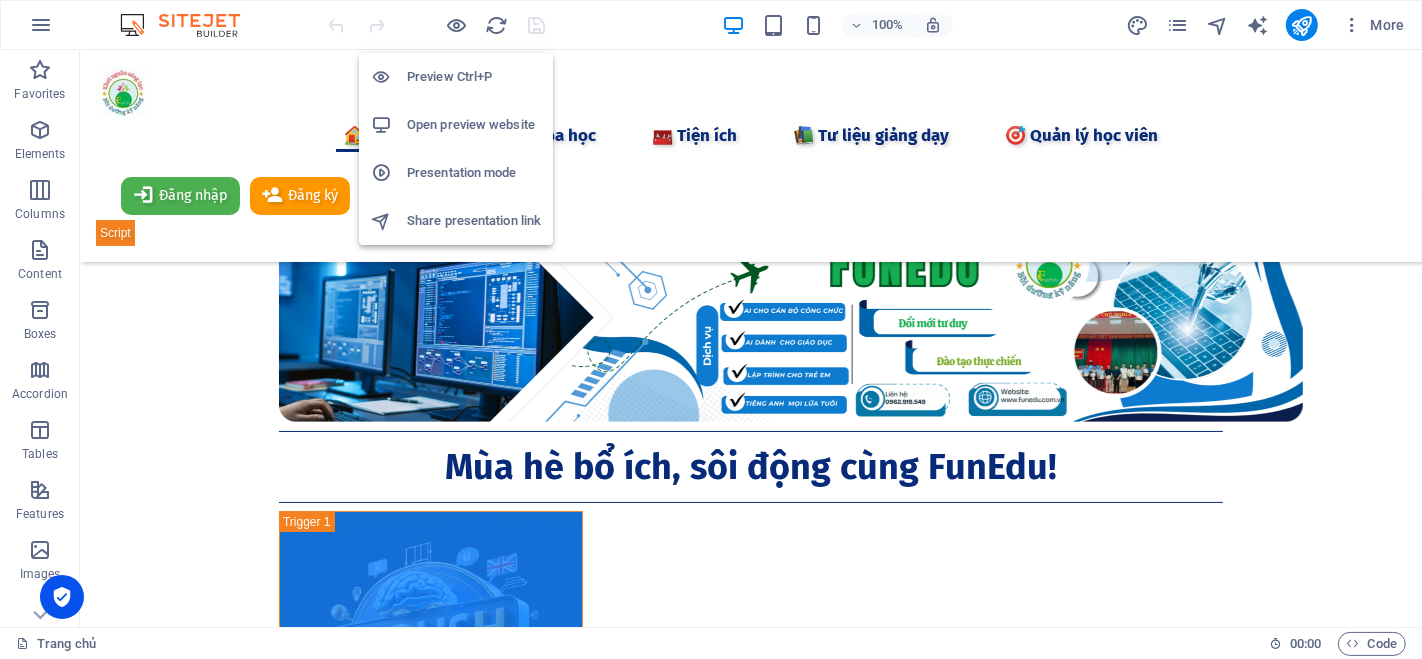 click on "Preview Ctrl+P" at bounding box center [474, 77] 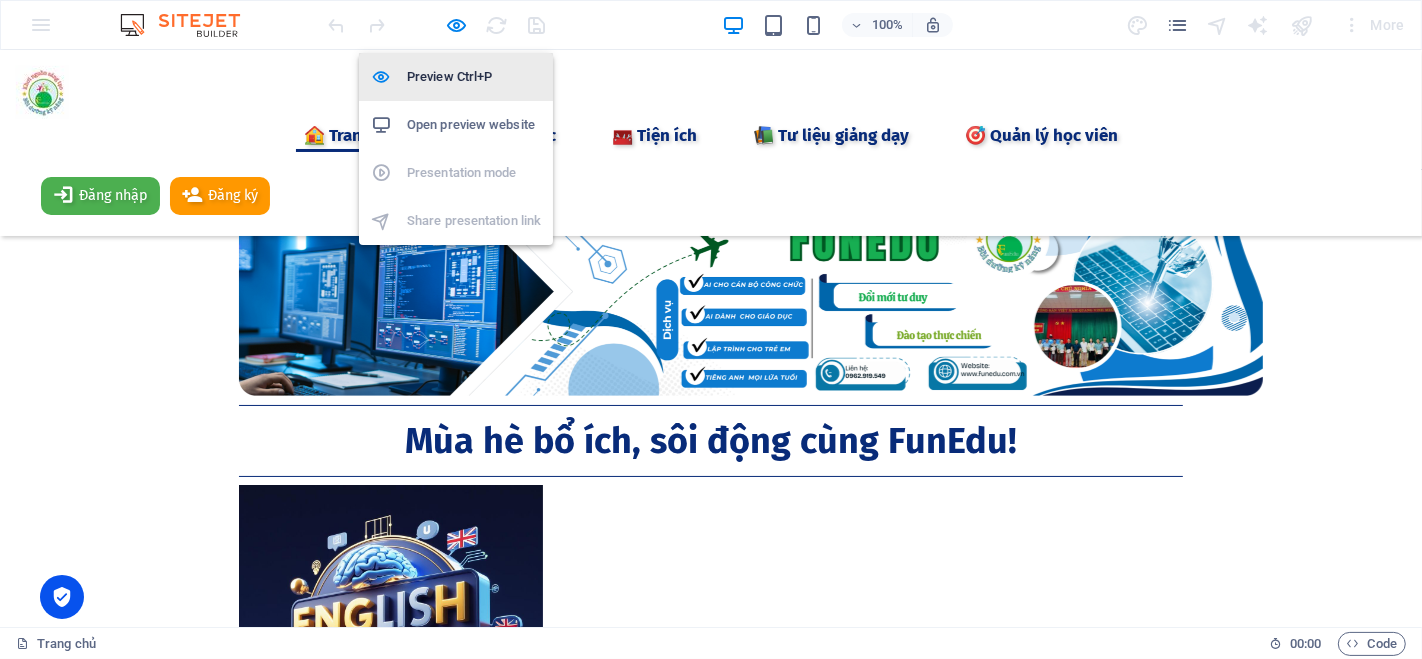 click on "Preview Ctrl+P" at bounding box center [456, 77] 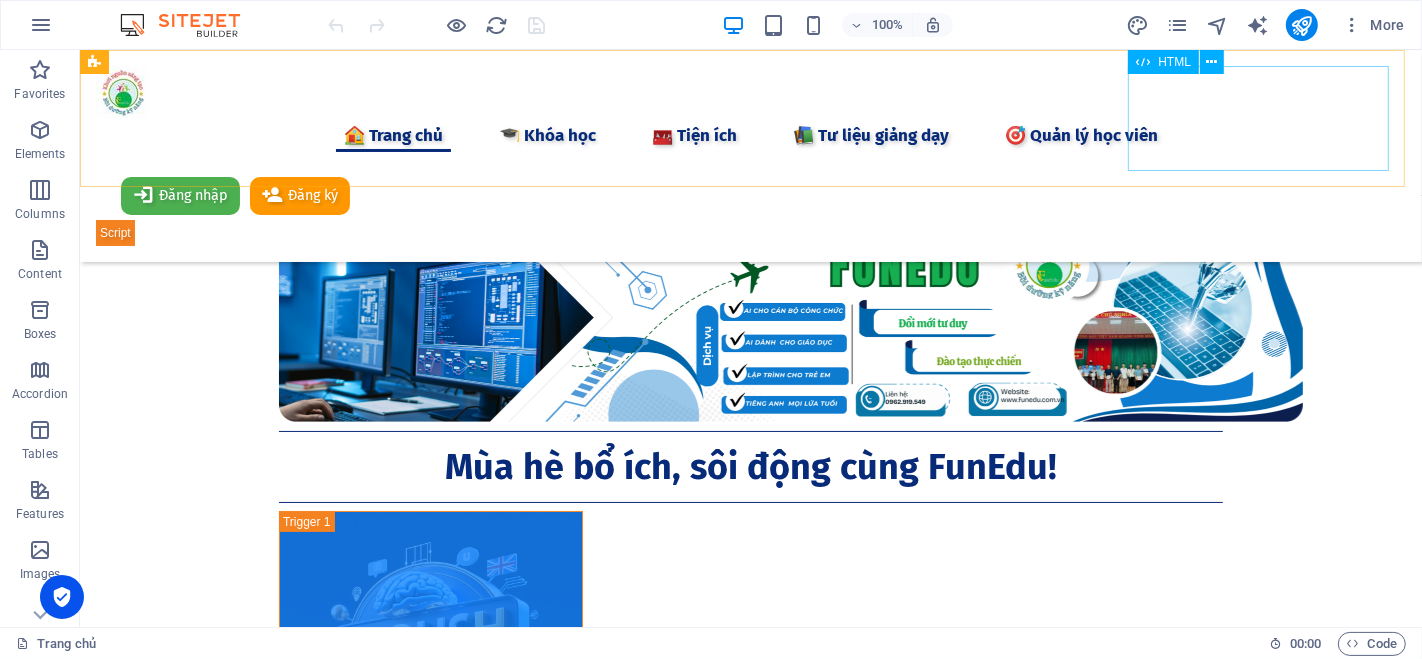 click on "Đăng nhập
Đăng ký
Thoát
Email  *
Mật khẩu  *
Đăng nhập
Chưa có tài khoản?  Đăng ký
Họ và tên  *
Email  *
Số điện thoại  *
Mật khẩu  *
Xác nhận mật khẩu  *
Đăng ký
Đã có tài khoản?  Đăng nhập
Chúc mừng bạn đã đăng ký thành công! Vui lòng chờ kiểm duyệt để có thể sử dụng tài khoản.
Đăng nhập" at bounding box center [750, 209] 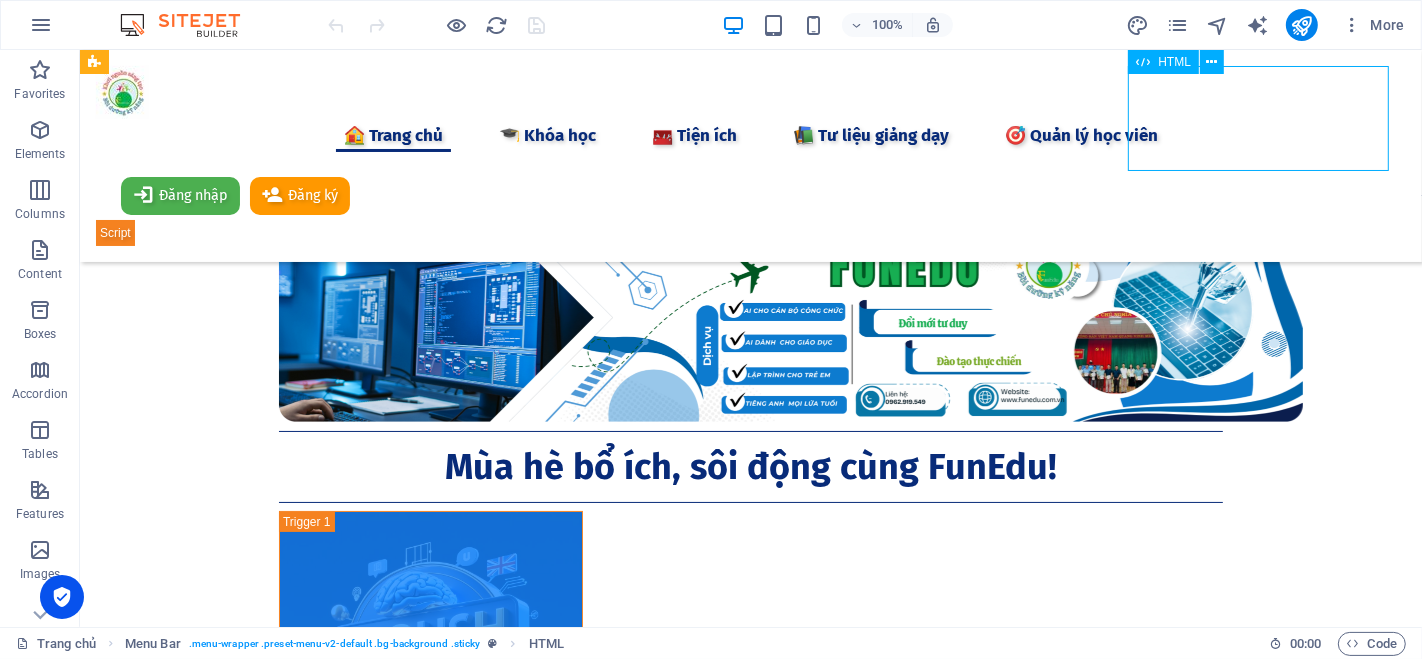 click on "Đăng nhập
Đăng ký
Thoát
Email  *
Mật khẩu  *
Đăng nhập
Chưa có tài khoản?  Đăng ký
Họ và tên  *
Email  *
Số điện thoại  *
Mật khẩu  *
Xác nhận mật khẩu  *
Đăng ký
Đã có tài khoản?  Đăng nhập
Chúc mừng bạn đã đăng ký thành công! Vui lòng chờ kiểm duyệt để có thể sử dụng tài khoản.
Đăng nhập" at bounding box center (750, 209) 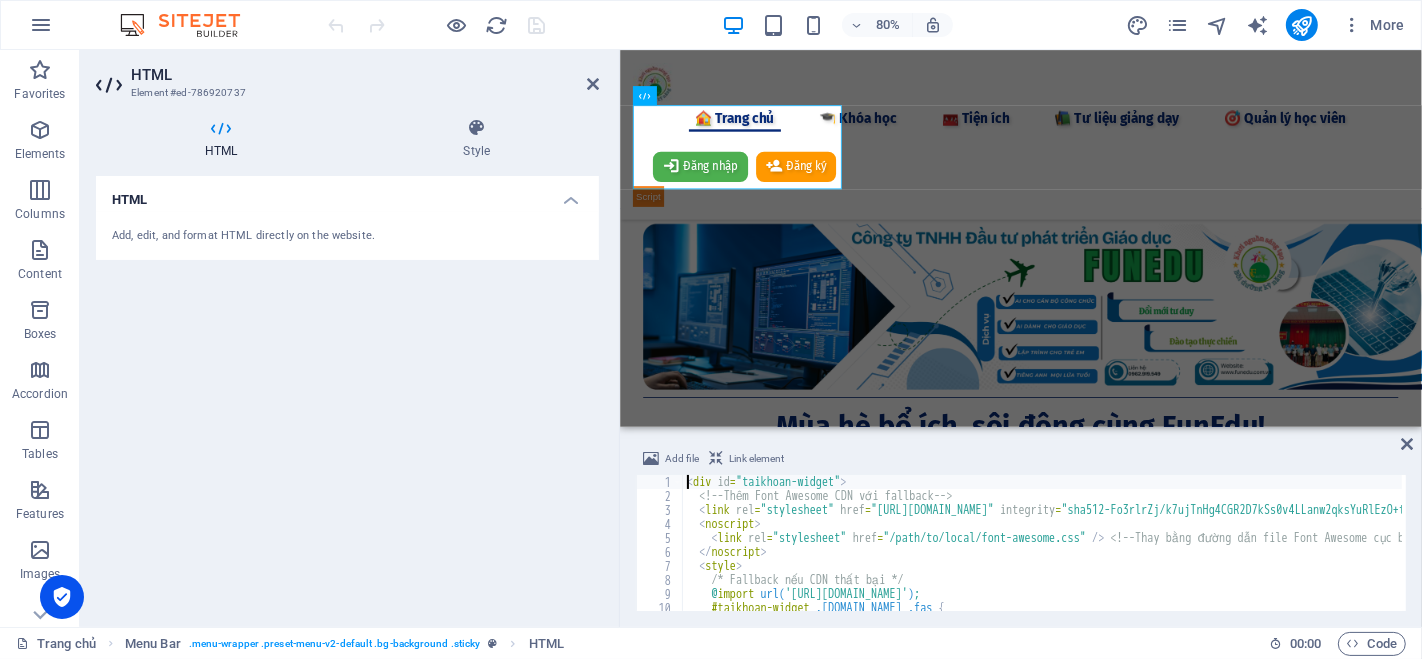 type on "</script>
</div><style>#ed-786920737 { flex-basis: auto; }</style>" 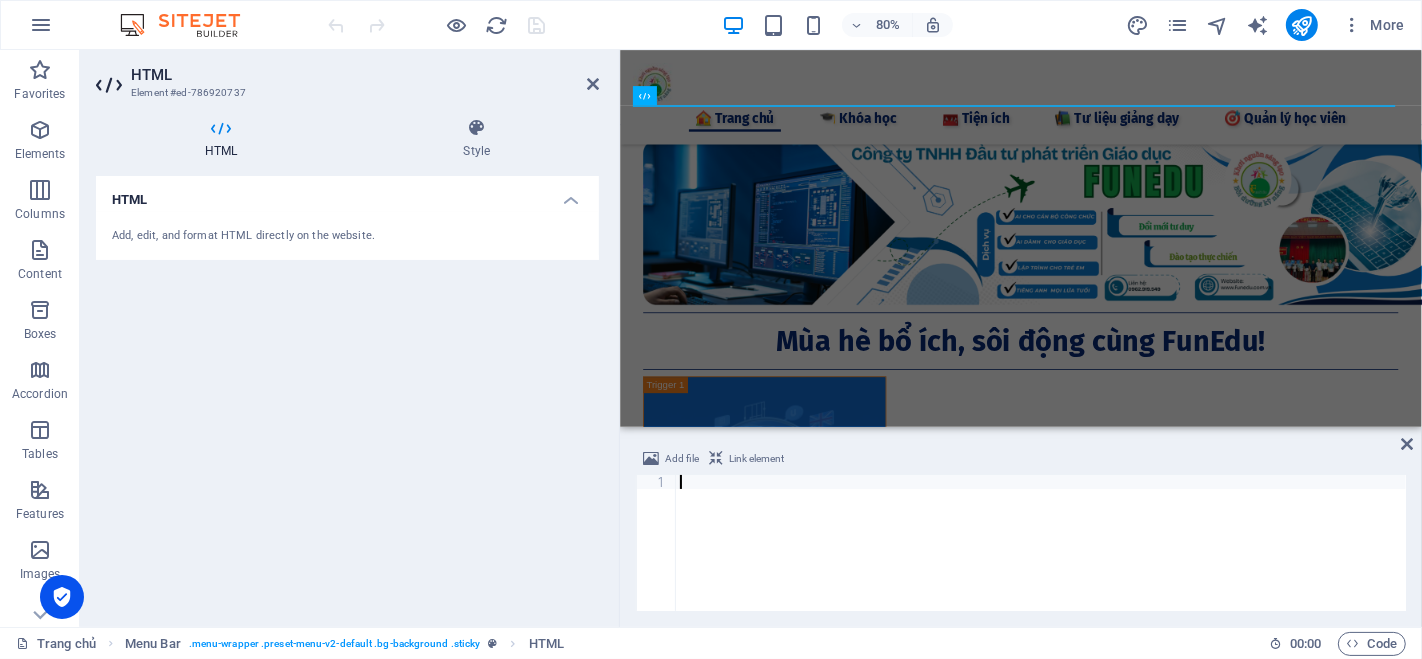 type on "</div>" 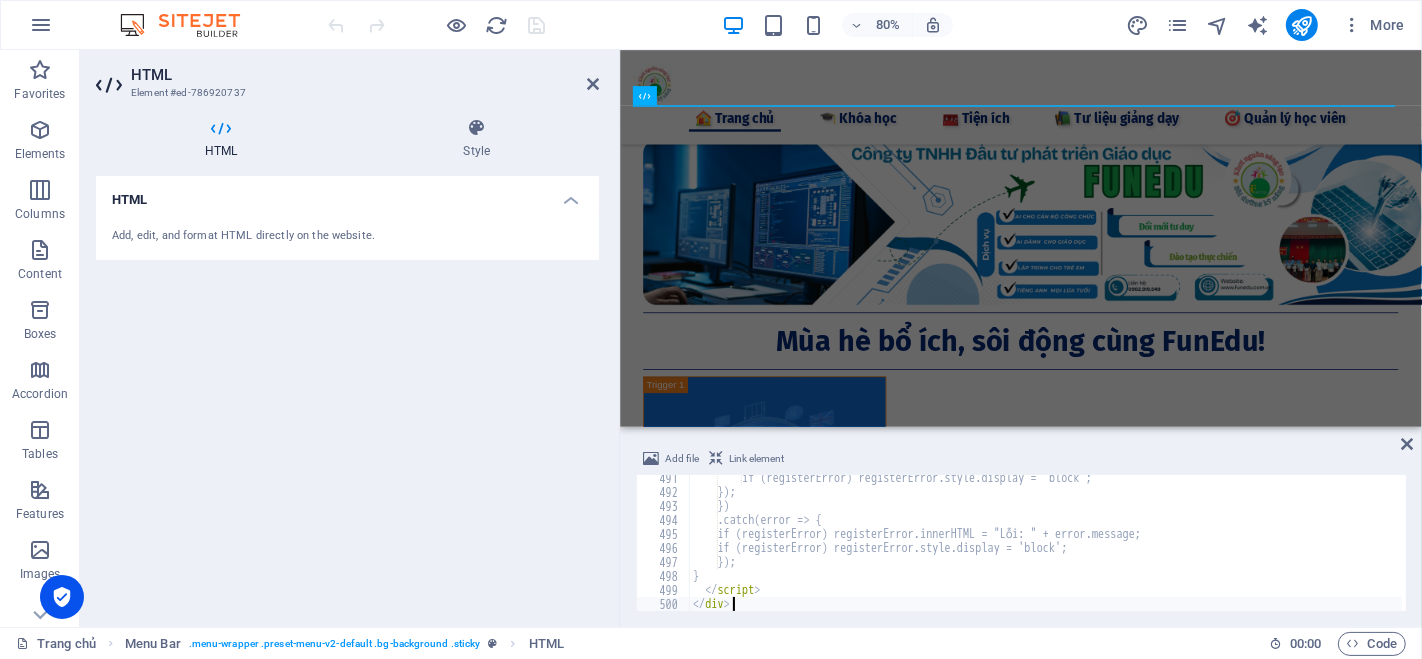 scroll, scrollTop: 6863, scrollLeft: 0, axis: vertical 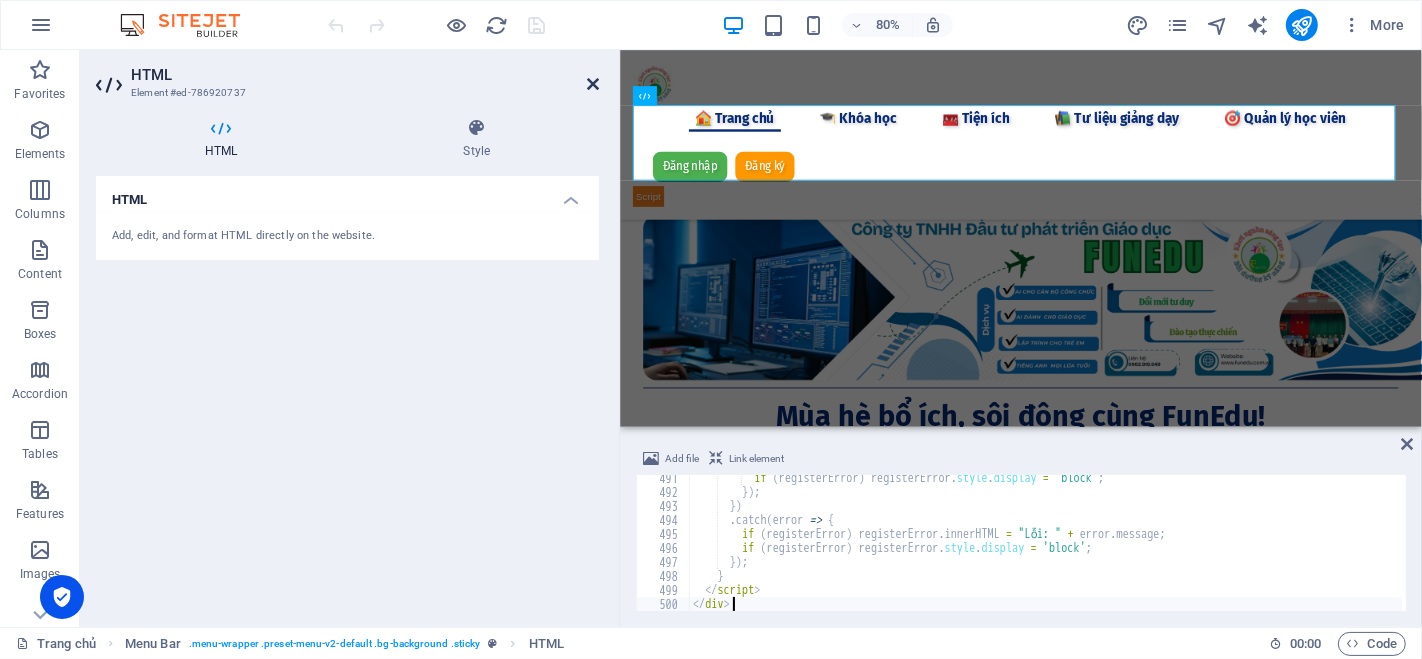 click at bounding box center (593, 84) 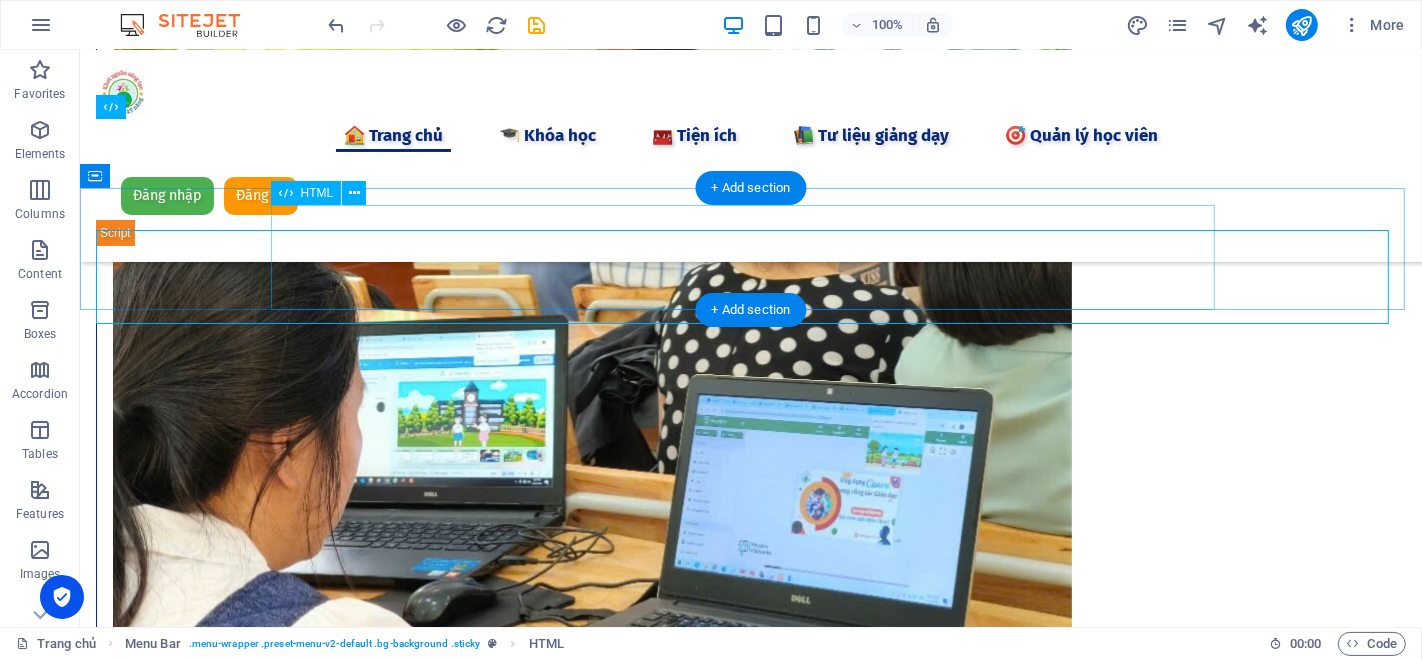 scroll, scrollTop: 3046, scrollLeft: 0, axis: vertical 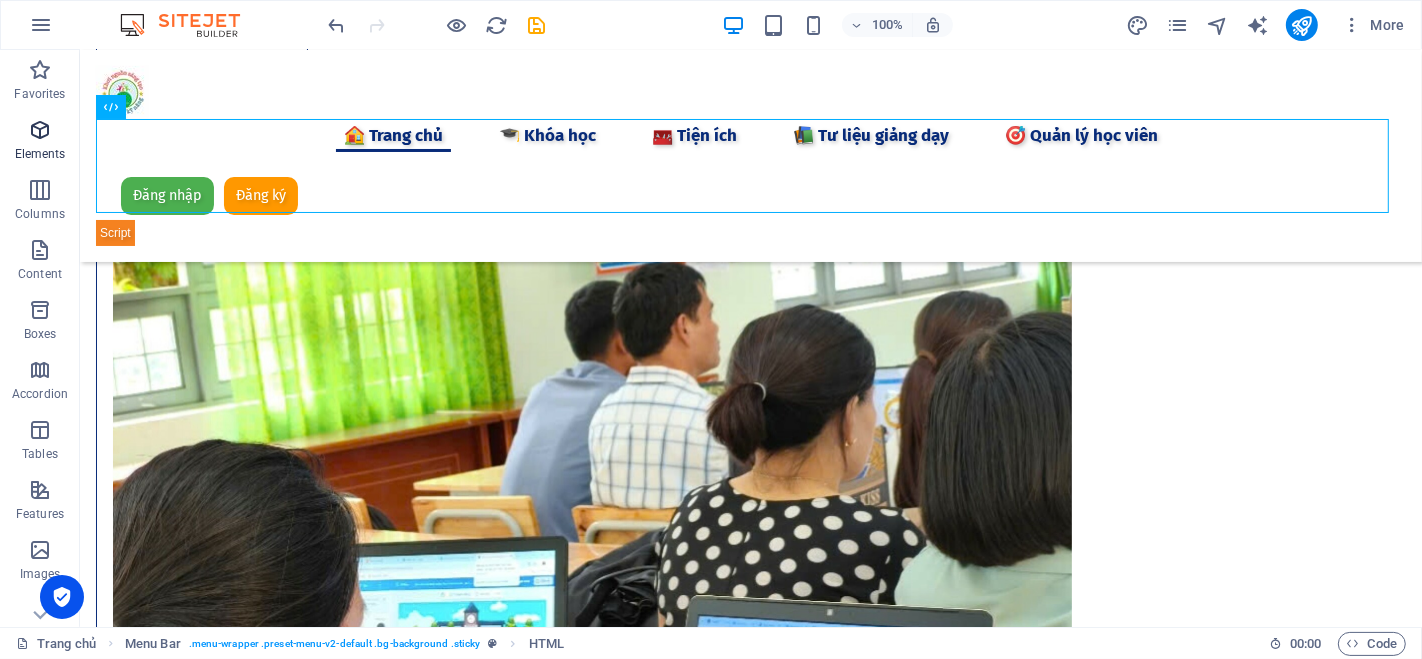 click at bounding box center (40, 130) 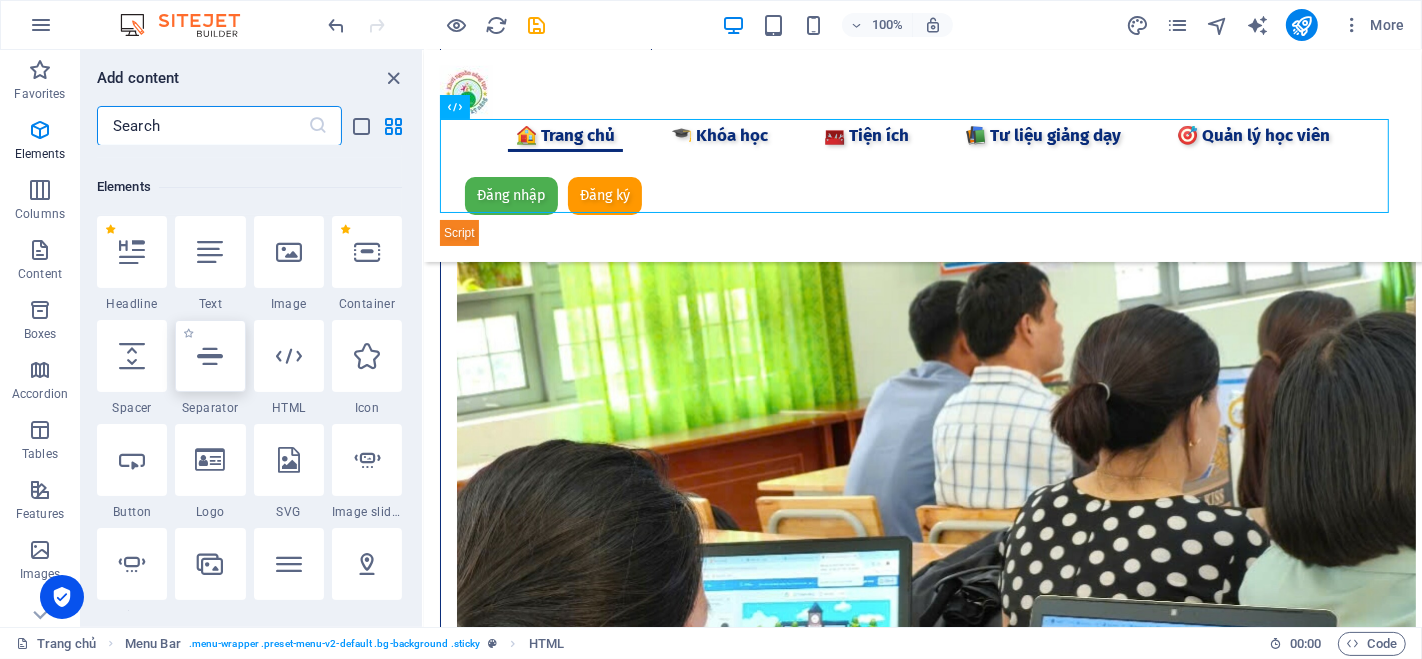 scroll, scrollTop: 213, scrollLeft: 0, axis: vertical 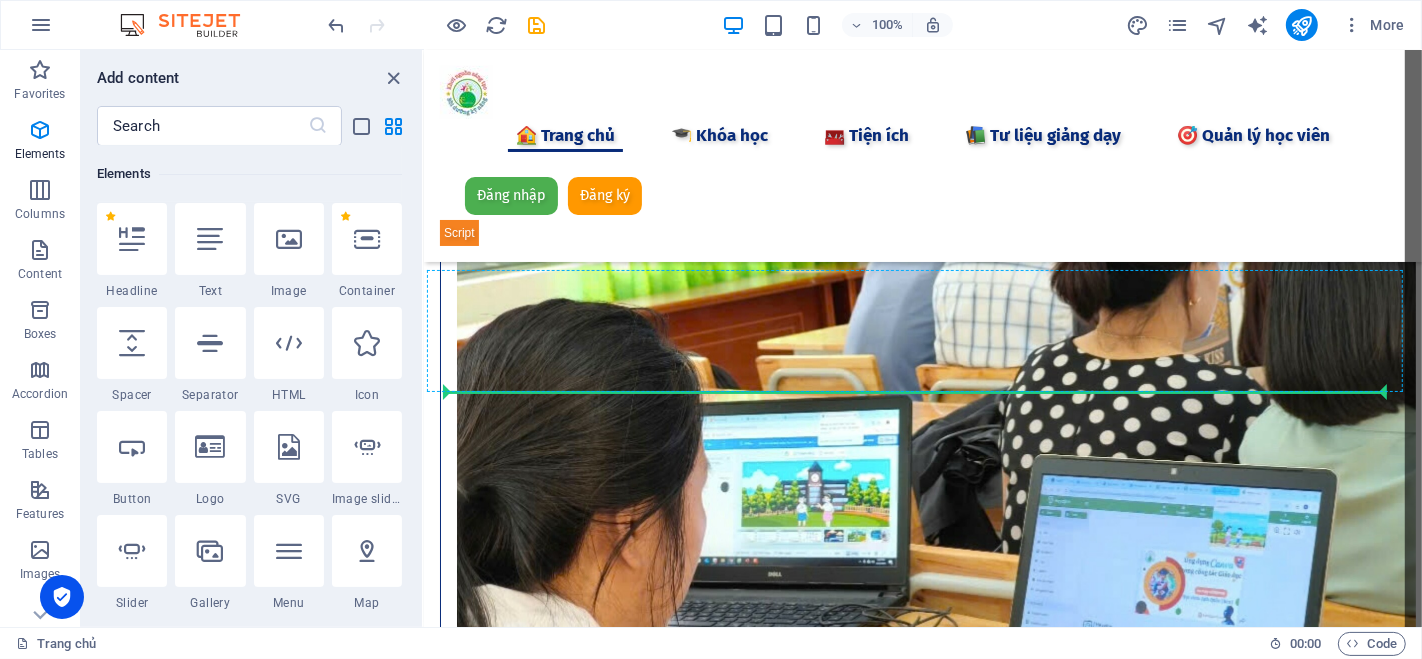 select on "%" 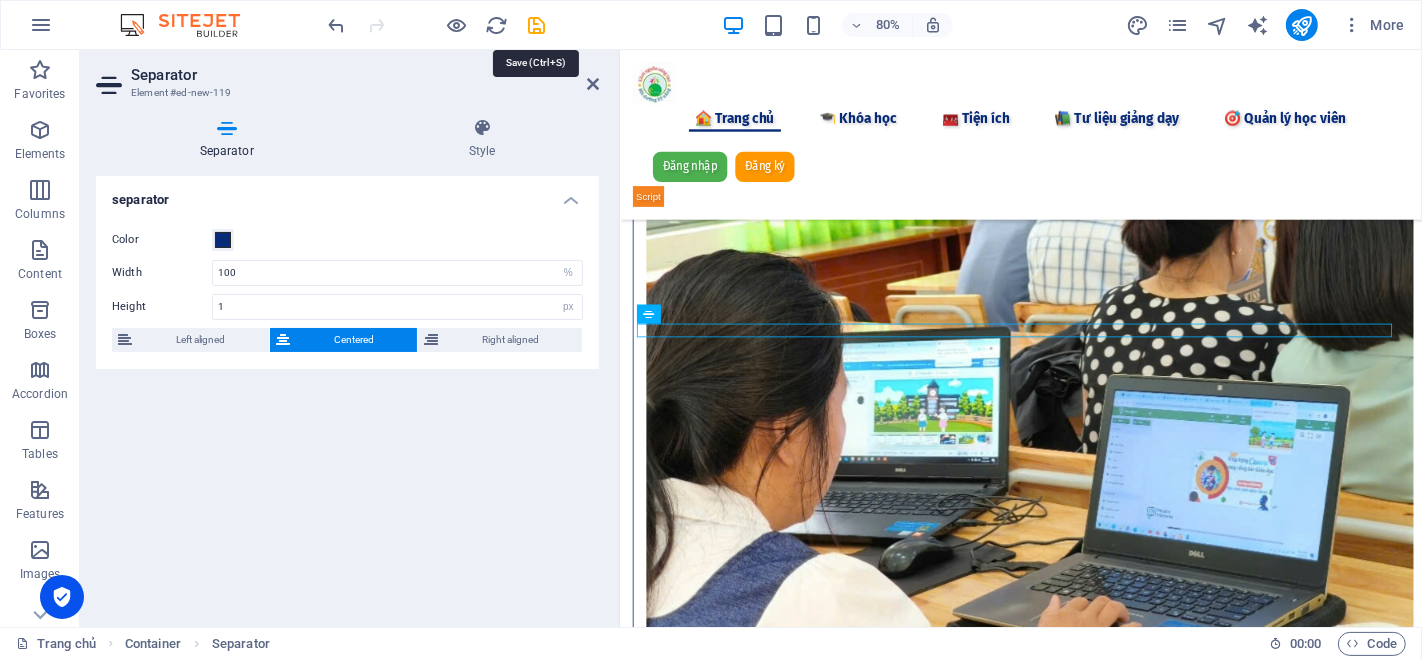 click at bounding box center [537, 25] 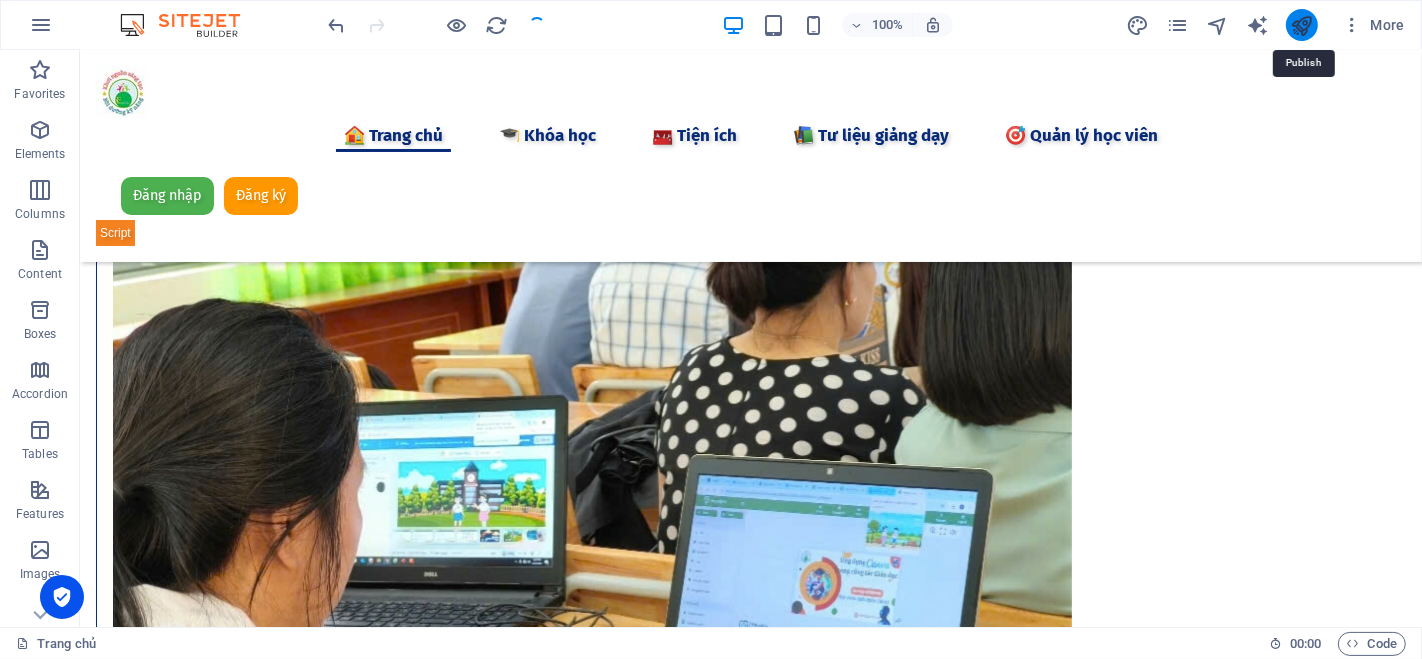 click at bounding box center [1301, 25] 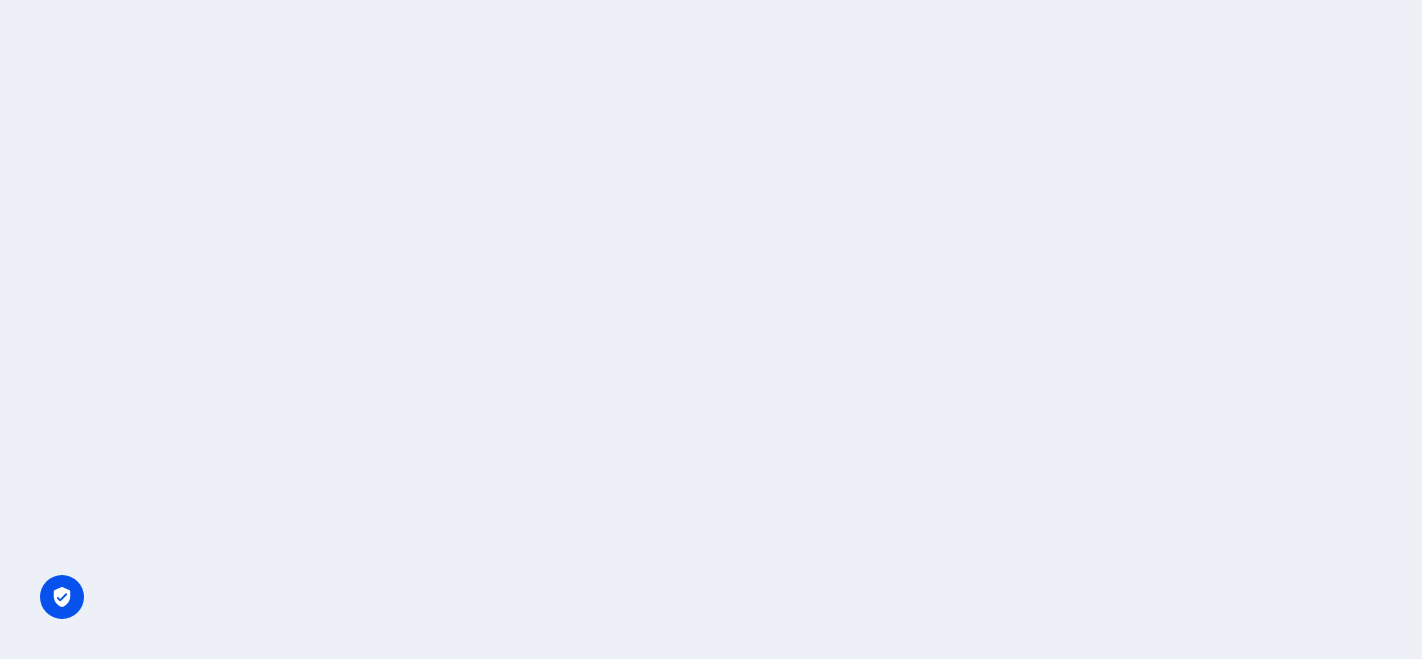 scroll, scrollTop: 0, scrollLeft: 0, axis: both 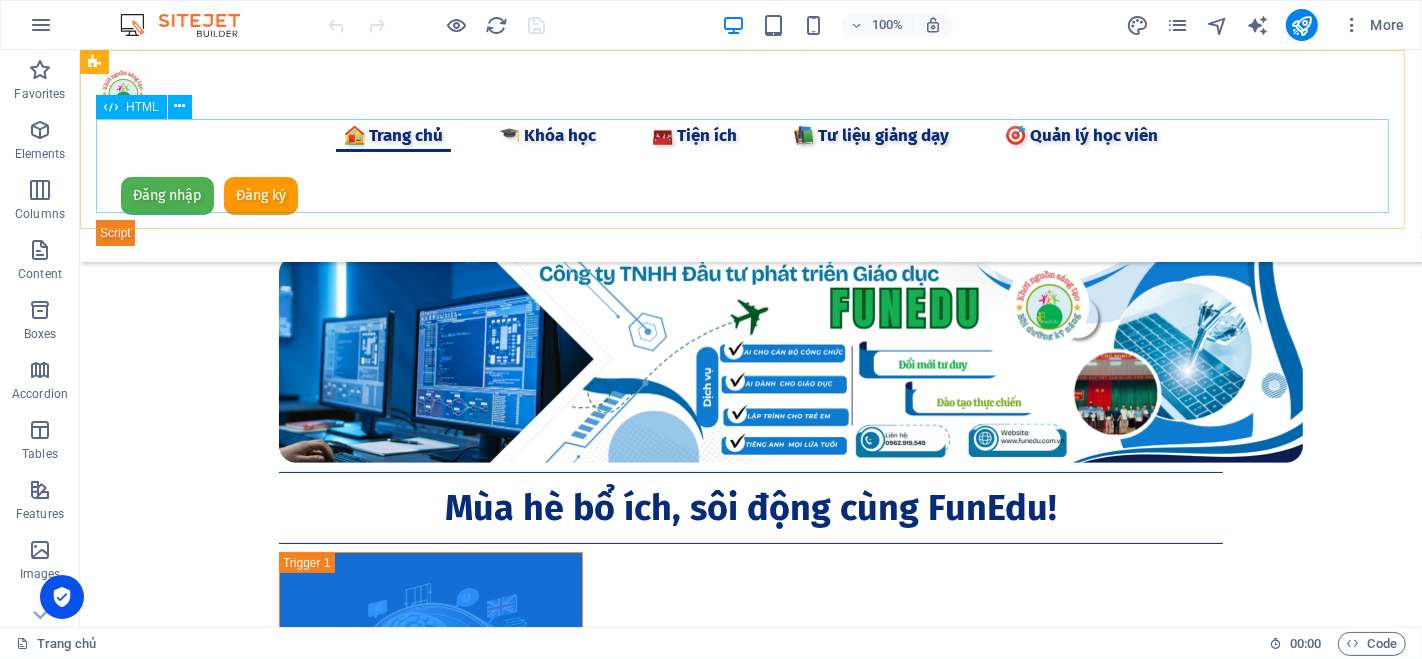click on "Đăng nhập
Đăng ký
[GEOGRAPHIC_DATA]
Email  *
Mật khẩu  *
Đăng nhập
Chưa có tài khoản?  Đăng ký
Họ và tên  *
Email  *
Số điện thoại  *
Mật khẩu  *
Xác nhận mật khẩu  *
Đăng ký
Đã có tài khoản?  Đăng nhập
Chúc mừng bạn đã đăng ký thành công! Vui lòng chờ kiểm duyệt để có thể sử dụng tài khoản.
Đăng nhập" at bounding box center [750, 209] 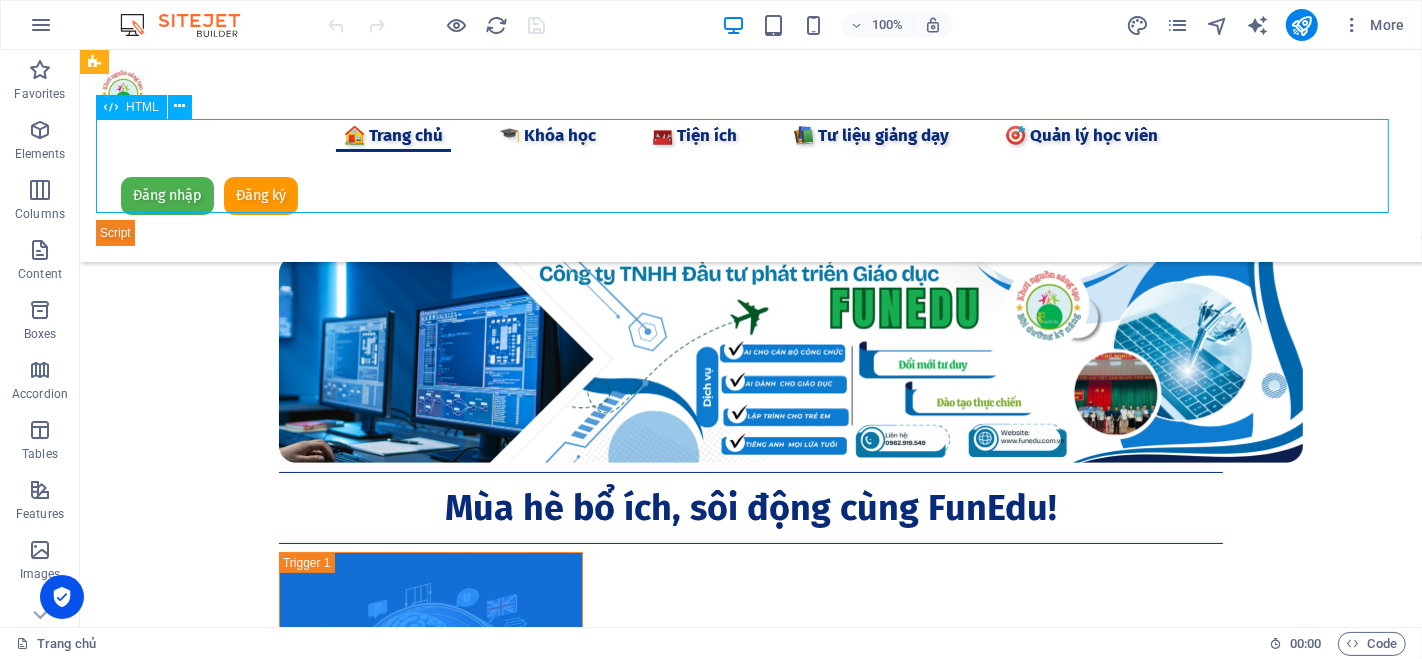 click on "Đăng nhập
Đăng ký
[GEOGRAPHIC_DATA]
Email  *
Mật khẩu  *
Đăng nhập
Chưa có tài khoản?  Đăng ký
Họ và tên  *
Email  *
Số điện thoại  *
Mật khẩu  *
Xác nhận mật khẩu  *
Đăng ký
Đã có tài khoản?  Đăng nhập
Chúc mừng bạn đã đăng ký thành công! Vui lòng chờ kiểm duyệt để có thể sử dụng tài khoản.
Đăng nhập" at bounding box center (750, 209) 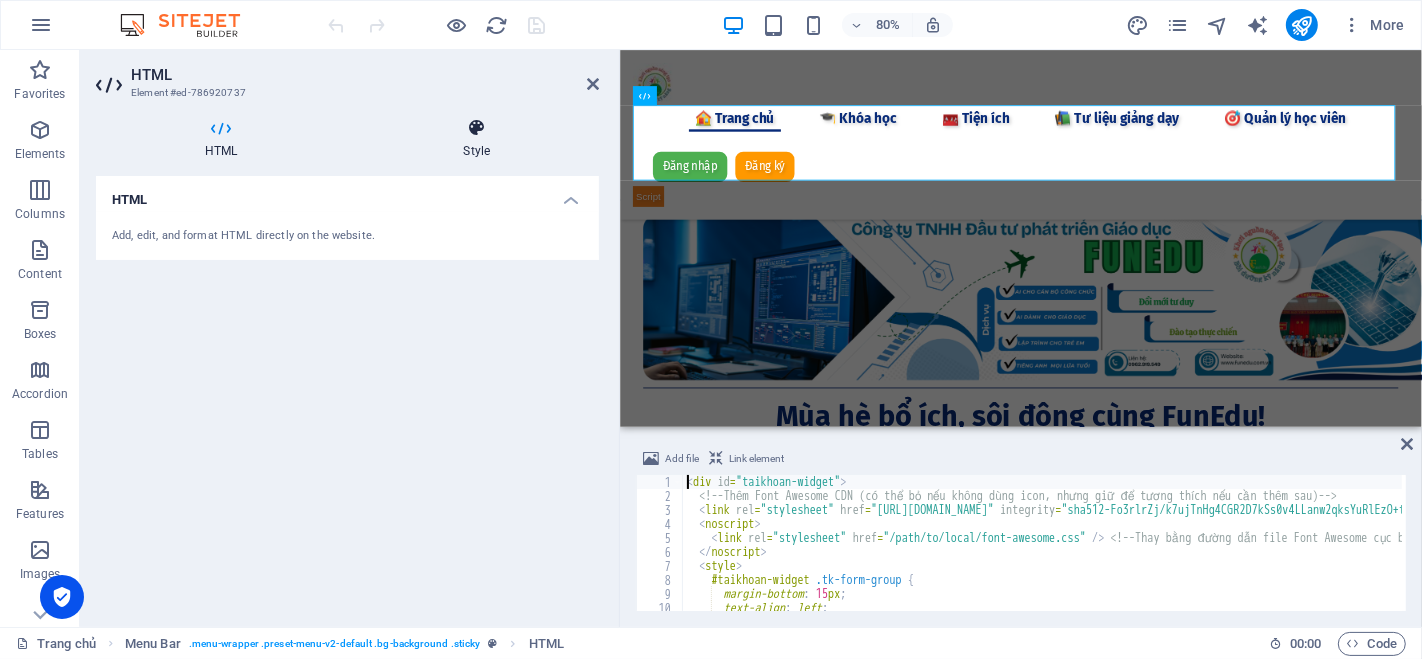 click at bounding box center (477, 128) 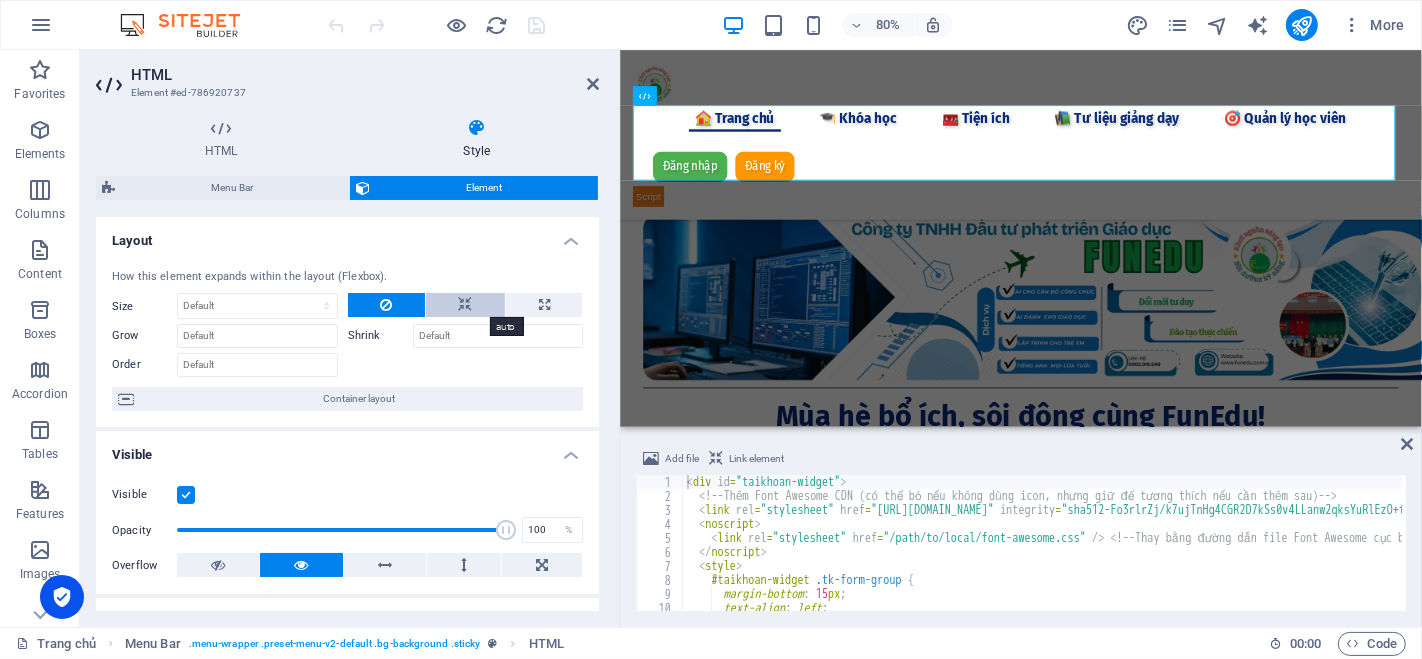 click at bounding box center (465, 305) 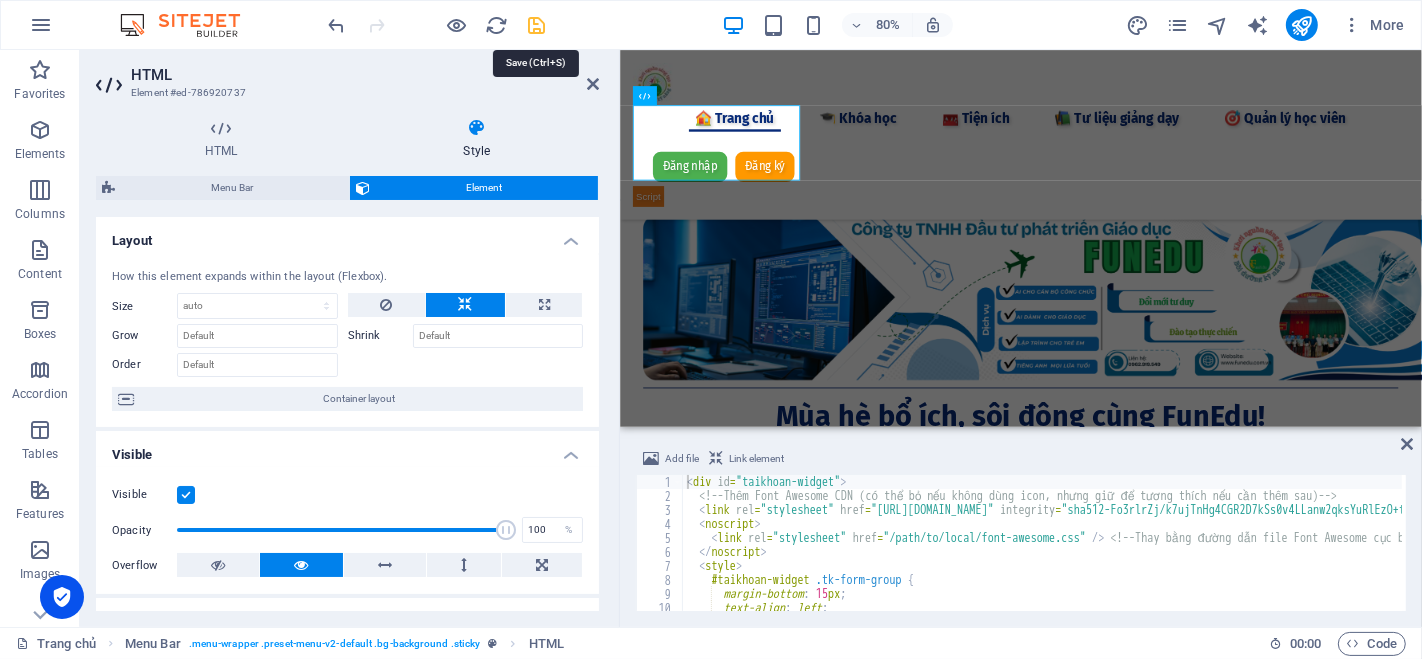 click at bounding box center [537, 25] 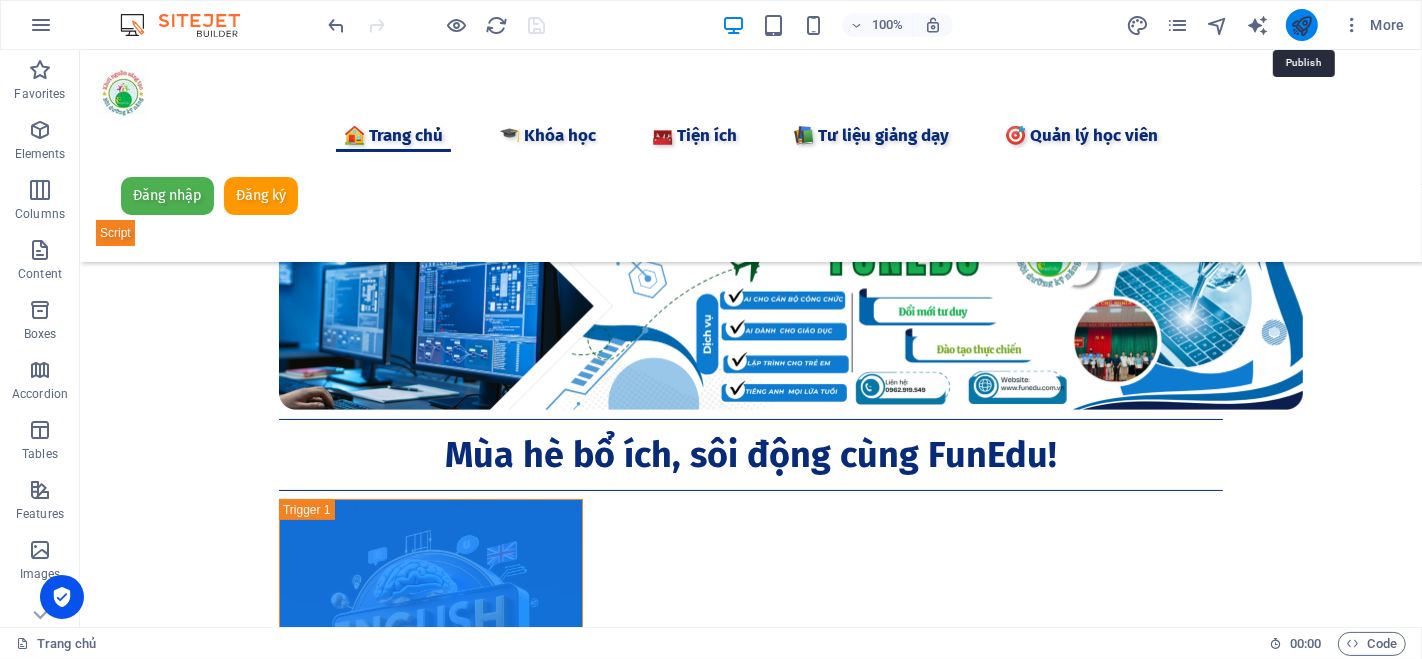 click at bounding box center (1301, 25) 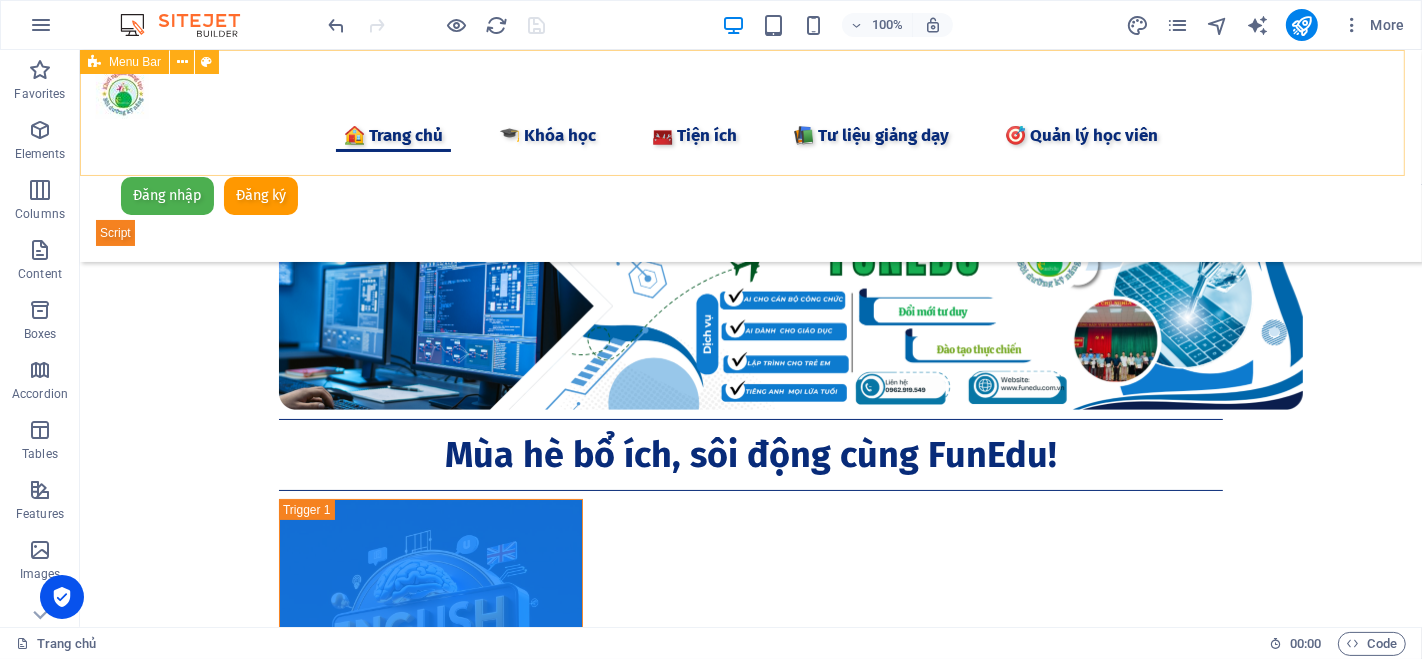 scroll, scrollTop: 333, scrollLeft: 0, axis: vertical 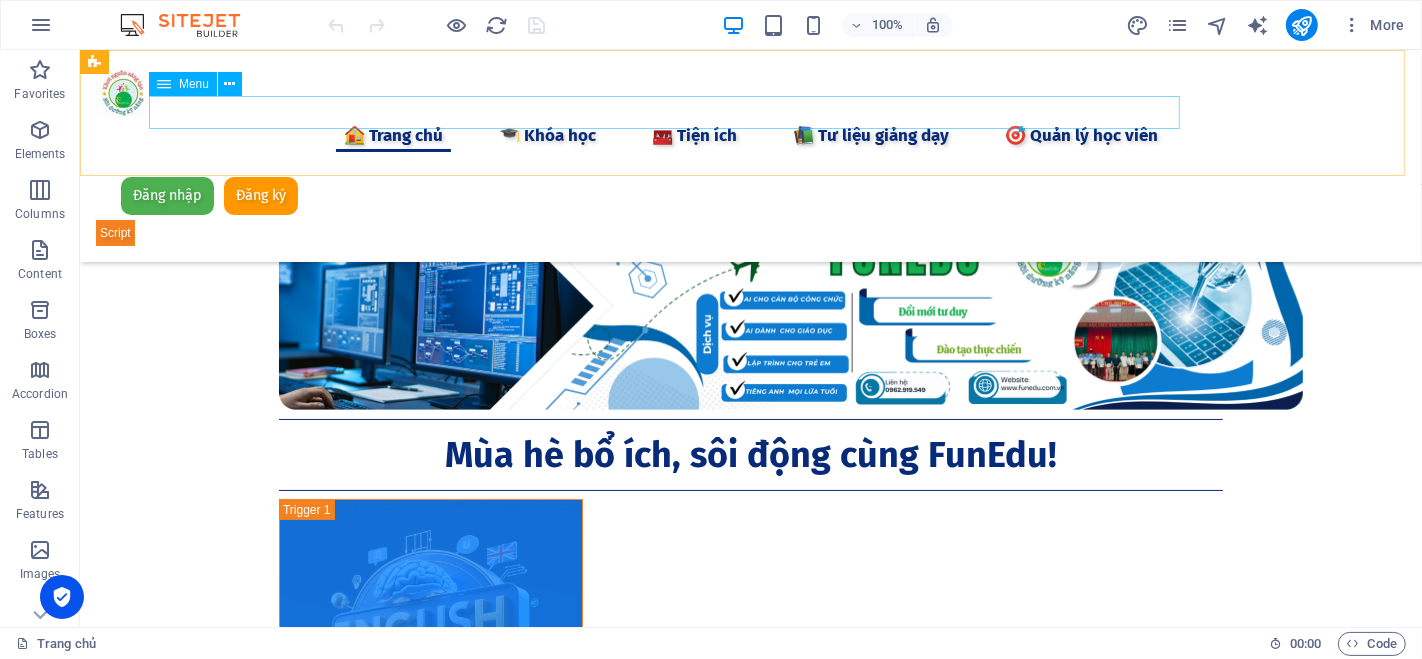 click on "Đăng nhập
Đăng ký
[GEOGRAPHIC_DATA]
Email  *
Mật khẩu  *
Đăng nhập
Chưa có tài khoản?  Đăng ký
Họ và tên  *
Email  *
Số điện thoại  *
Mật khẩu  *
Xác nhận mật khẩu  *
Đăng ký
Đã có tài khoản?  Đăng nhập
Chúc mừng bạn đã đăng ký thành công! Vui lòng chờ kiểm duyệt để có thể sử dụng tài khoản.
Đăng nhập" at bounding box center [750, 209] 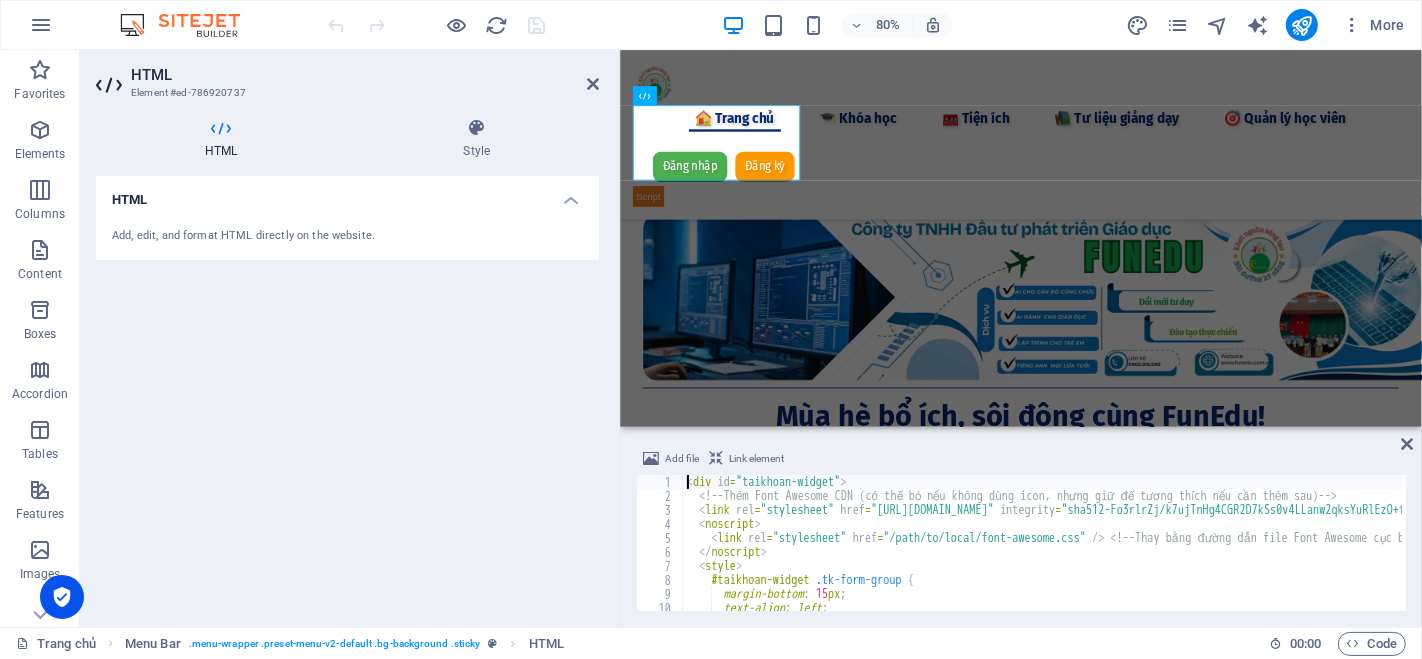 type on "</script>
</div><style>#ed-786920737 { flex-basis: auto; }</style>" 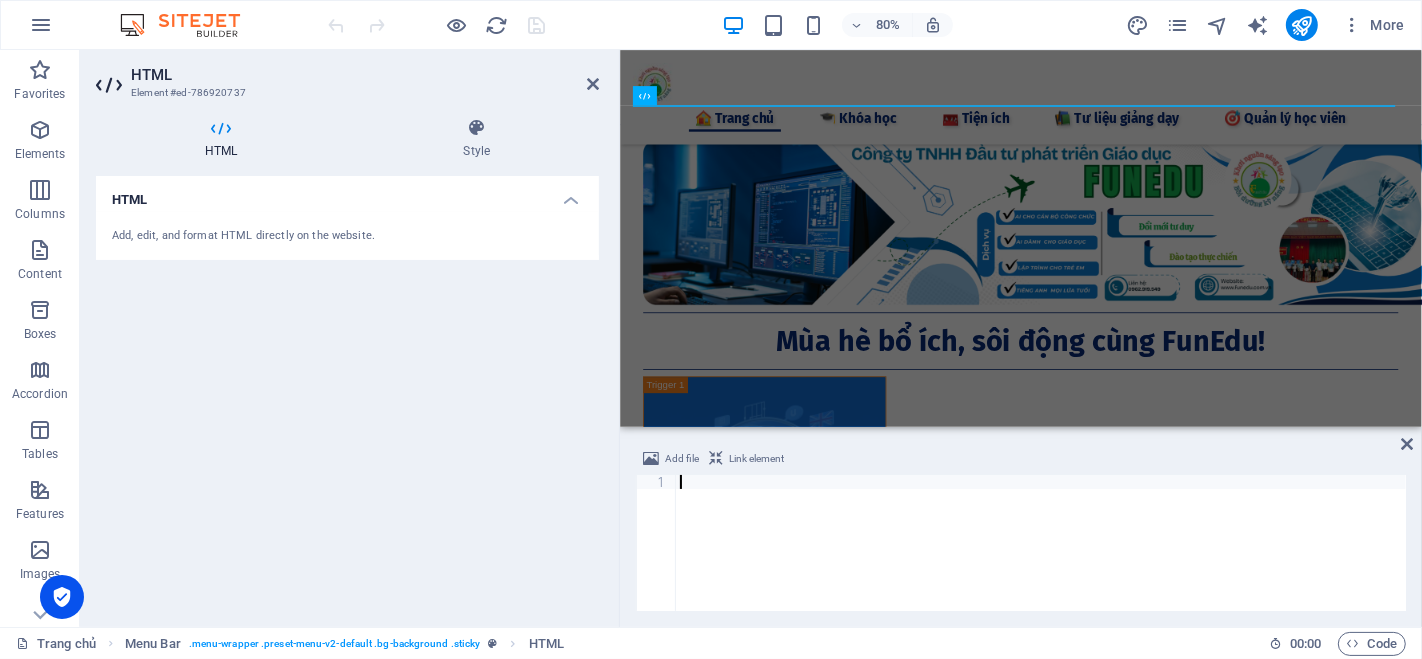 type on "</div>" 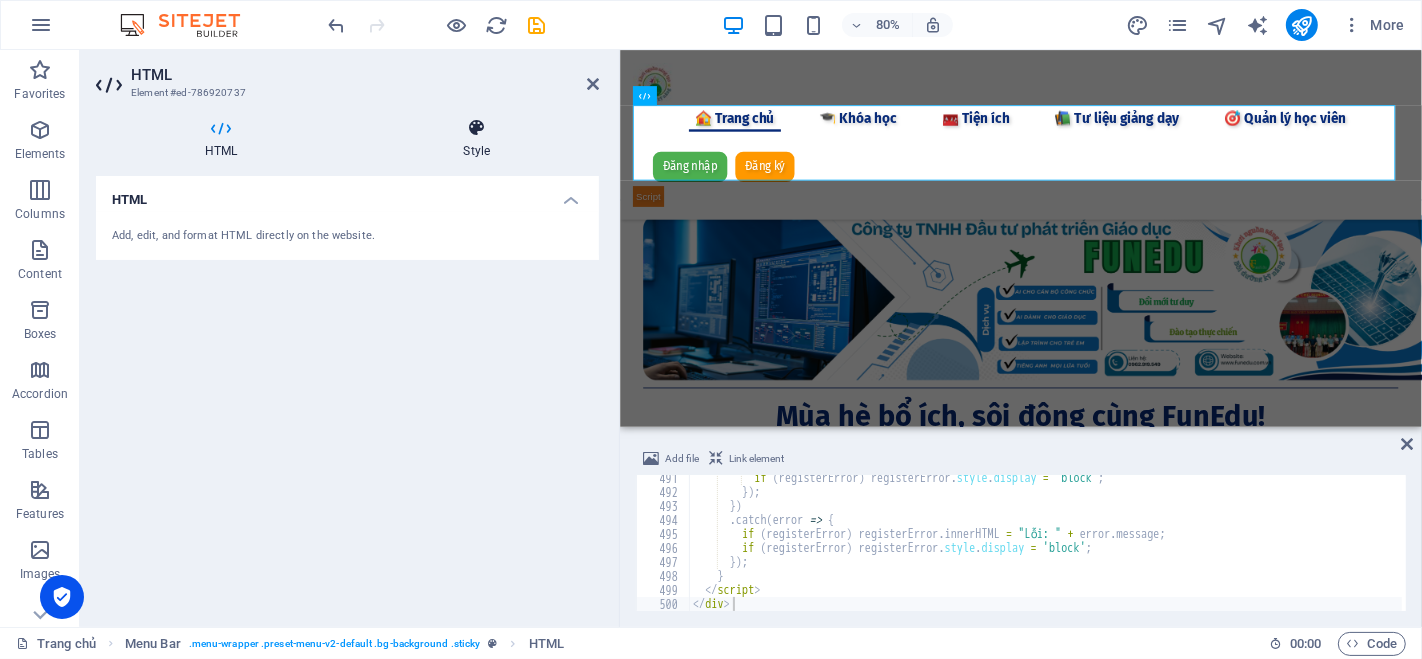 click on "Style" at bounding box center (477, 139) 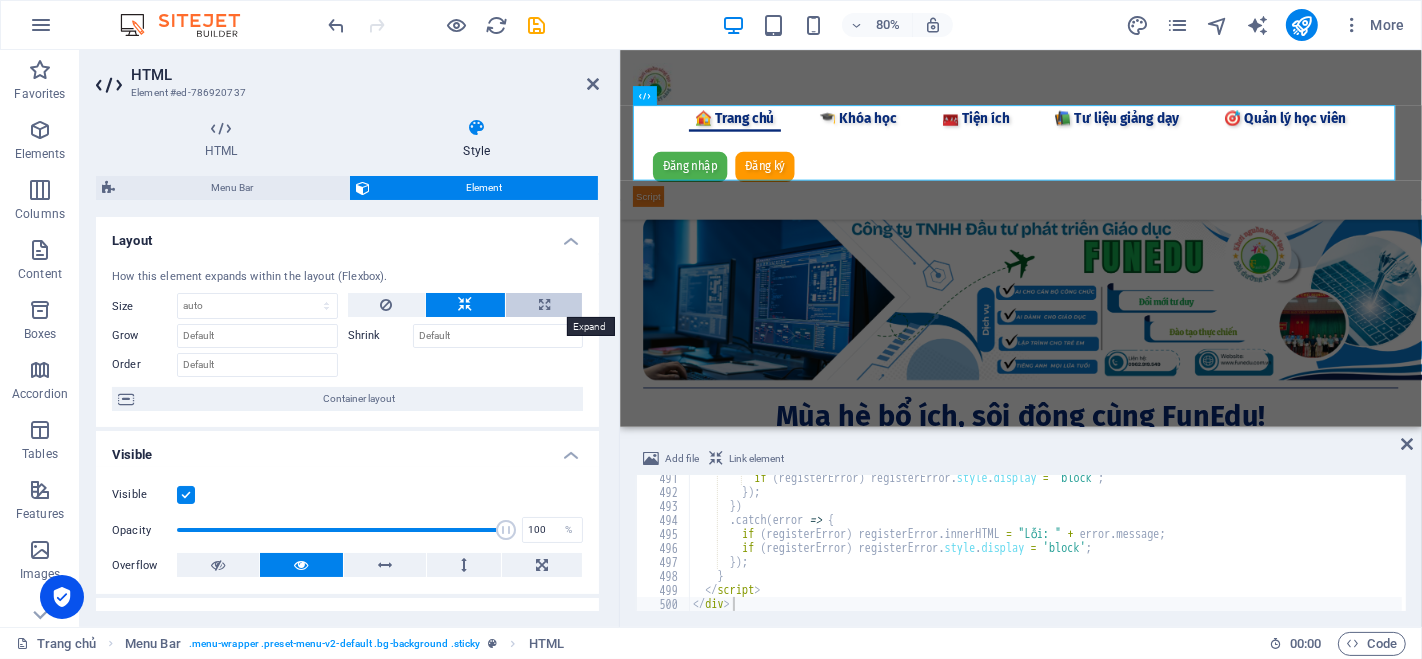 click at bounding box center [544, 305] 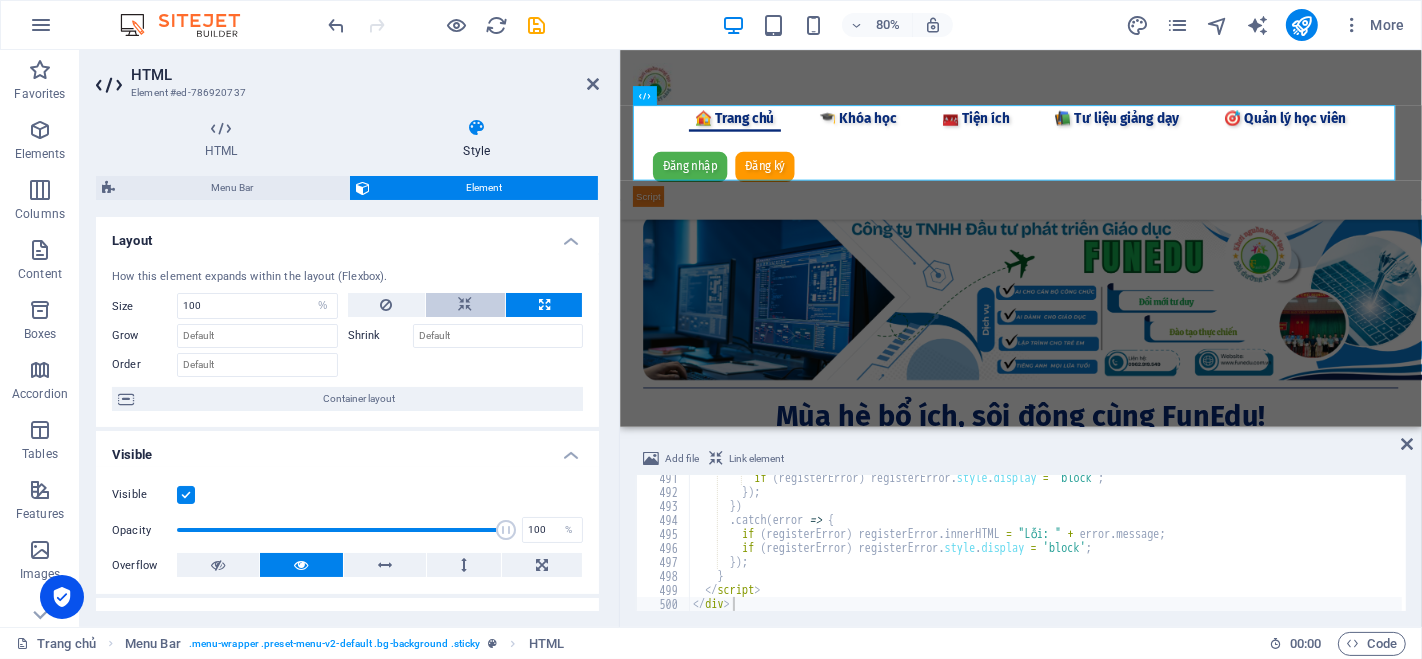 click at bounding box center [465, 305] 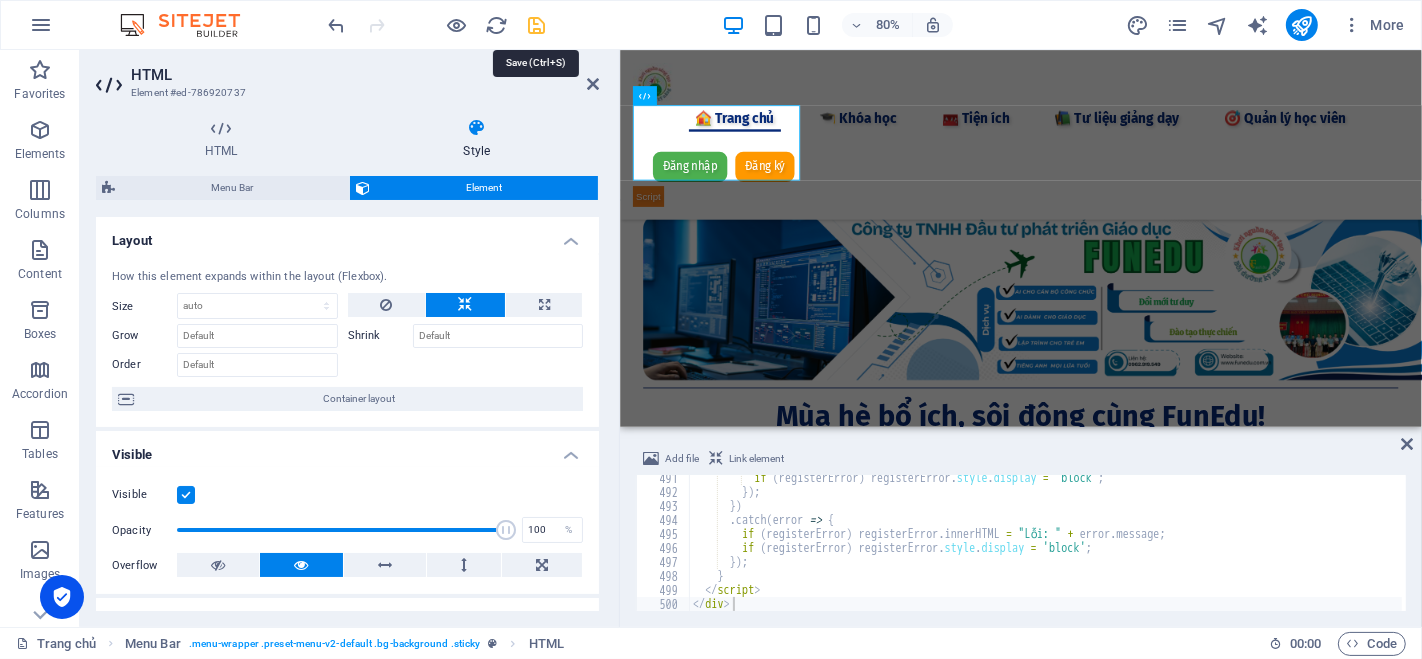 click at bounding box center (537, 25) 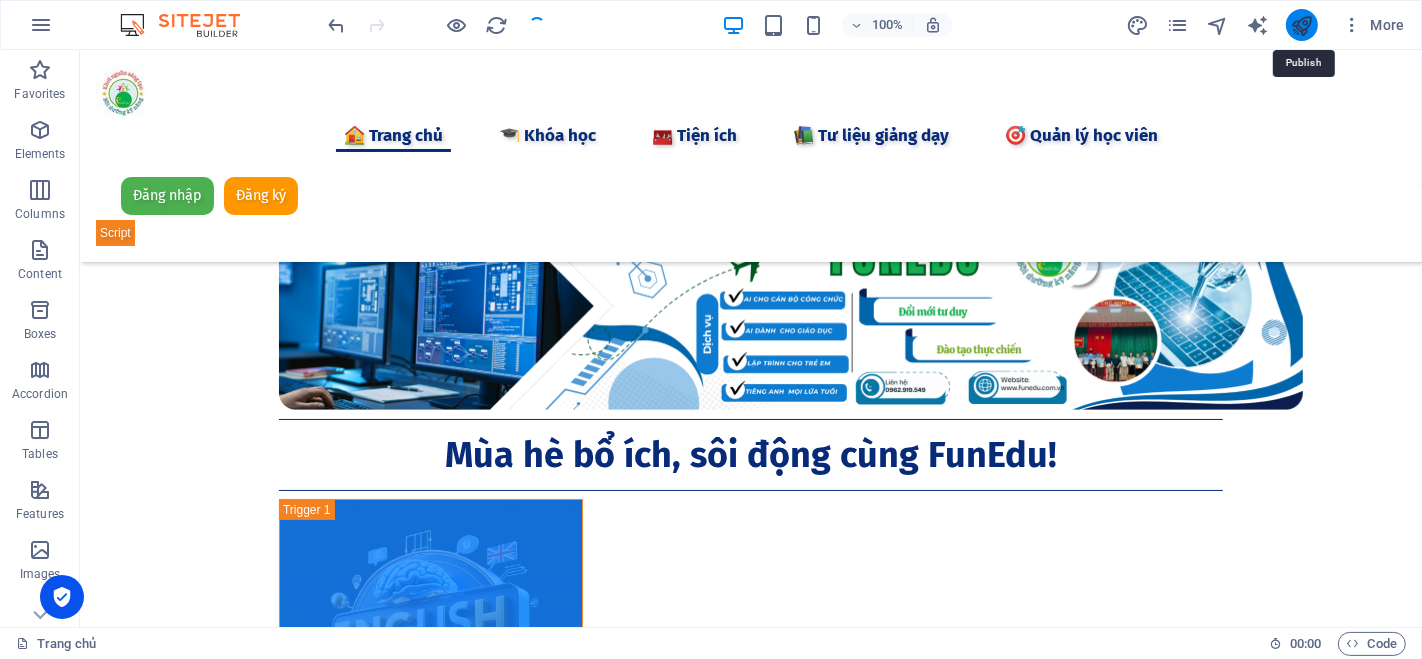 click at bounding box center (1301, 25) 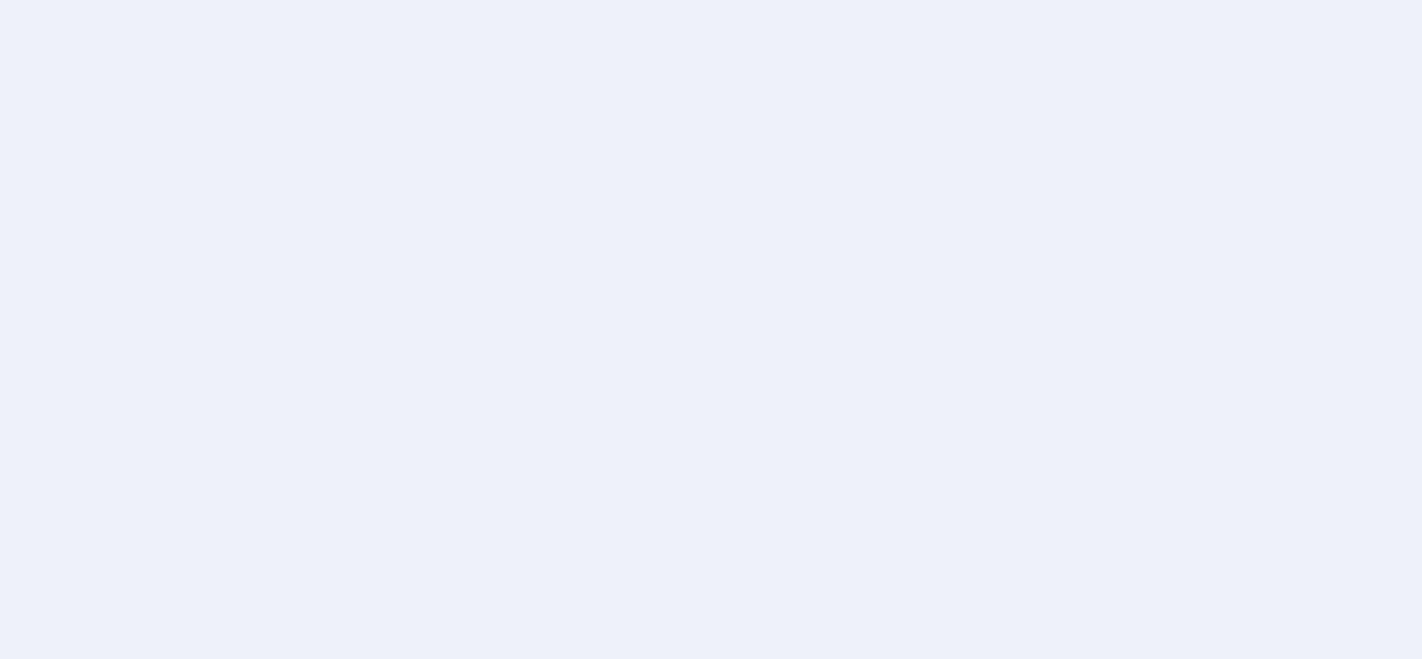 scroll, scrollTop: 0, scrollLeft: 0, axis: both 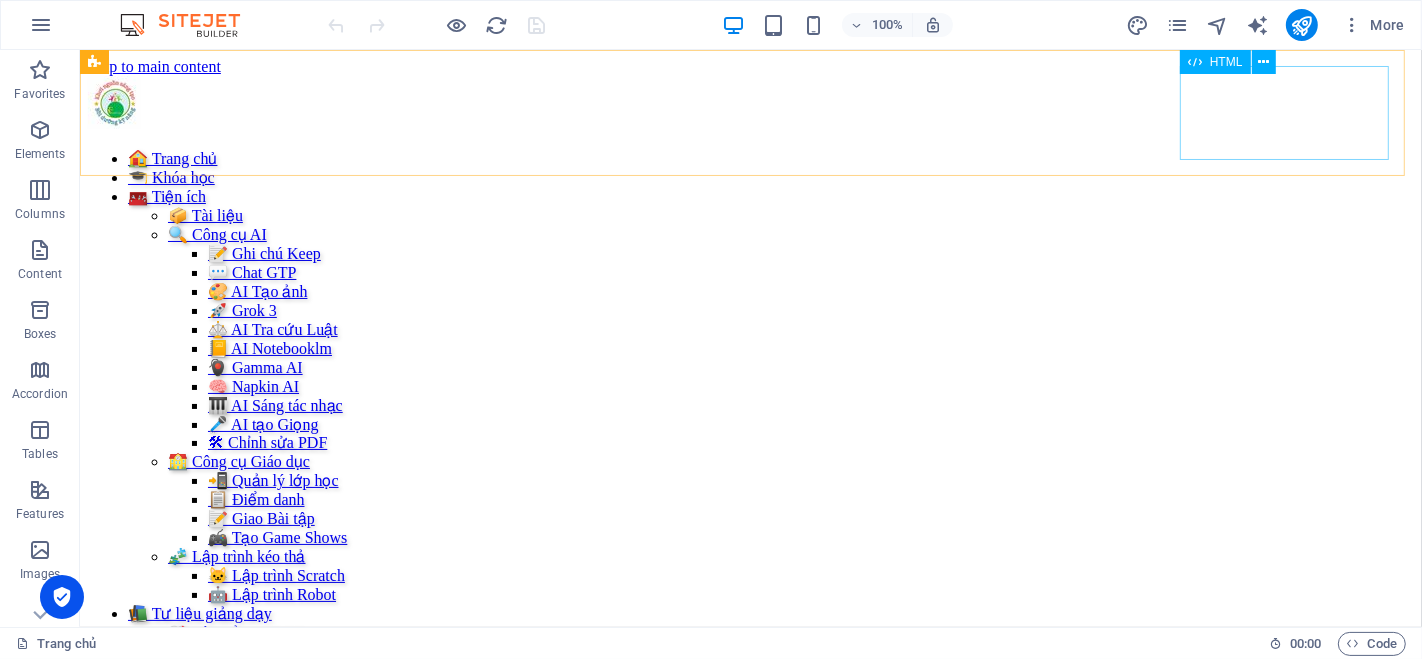 click on "Đăng nhập
Đăng ký
[GEOGRAPHIC_DATA]
Email  *
Mật khẩu  *
Đăng nhập
Chưa có tài khoản?  Đăng ký
Họ và tên  *
Email  *
Số điện thoại  *
Mật khẩu  *
Xác nhận mật khẩu  *
Đăng ký
Đã có tài khoản?  Đăng nhập
Chúc mừng bạn đã đăng ký thành công! Vui lòng chờ kiểm duyệt để có thể sử dụng tài khoản.
Đăng nhập" at bounding box center [750, 778] 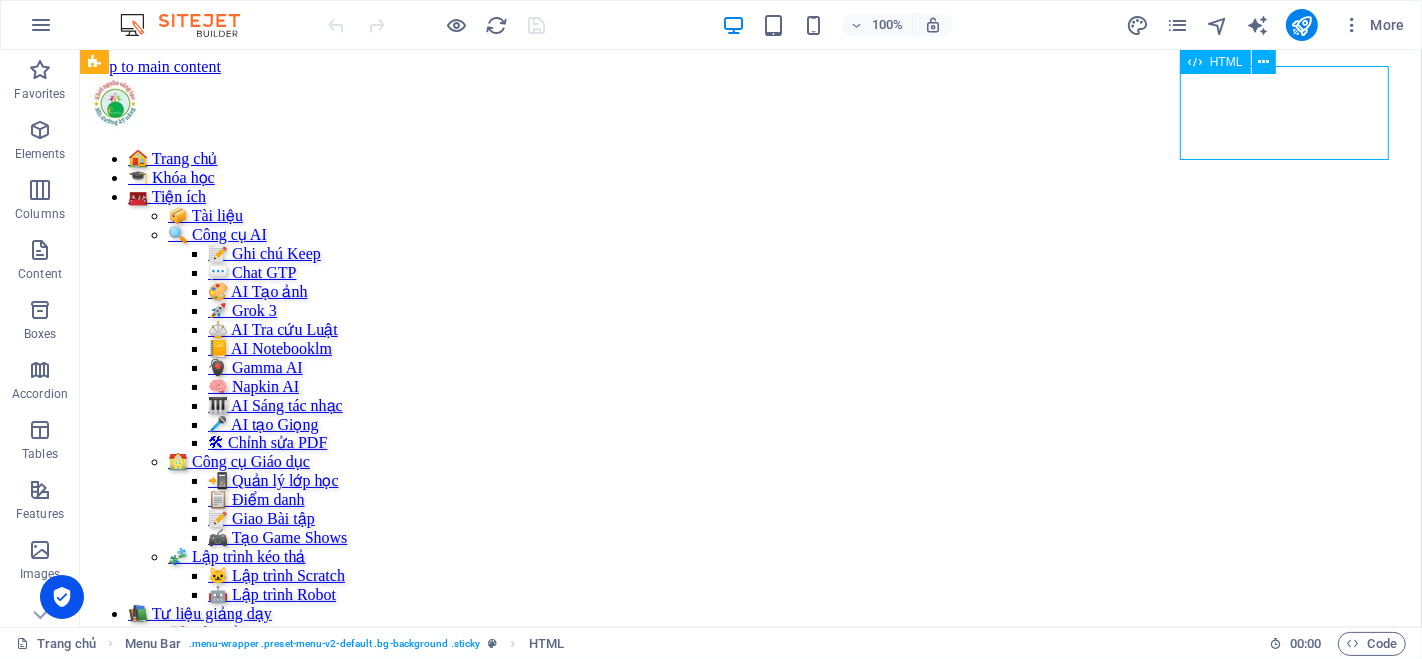 click on "Đăng nhập
Đăng ký
[GEOGRAPHIC_DATA]
Email  *
Mật khẩu  *
Đăng nhập
Chưa có tài khoản?  Đăng ký
Họ và tên  *
Email  *
Số điện thoại  *
Mật khẩu  *
Xác nhận mật khẩu  *
Đăng ký
Đã có tài khoản?  Đăng nhập
Chúc mừng bạn đã đăng ký thành công! Vui lòng chờ kiểm duyệt để có thể sử dụng tài khoản.
Đăng nhập" at bounding box center (750, 778) 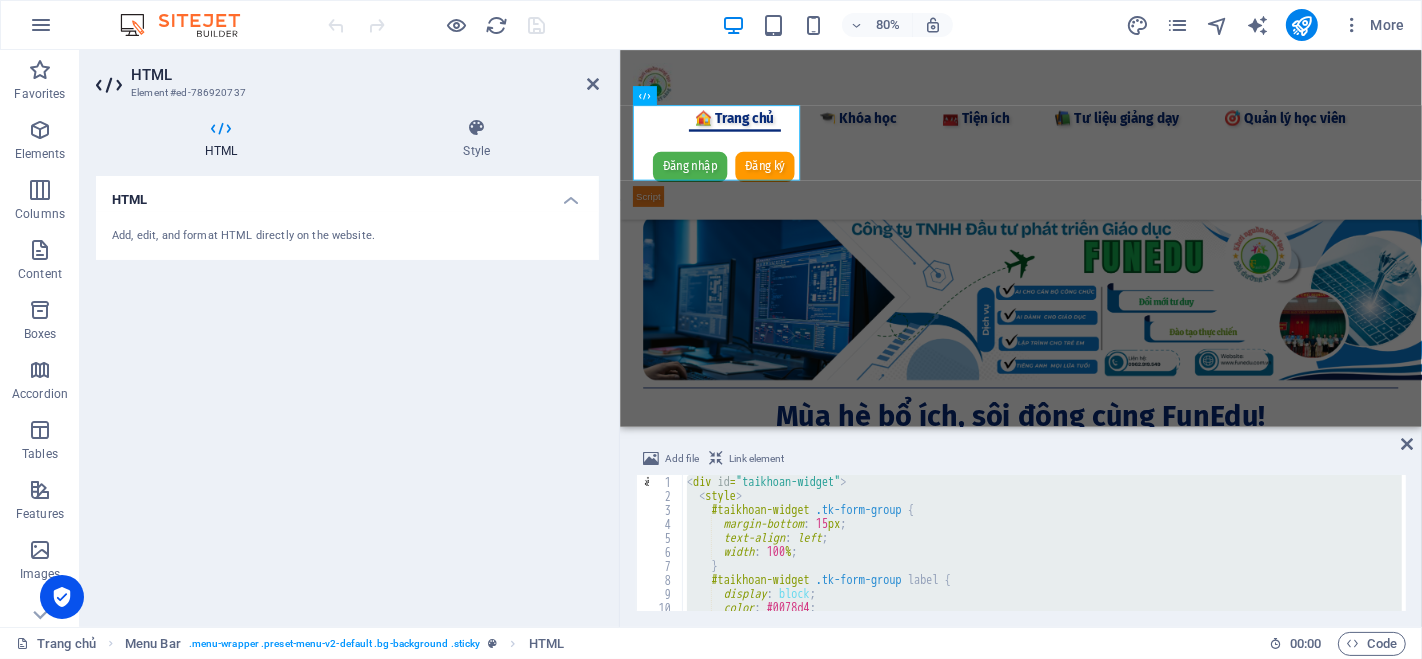 type on "</div>" 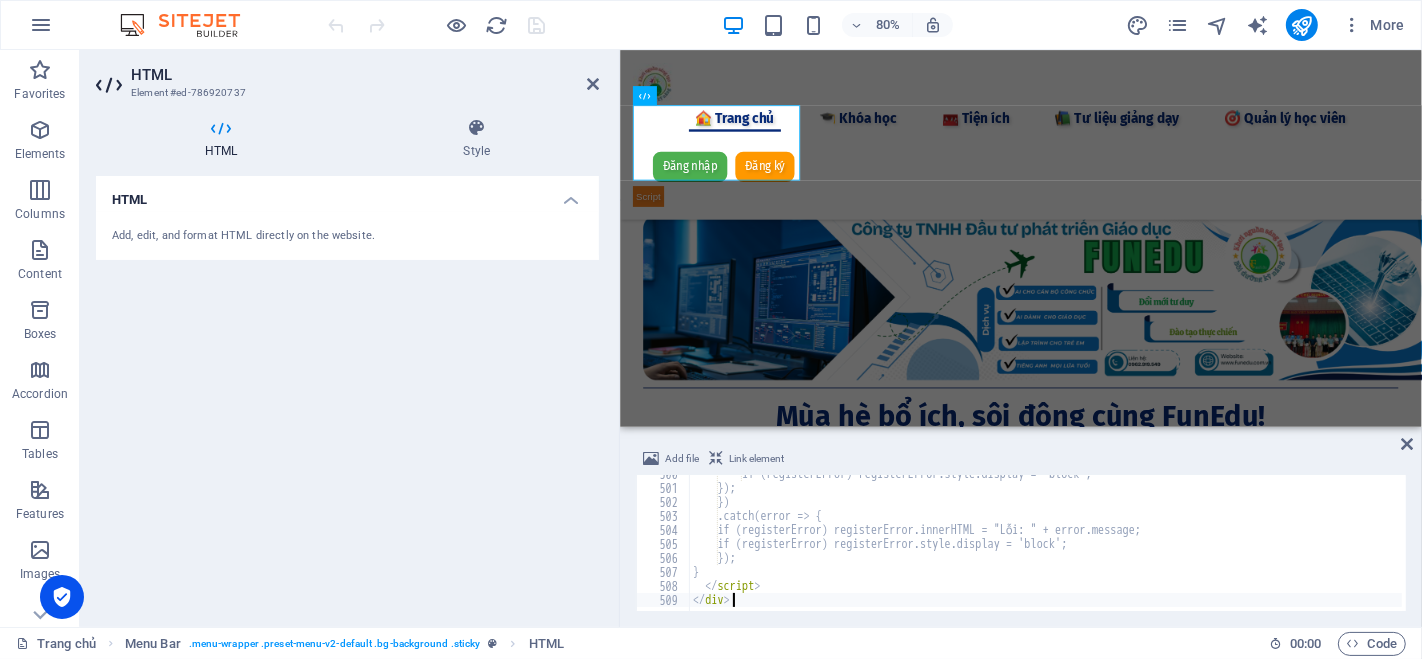 scroll, scrollTop: 6994, scrollLeft: 0, axis: vertical 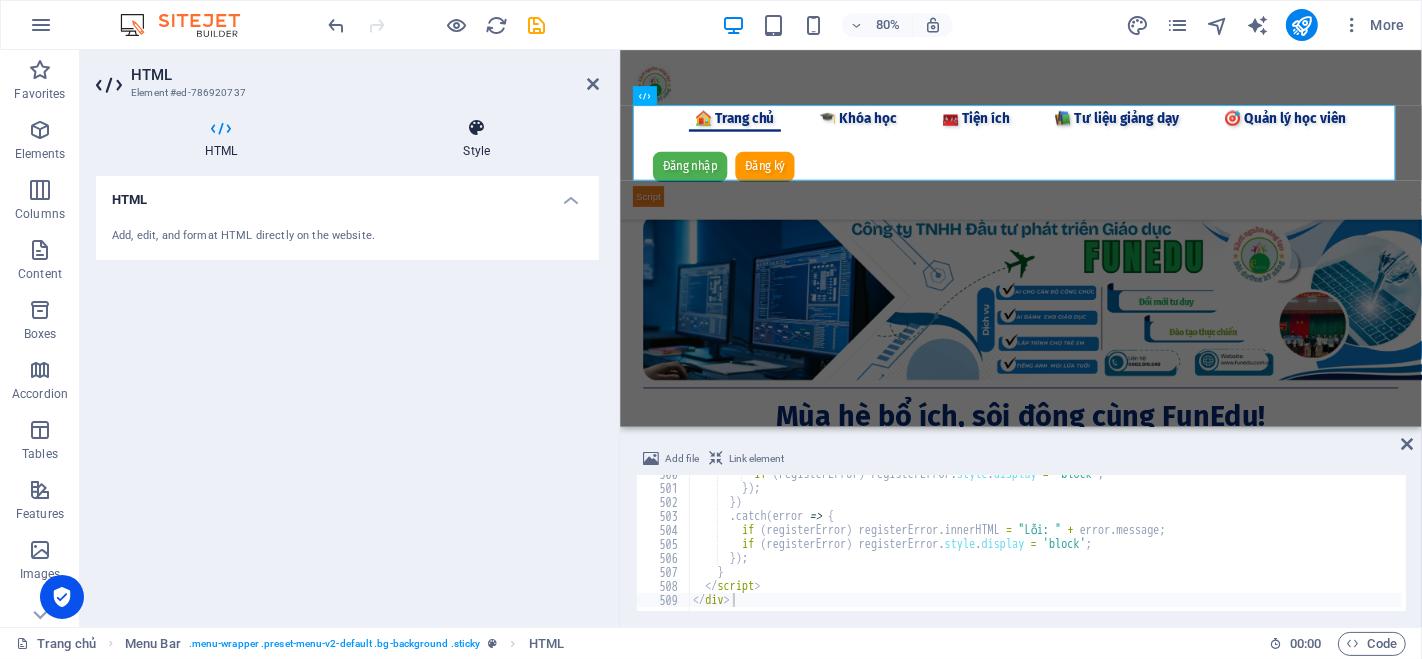 click at bounding box center [477, 128] 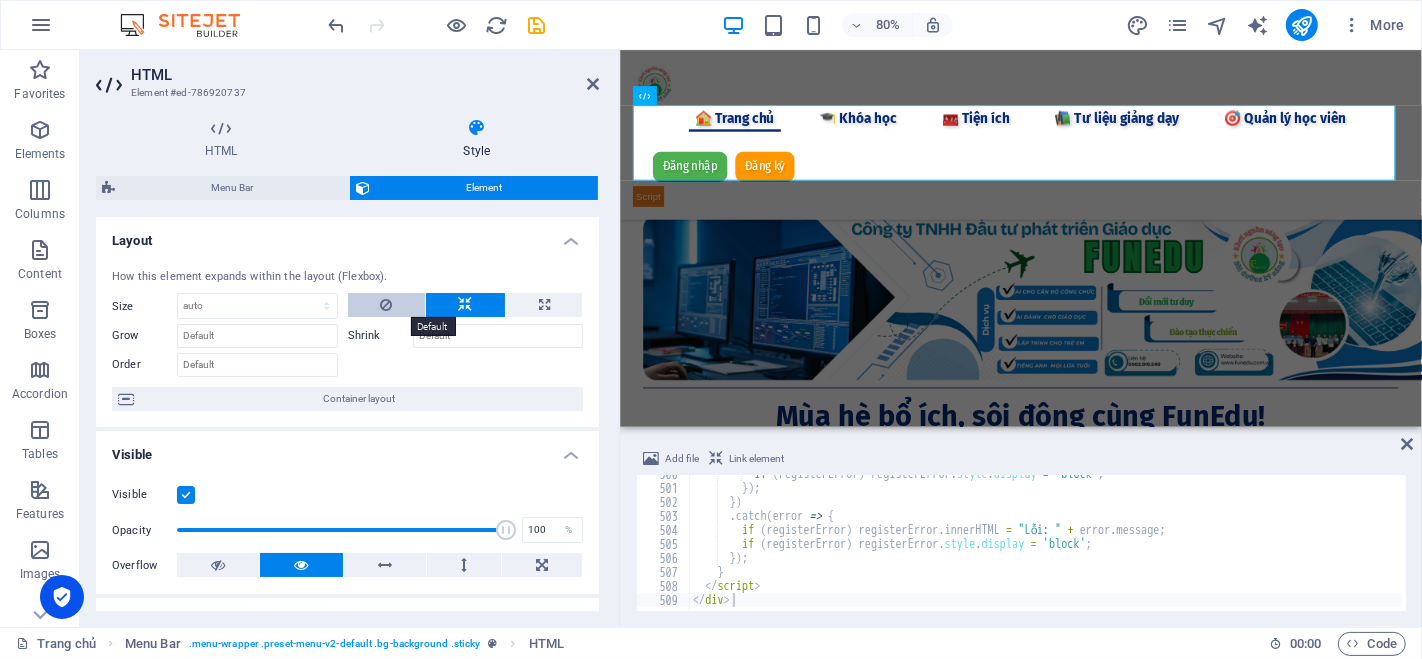 click at bounding box center [386, 305] 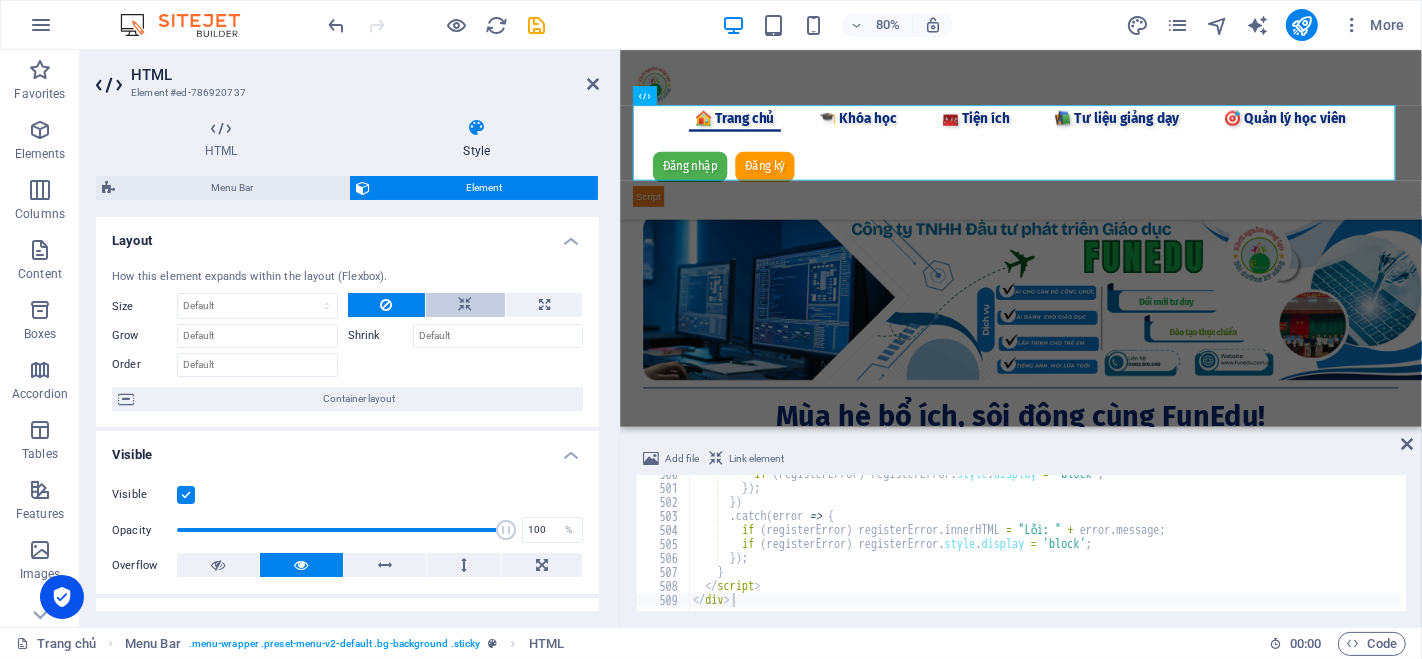 click at bounding box center (465, 305) 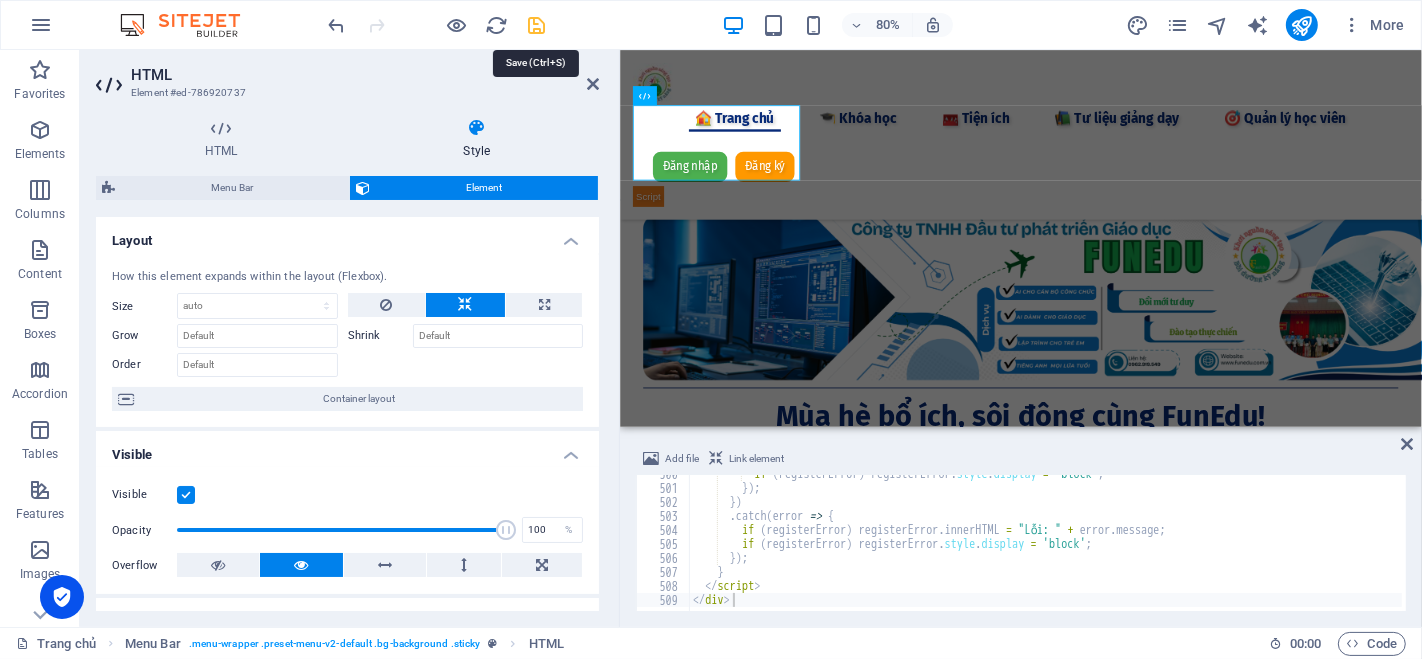 click at bounding box center (537, 25) 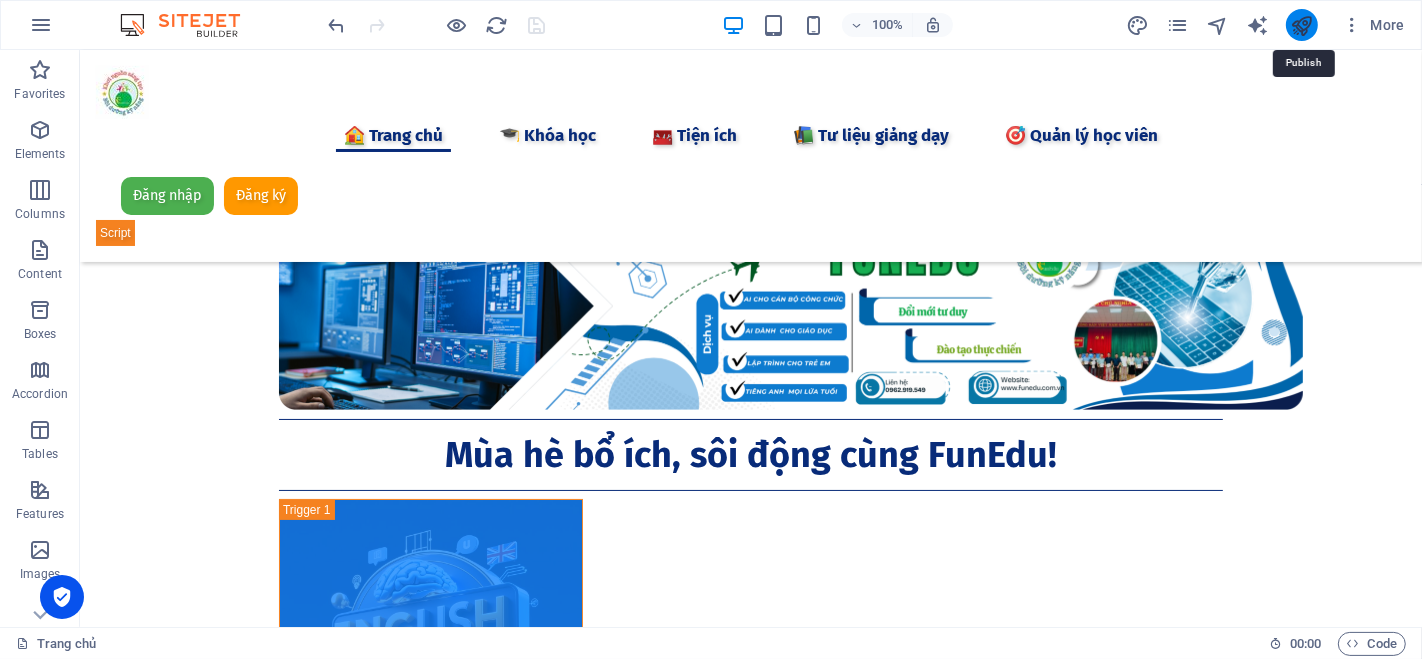 click at bounding box center [1301, 25] 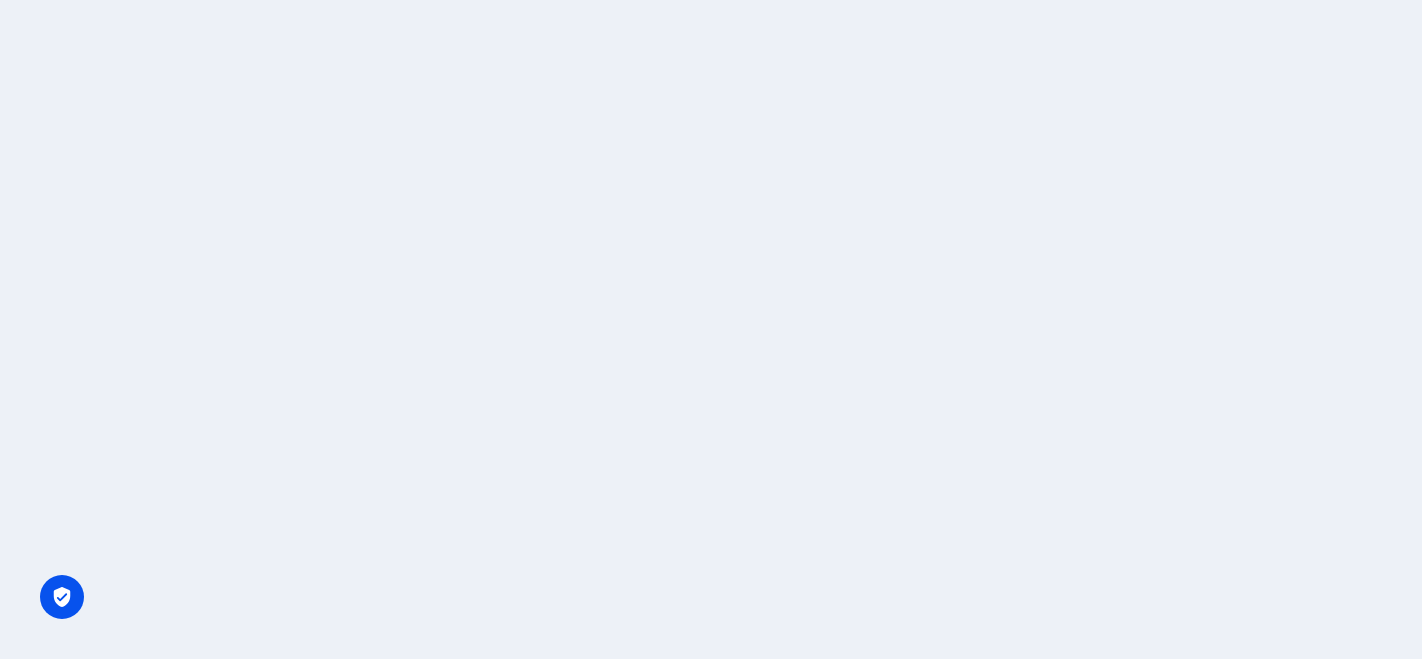 scroll, scrollTop: 0, scrollLeft: 0, axis: both 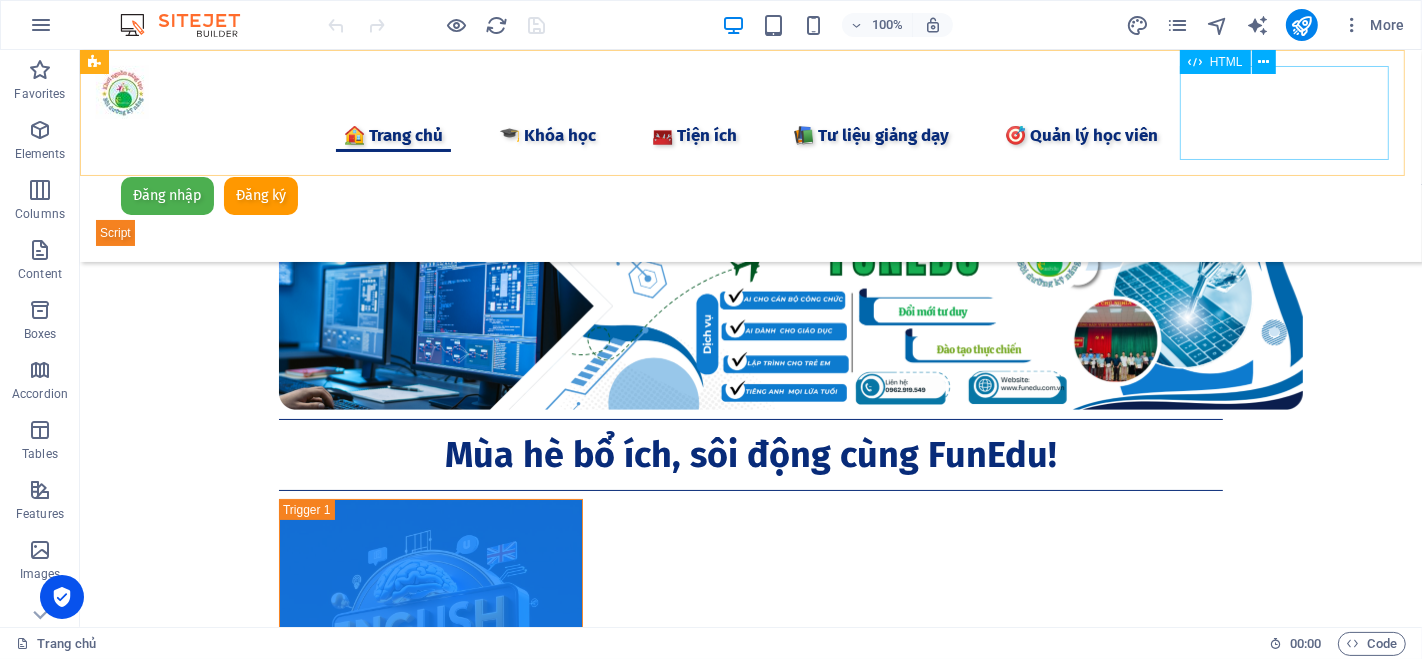 click on "Đăng nhập
Đăng ký
[GEOGRAPHIC_DATA]
Email  *
Mật khẩu  *
Đăng nhập
Chưa có tài khoản?  Đăng ký
Họ và tên  *
Email  *
Số điện thoại  *
Mật khẩu  *
Xác nhận mật khẩu  *
Đăng ký
Đã có tài khoản?  Đăng nhập
Chúc mừng bạn đã đăng ký thành công! Vui lòng chờ kiểm duyệt để có thể sử dụng tài khoản.
Đăng nhập" at bounding box center (750, 209) 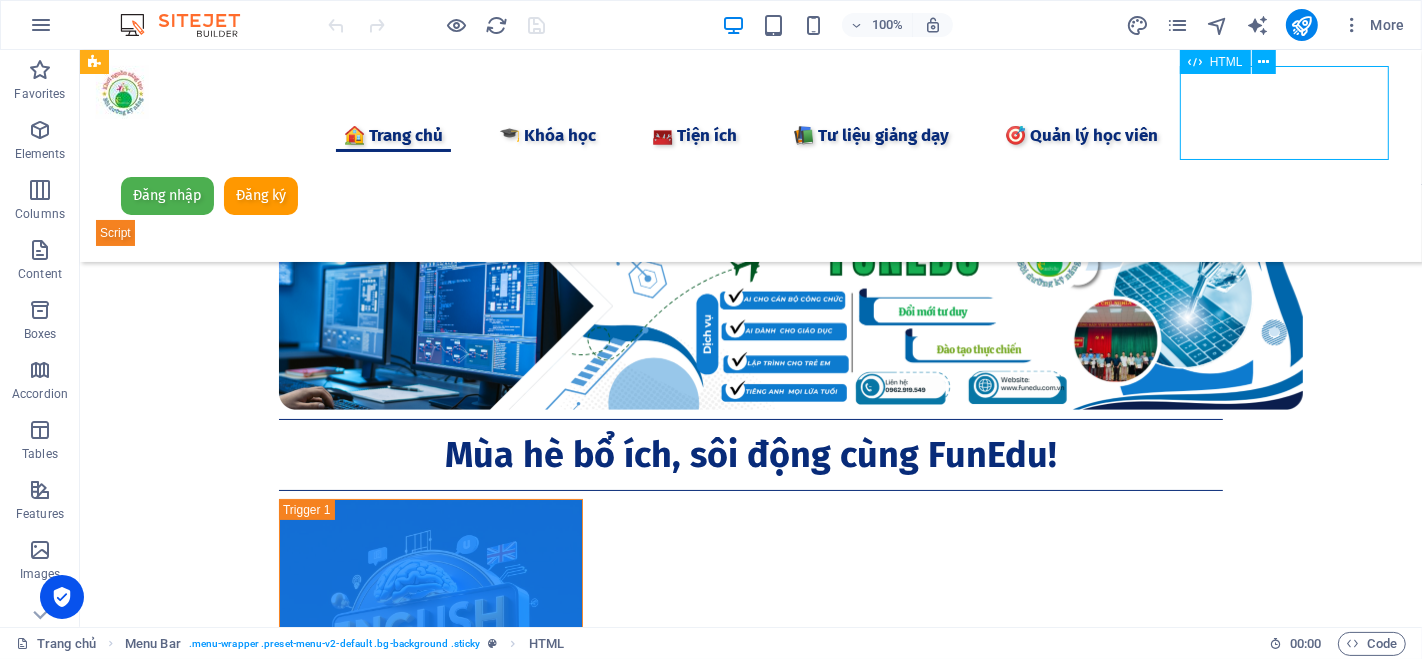 click on "Đăng nhập
Đăng ký
[GEOGRAPHIC_DATA]
Email  *
Mật khẩu  *
Đăng nhập
Chưa có tài khoản?  Đăng ký
Họ và tên  *
Email  *
Số điện thoại  *
Mật khẩu  *
Xác nhận mật khẩu  *
Đăng ký
Đã có tài khoản?  Đăng nhập
Chúc mừng bạn đã đăng ký thành công! Vui lòng chờ kiểm duyệt để có thể sử dụng tài khoản.
Đăng nhập" at bounding box center [750, 209] 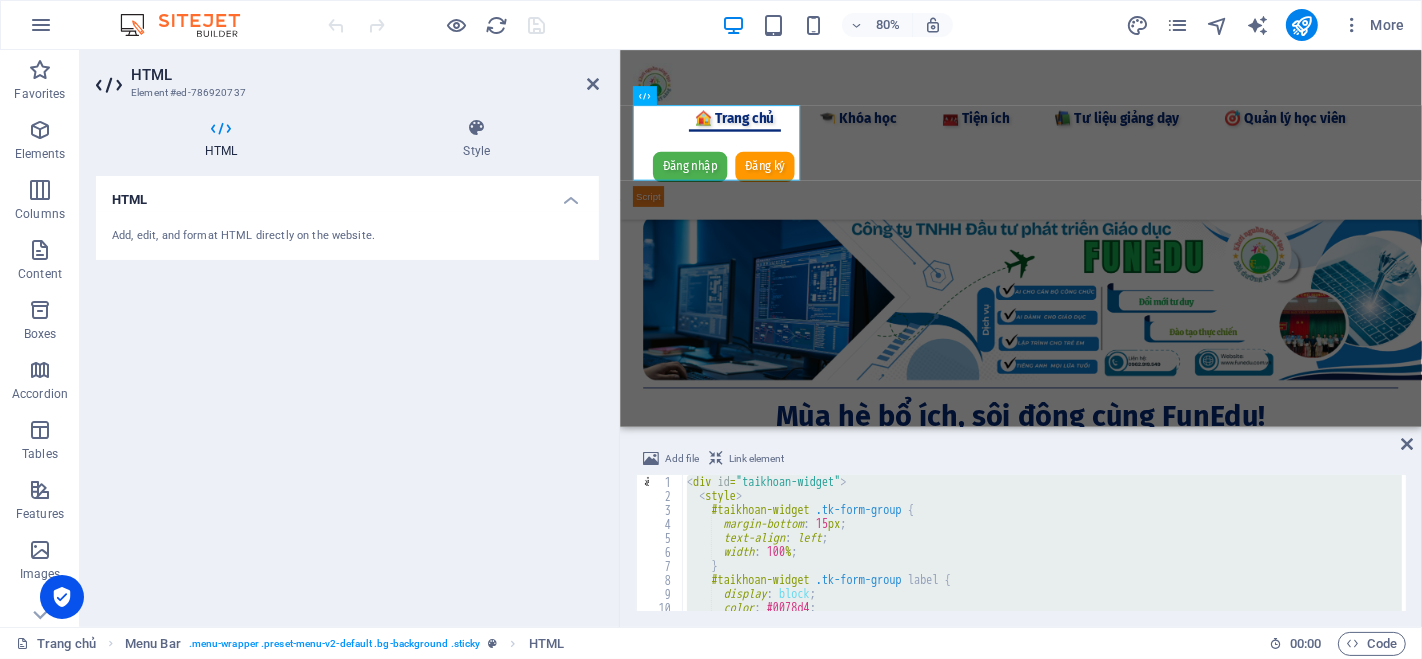 type on "</div>" 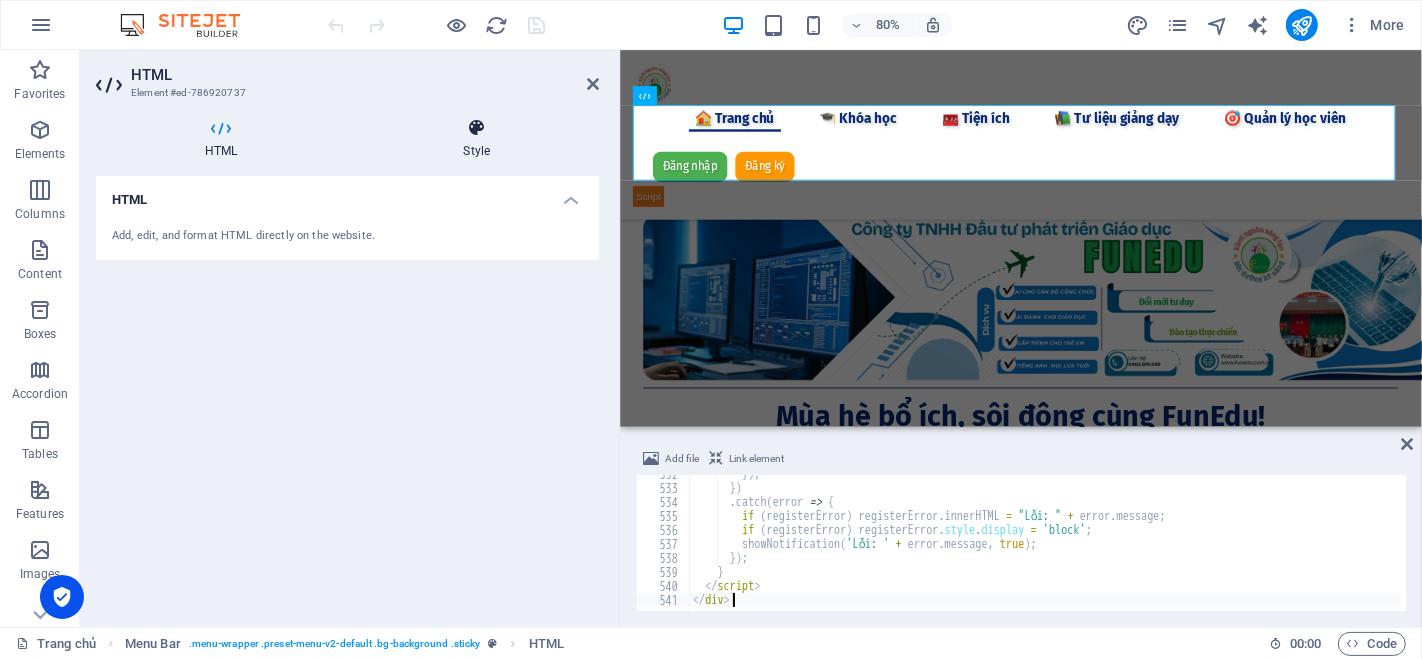 click at bounding box center [477, 128] 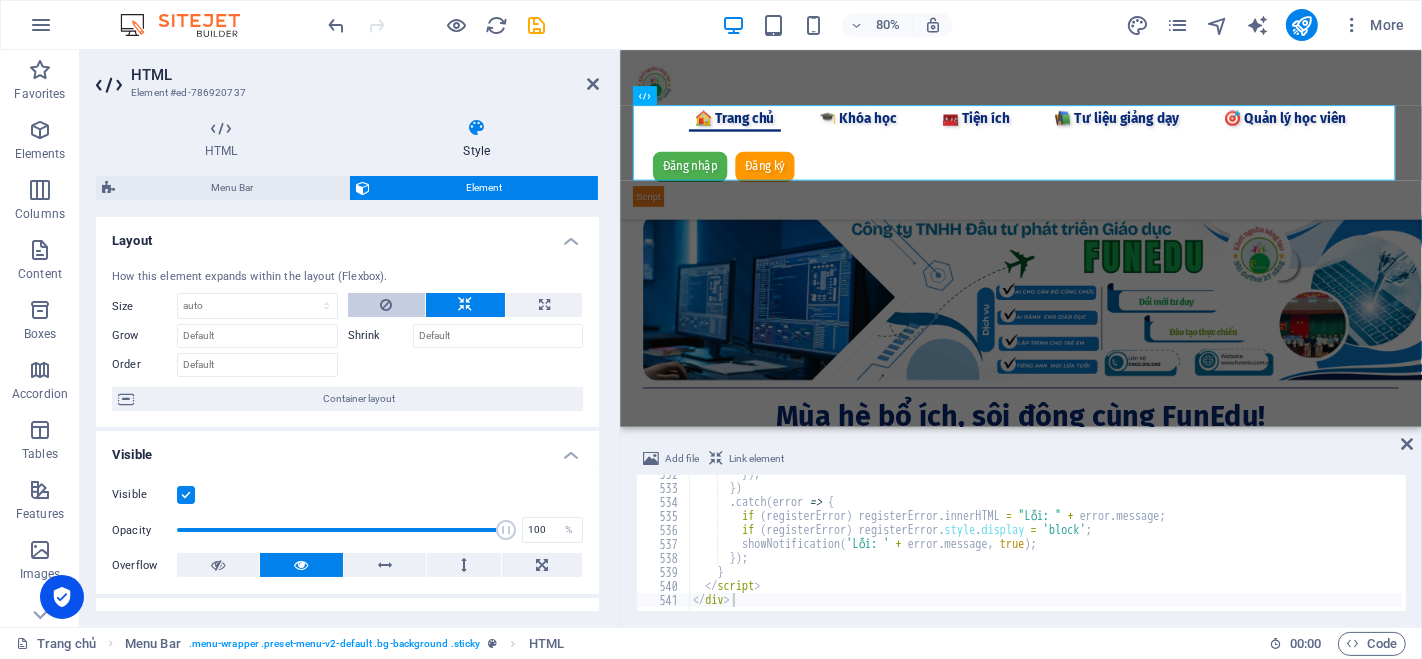 click at bounding box center [386, 305] 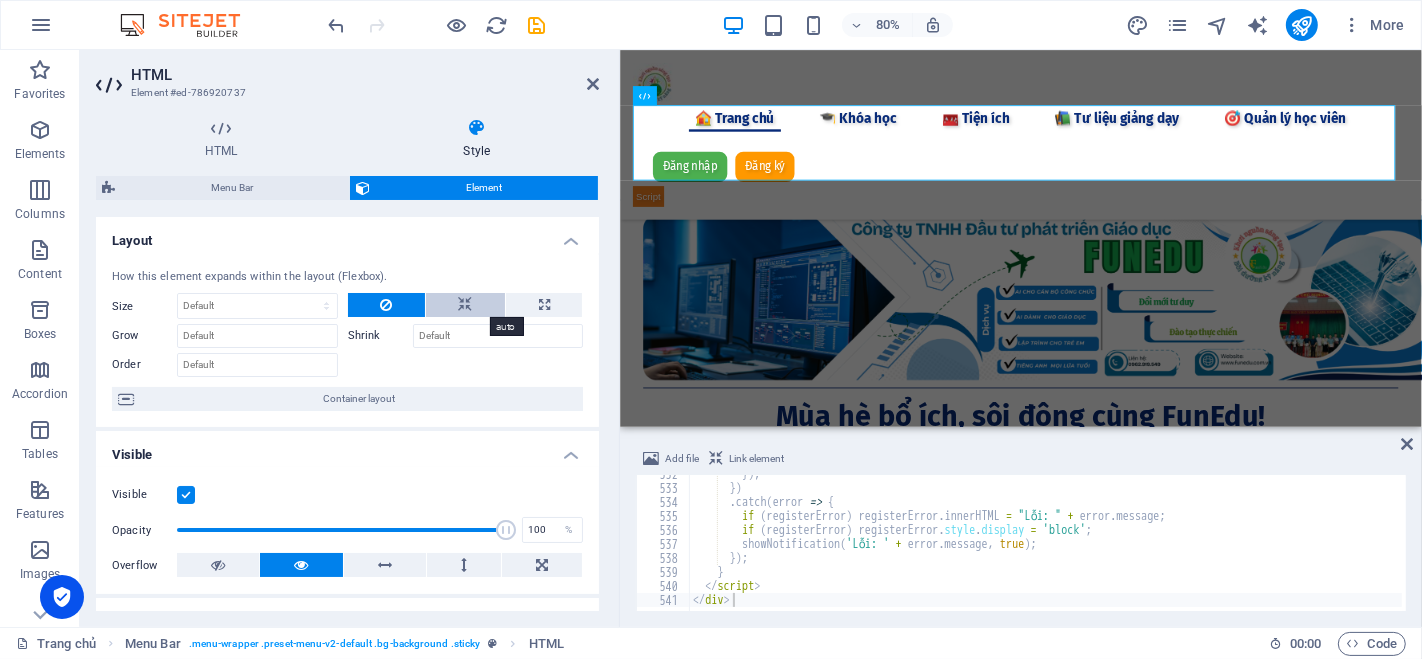 click at bounding box center [465, 305] 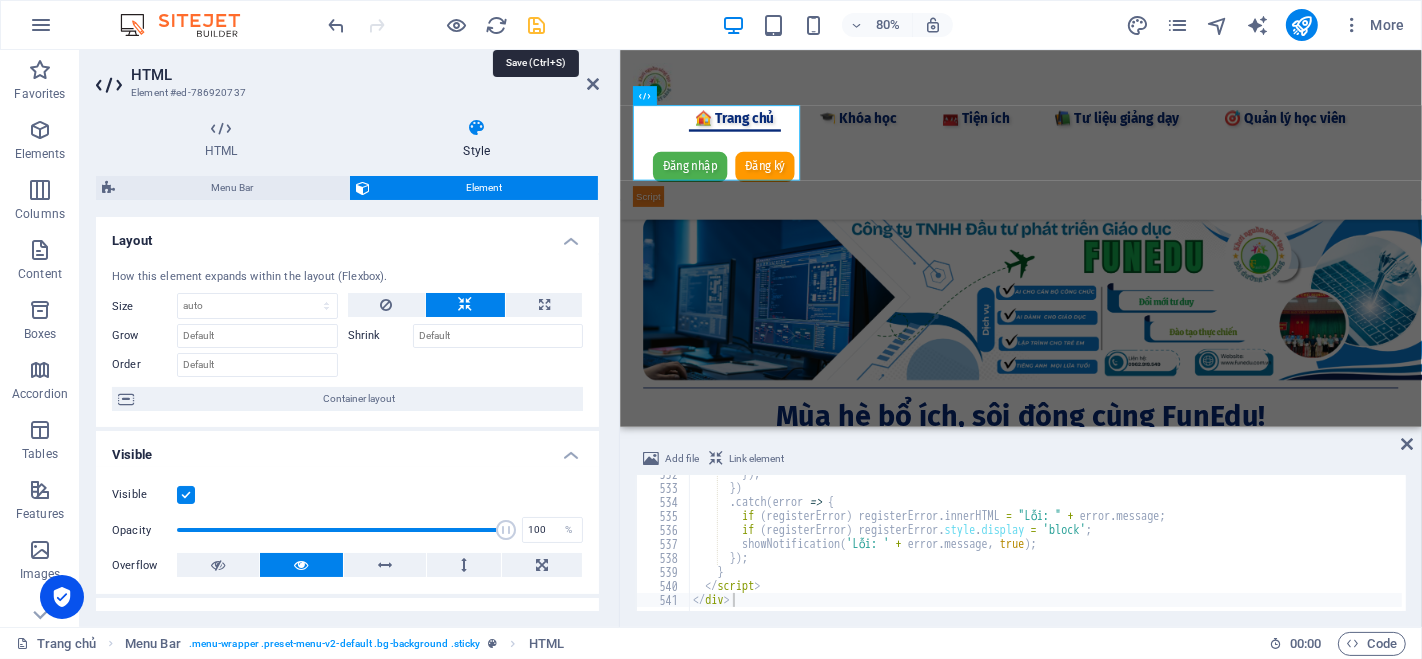 click at bounding box center (537, 25) 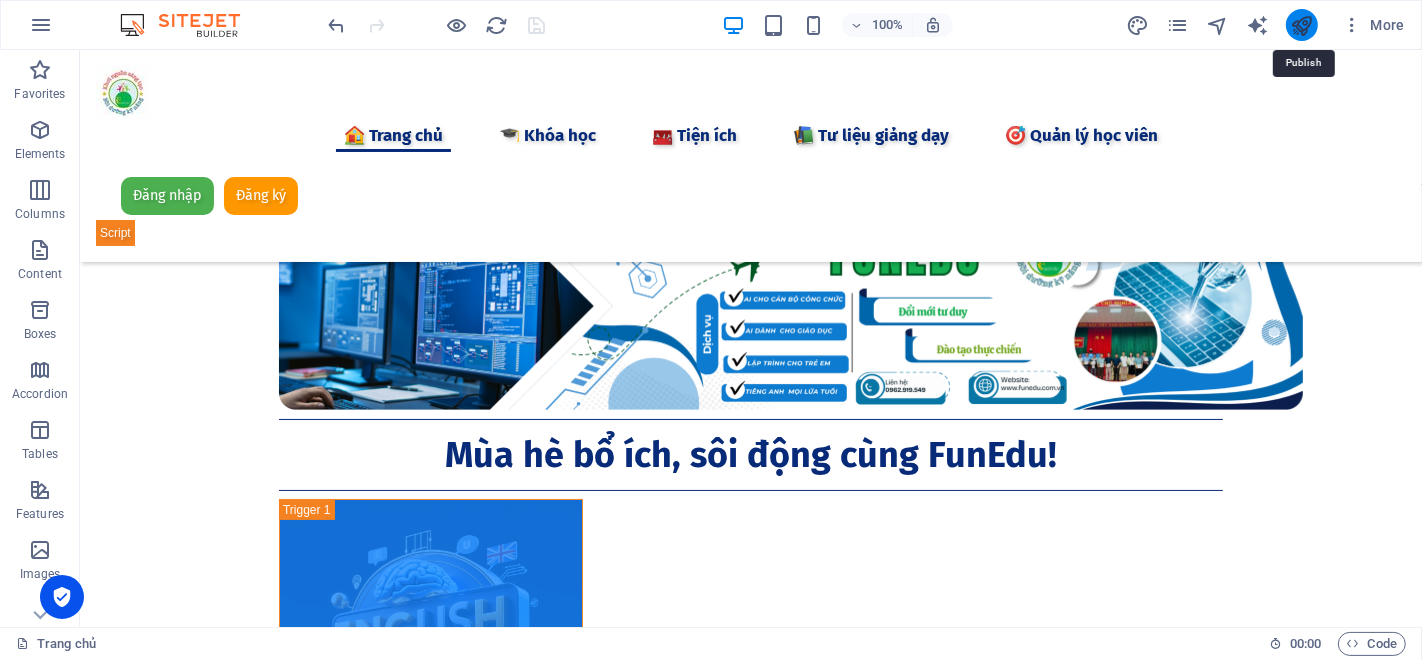click at bounding box center (1301, 25) 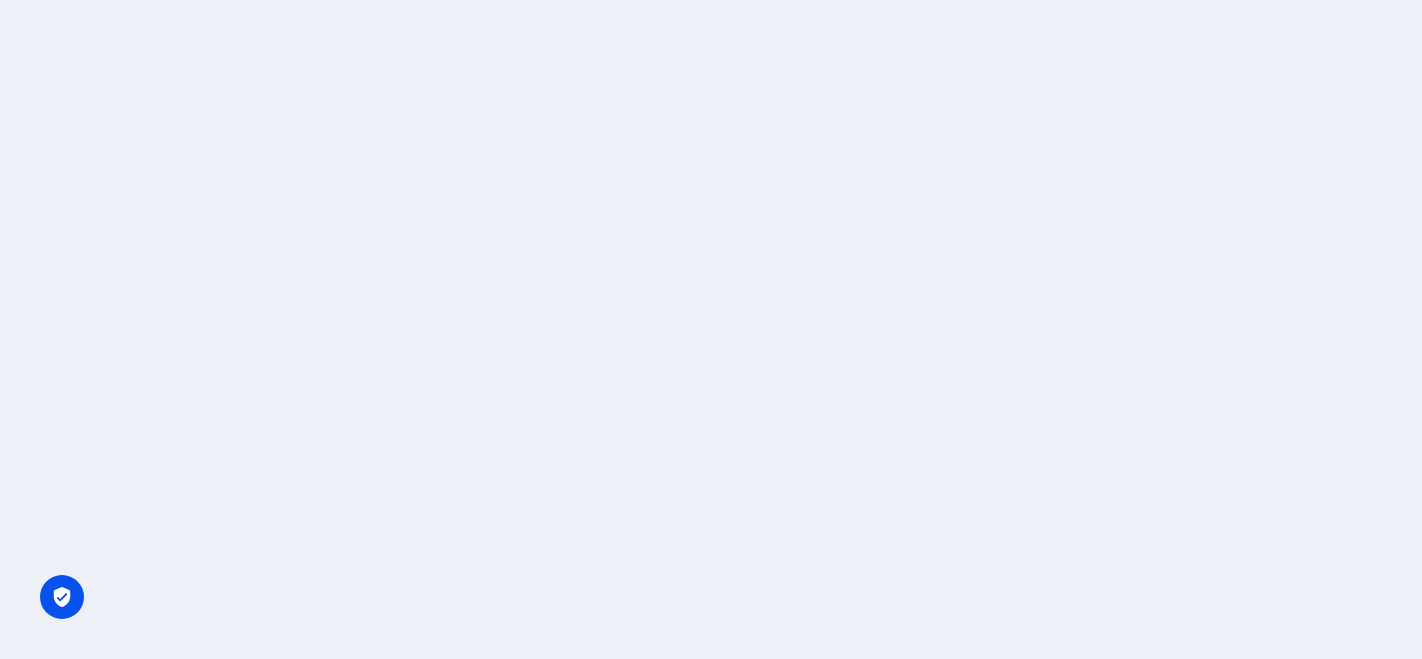 scroll, scrollTop: 0, scrollLeft: 0, axis: both 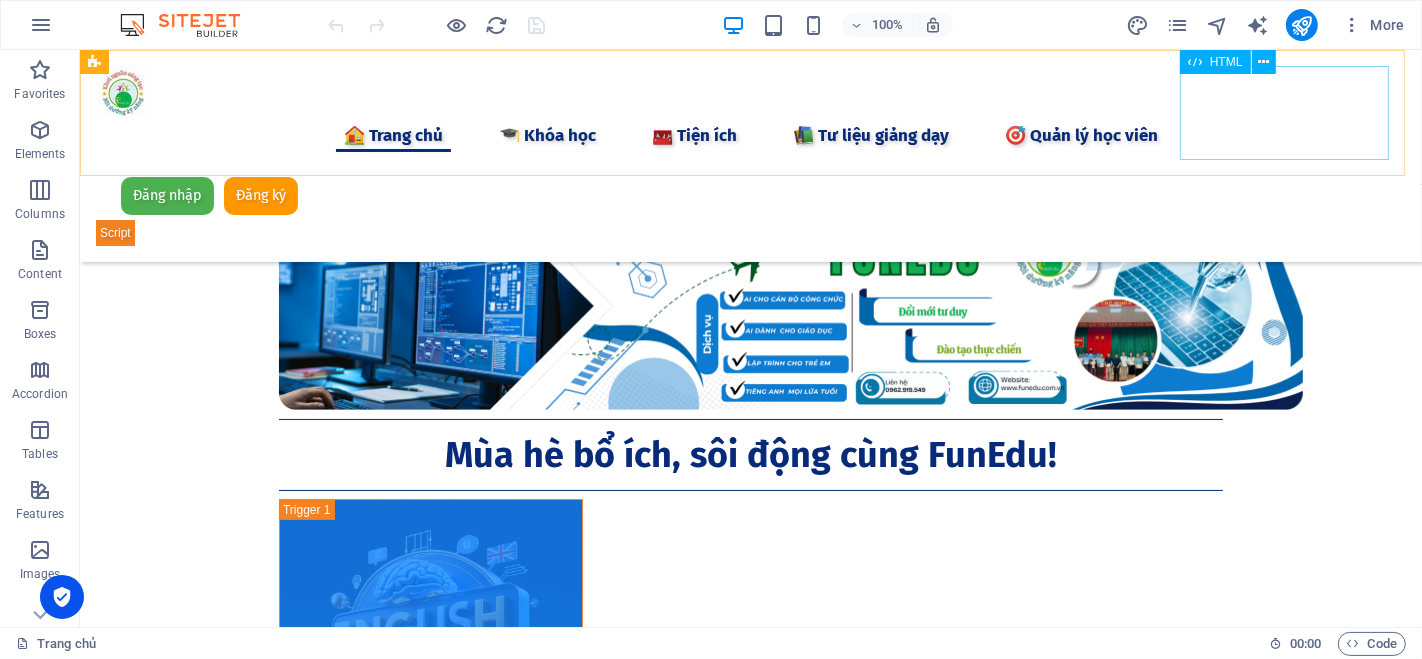 click on "Đăng nhập
Đăng ký
[GEOGRAPHIC_DATA]
Email  *
Mật khẩu  *
Đăng nhập
Chưa có tài khoản?  Đăng ký
Họ và tên  *
Email  *
Số điện thoại  *
Mật khẩu  *
Xác nhận mật khẩu  *
Đăng ký
Đã có tài khoản?  Đăng nhập" at bounding box center (750, 209) 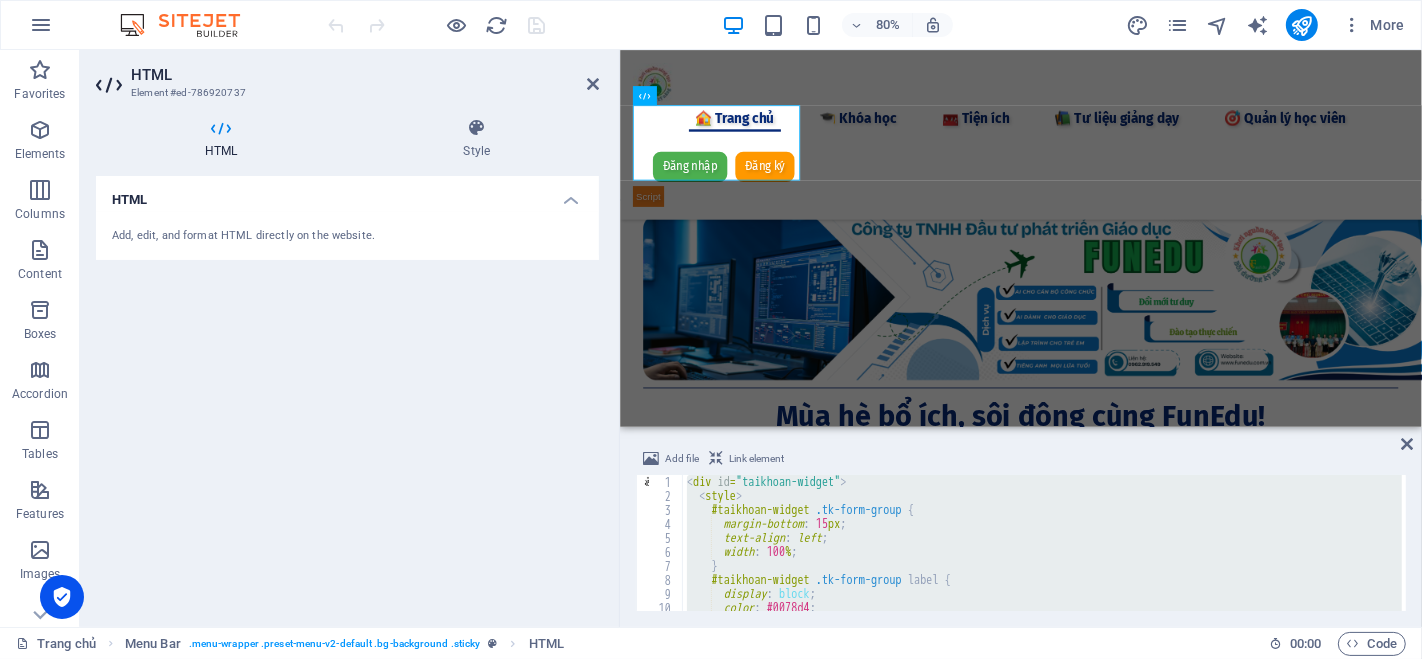 type on "</div>" 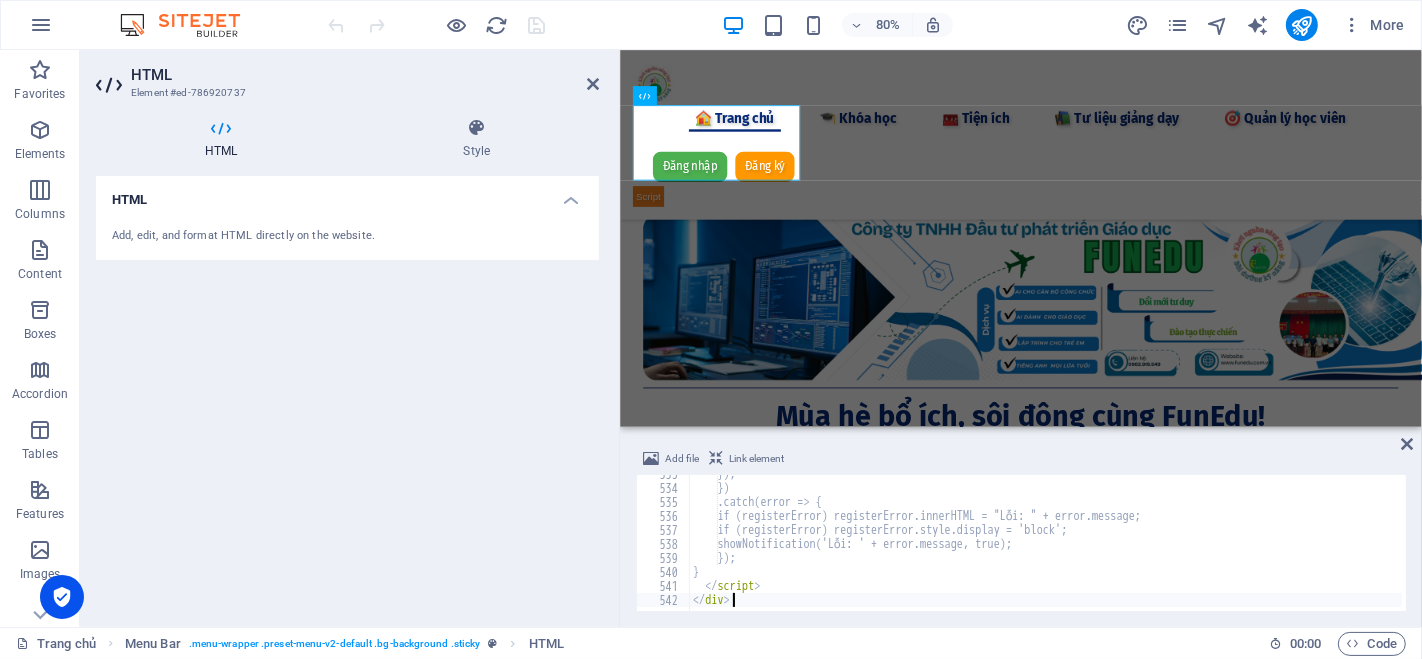scroll, scrollTop: 7456, scrollLeft: 0, axis: vertical 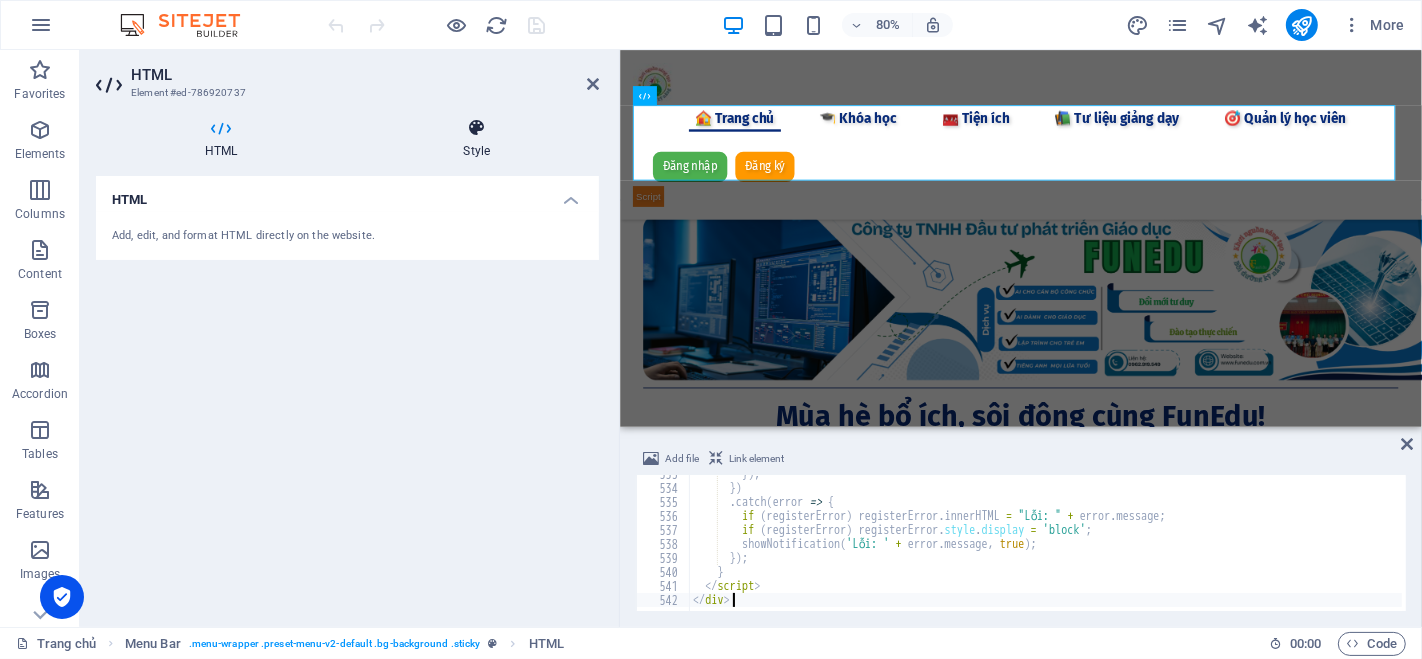 click on "Style" at bounding box center [477, 139] 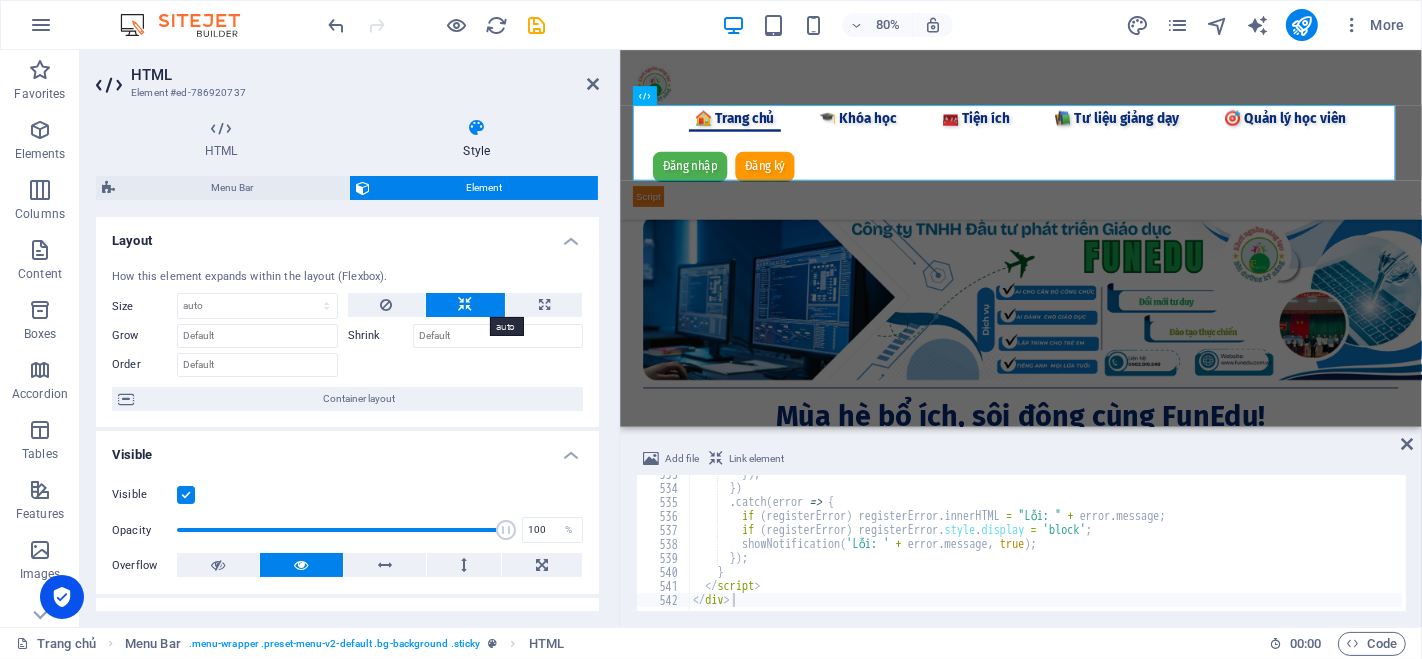 click at bounding box center (465, 305) 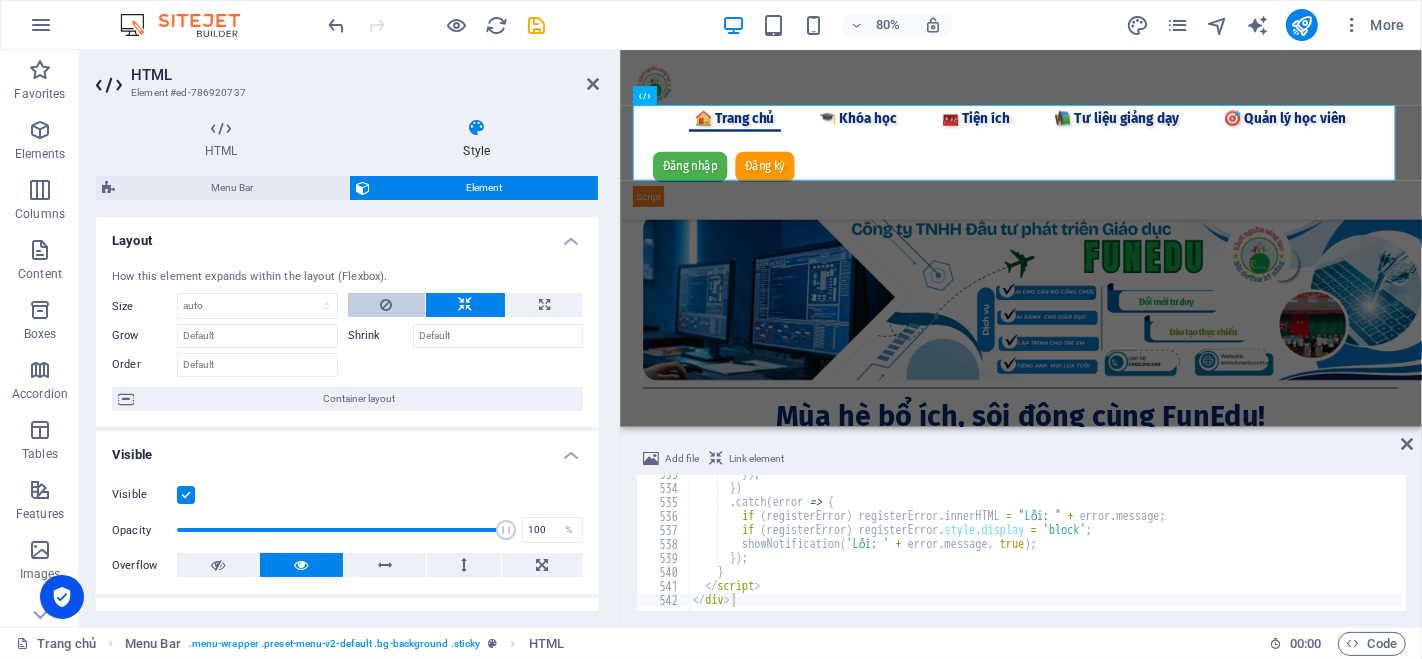 click at bounding box center [386, 305] 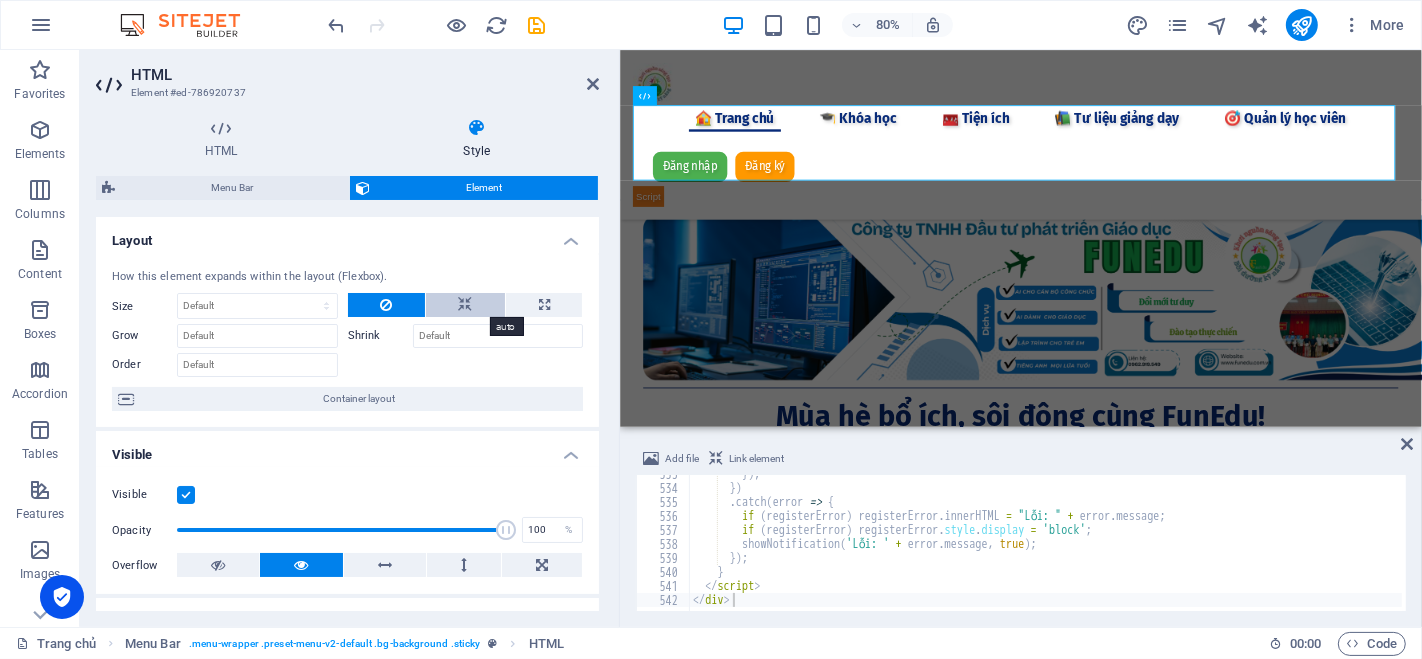 click at bounding box center (465, 305) 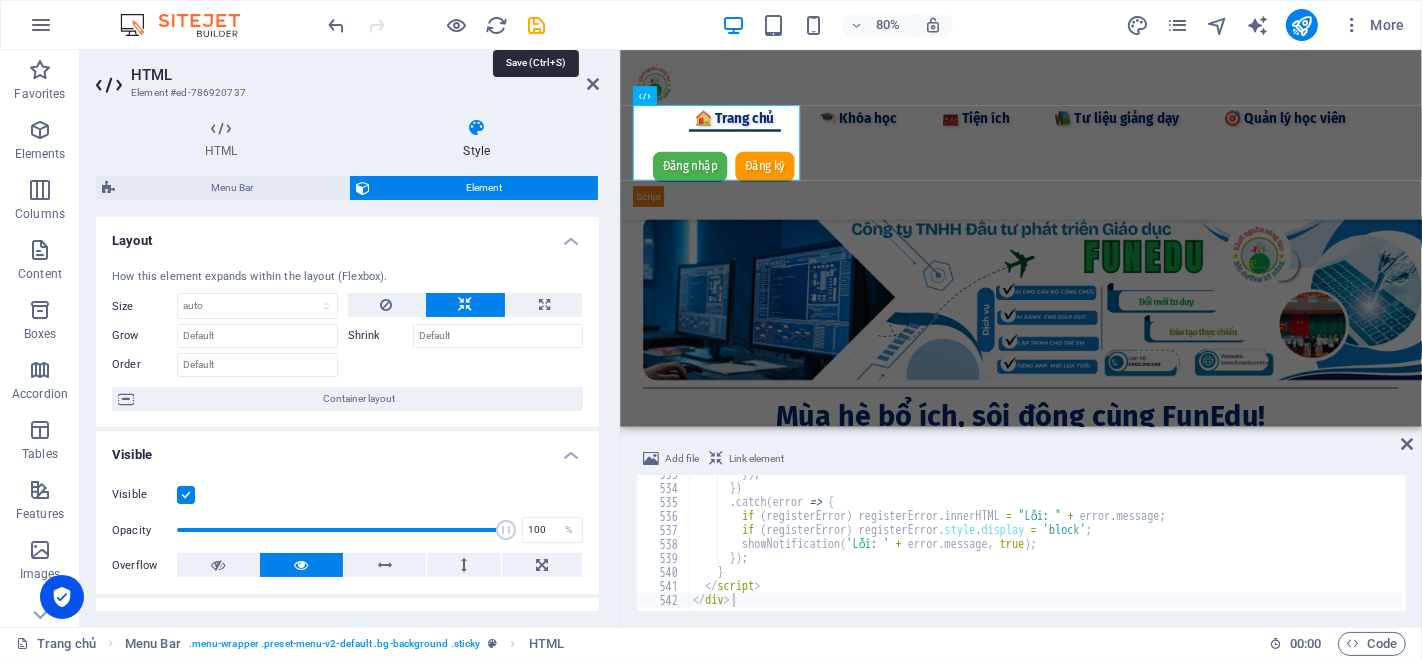 click at bounding box center (537, 25) 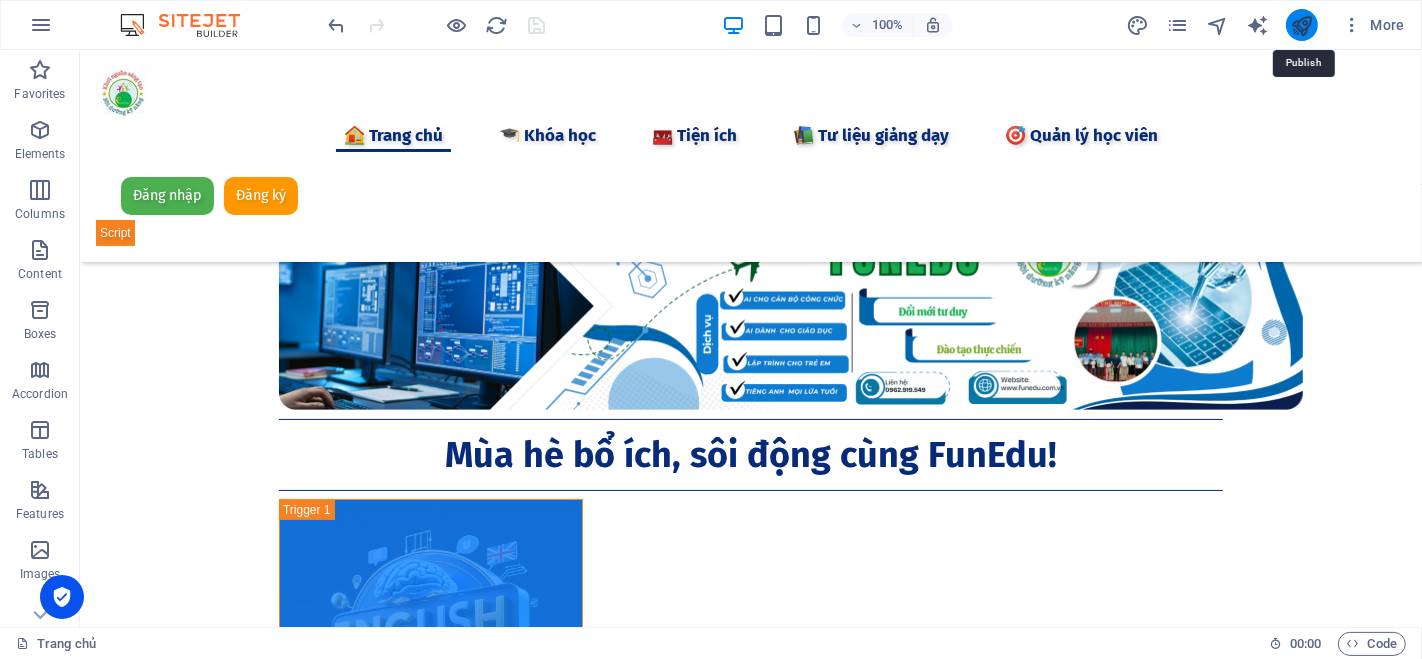 click at bounding box center (1301, 25) 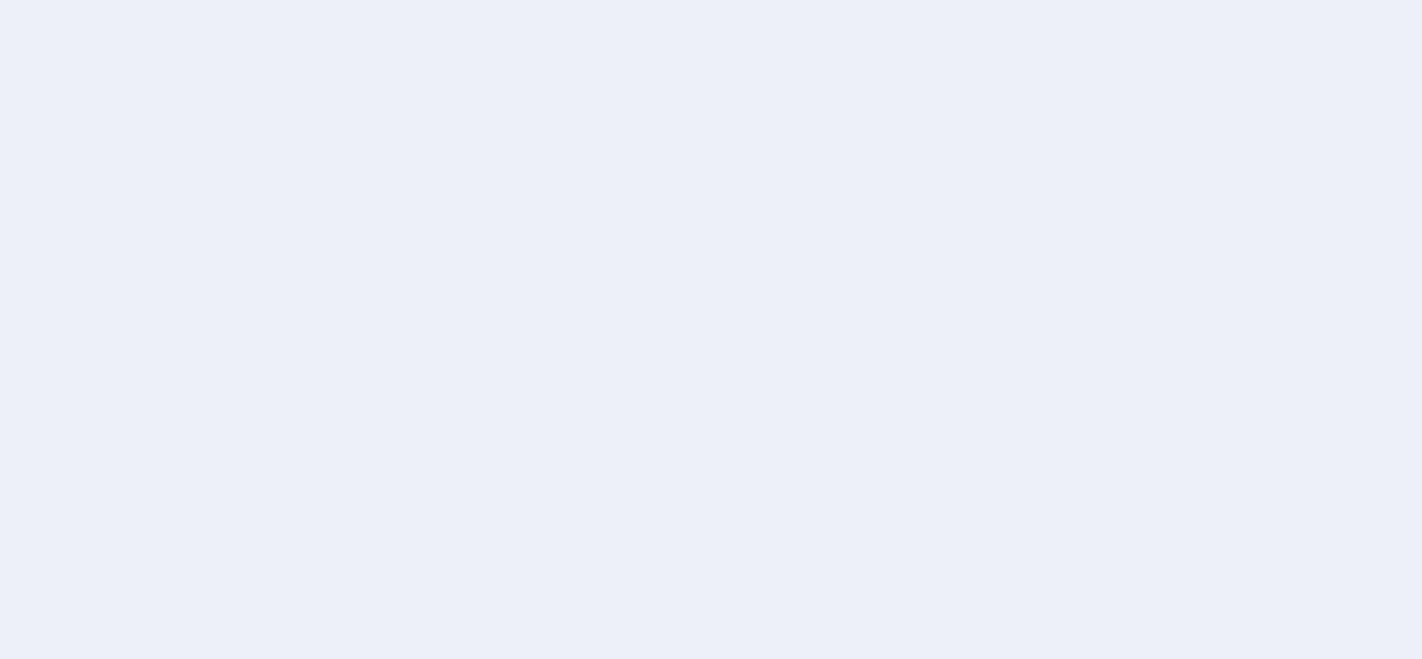 scroll, scrollTop: 0, scrollLeft: 0, axis: both 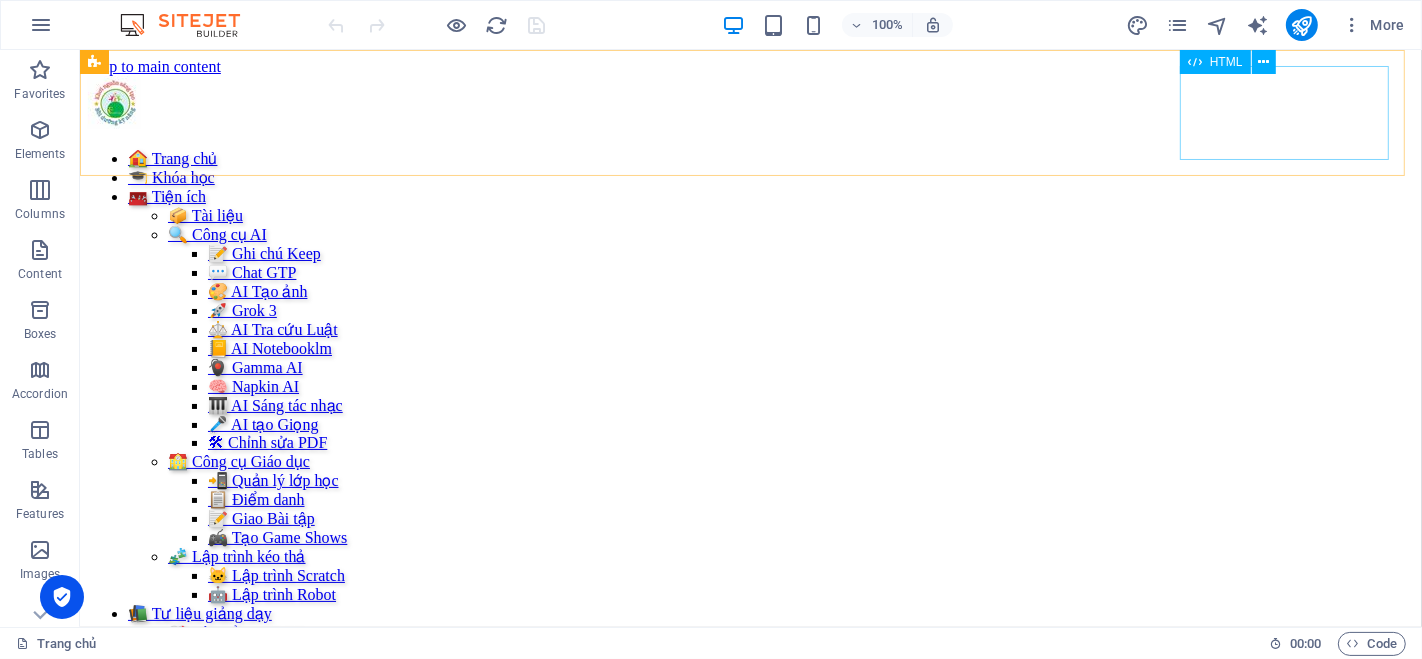 click on "Đăng nhập
Đăng ký
[GEOGRAPHIC_DATA]
Email  *
Mật khẩu  *
Đăng nhập
Chưa có tài khoản?  Đăng ký
Họ và tên  *
Email  *
Số điện thoại  *
Mật khẩu  *
Xác nhận mật khẩu  *
Đăng ký
Đã có tài khoản?  Đăng nhập" at bounding box center [750, 778] 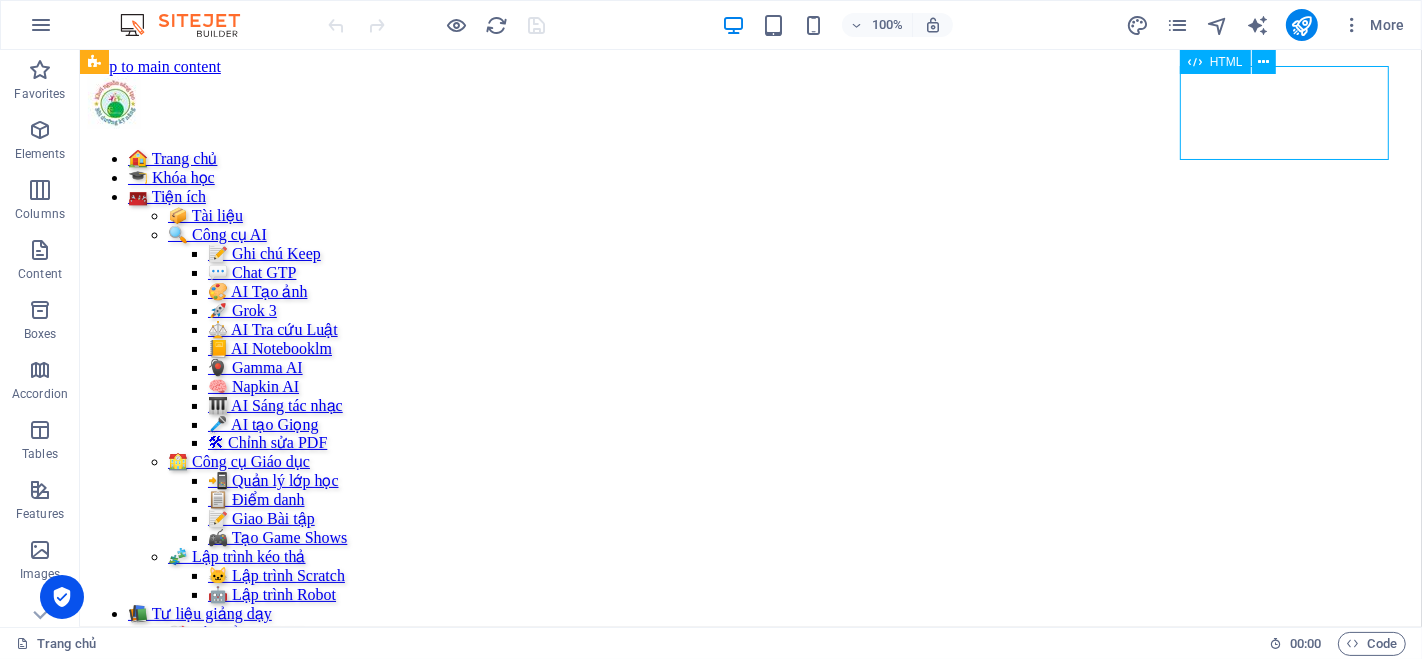 click on "Đăng nhập
Đăng ký
[GEOGRAPHIC_DATA]
Email  *
Mật khẩu  *
Đăng nhập
Chưa có tài khoản?  Đăng ký
Họ và tên  *
Email  *
Số điện thoại  *
Mật khẩu  *
Xác nhận mật khẩu  *
Đăng ký
Đã có tài khoản?  Đăng nhập" at bounding box center (750, 778) 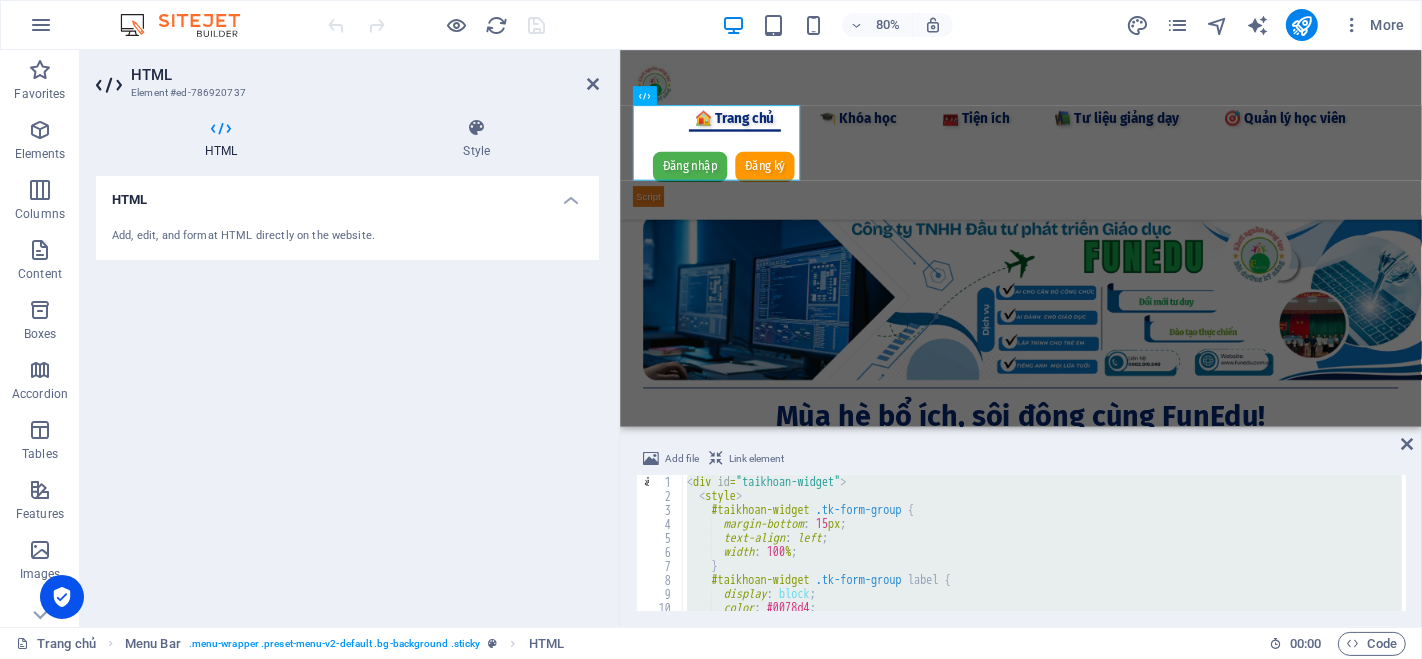 type on "</div>" 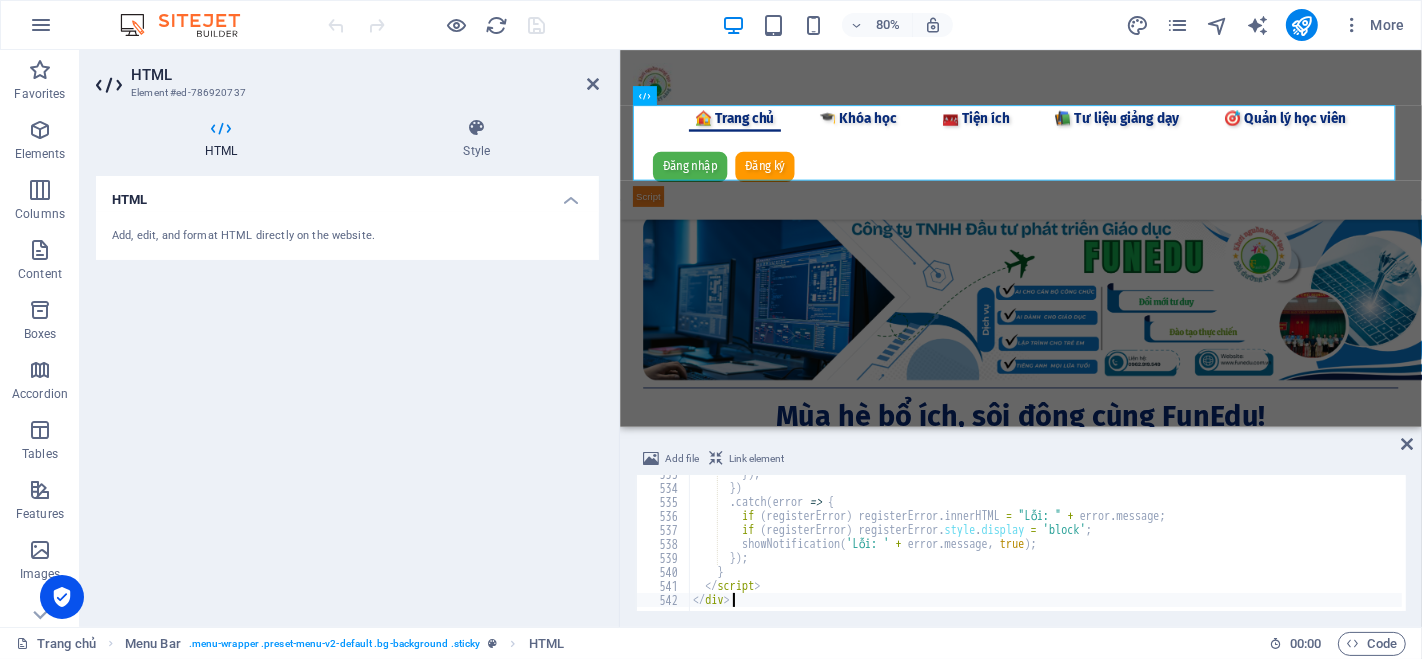 click on "HTML Add, edit, and format HTML directly on the website." at bounding box center [347, 393] 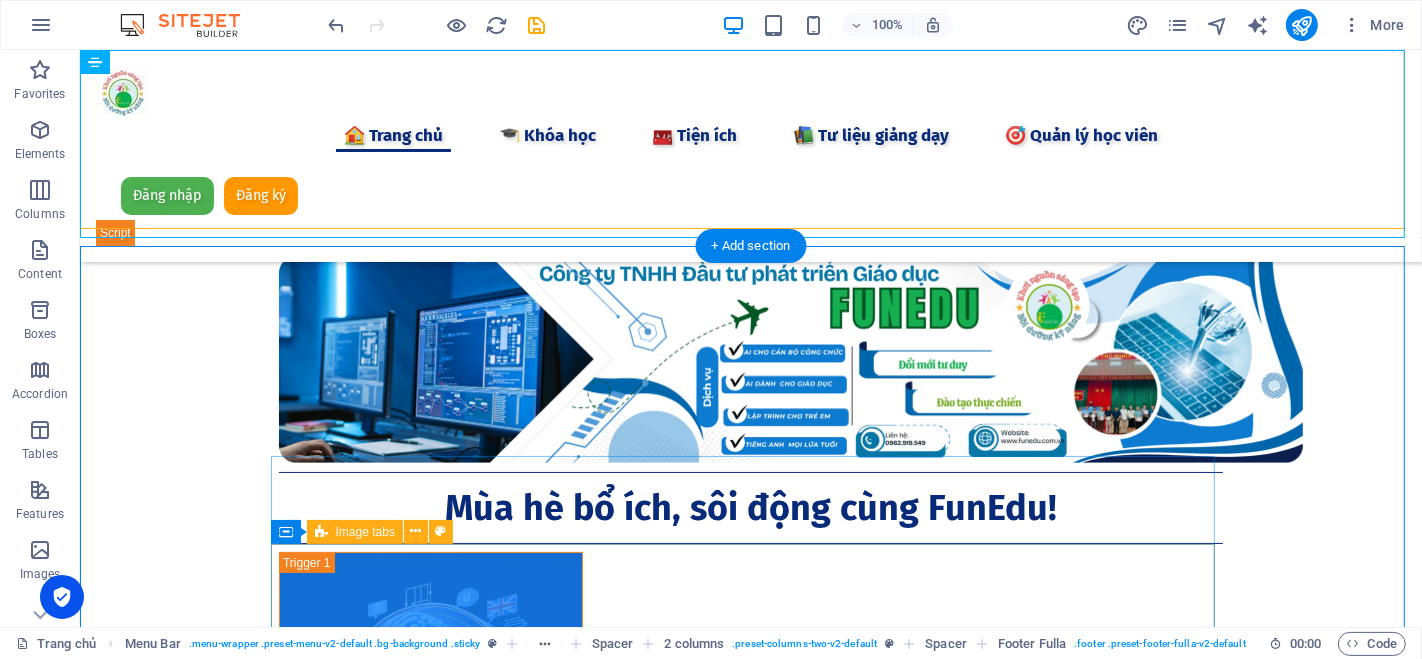 click on "Khóa học Tiếng Anh trải nghiệm tại FUNEDU Học tiếng Anh thông qua các hoạt động trải nghiệm thực tế là một phương pháp hiệu quả, giúp người học không chỉ nâng cao kỹ năng ngôn ngữ mà còn rèn luyện các kỹ năng sống thiết yếu trong cuộc sống hàng ngày. Chúng tôi tổ chức các buổi học vào tất cả các ngày trong tuần, với một kế hoạch chi tiết được thiết kế cho từng chủ đề cụ thể. Mỗi buổi học sẽ mang đến cho bạn cơ hội tương tác và thực hành tiếng Anh trong các tình huống thực tiễn, từ đó giúp bạn tự tin hơn khi giao tiếp và mở rộng vốn từ vựng của mình. Hãy [MEDICAL_DATA] gia cùng chúng tôi để trải nghiệm những giờ học bổ ích và thú vị! Khóa Lập trình kéo thả Scratch và RoBot cho học sinh Khóa học AI dành cho Cán bộ công chức và Giáo viên C" at bounding box center (750, 1292) 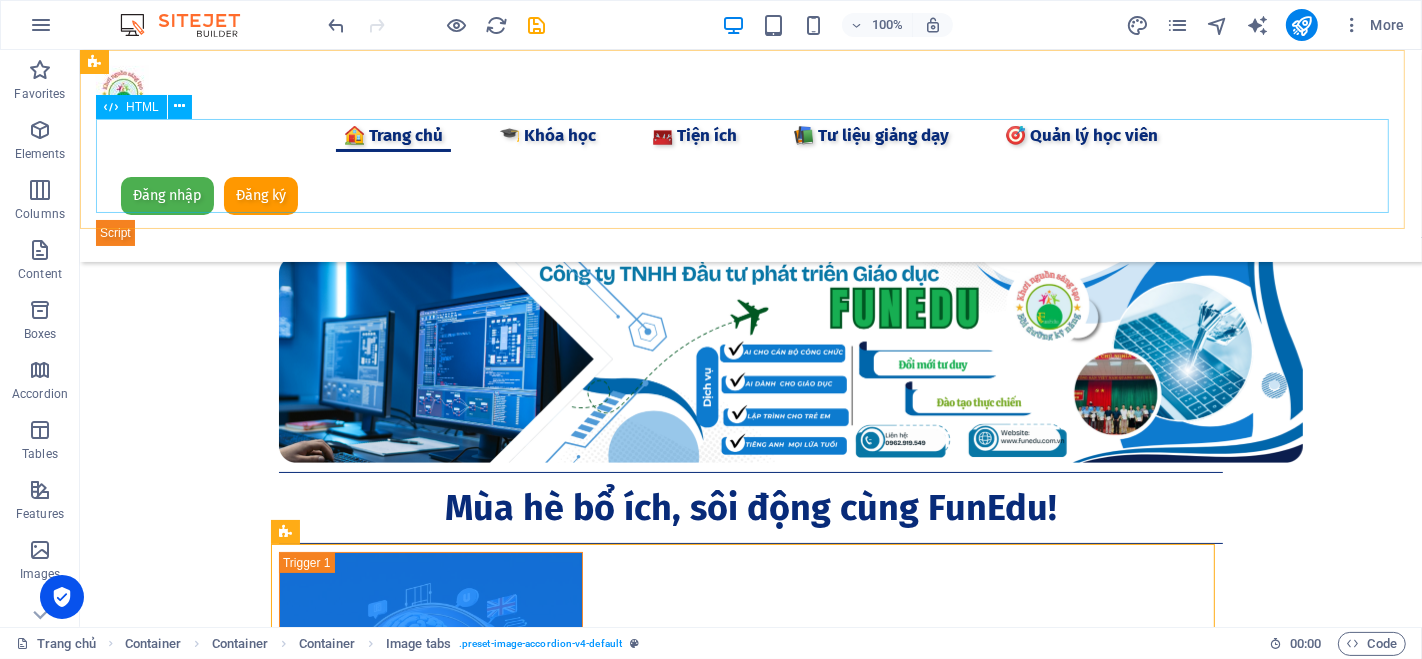 click on "Đăng nhập
Đăng ký
[GEOGRAPHIC_DATA]
Email  *
Mật khẩu  *
Đăng nhập
Chưa có tài khoản?  Đăng ký
Họ và tên  *
Email  *
Số điện thoại  *
Mật khẩu  *
Xác nhận mật khẩu  *
Đăng ký
Đã có tài khoản?  Đăng nhập" at bounding box center [750, 209] 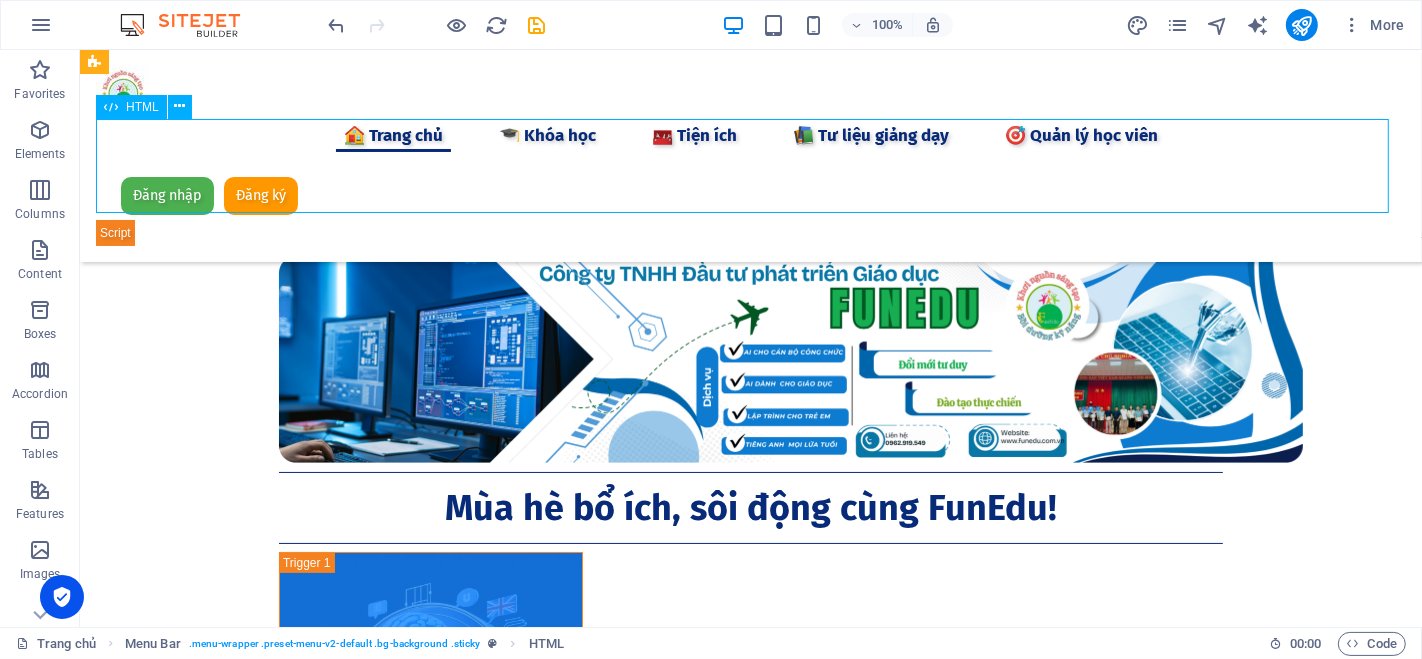 click on "Đăng nhập
Đăng ký
[GEOGRAPHIC_DATA]
Email  *
Mật khẩu  *
Đăng nhập
Chưa có tài khoản?  Đăng ký
Họ và tên  *
Email  *
Số điện thoại  *
Mật khẩu  *
Xác nhận mật khẩu  *
Đăng ký
Đã có tài khoản?  Đăng nhập" at bounding box center [750, 209] 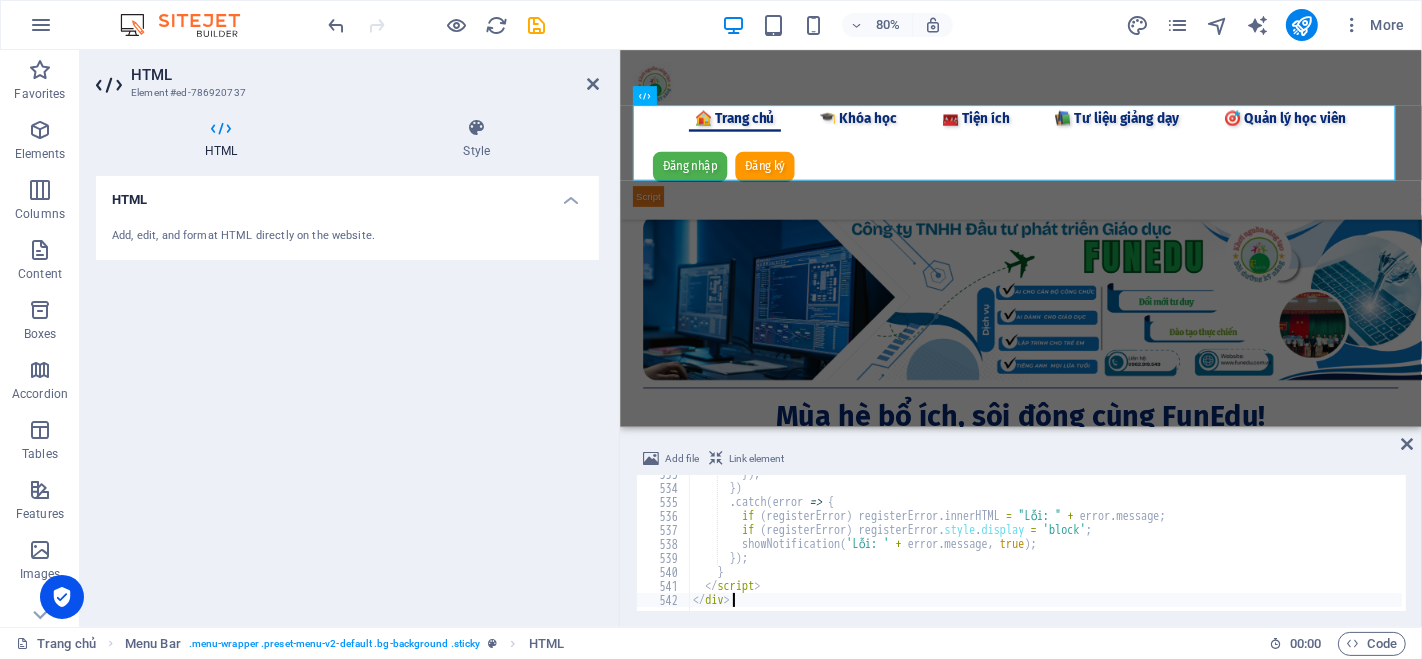 click on "}) ;         })         . catch ( error   =>   {           if   ( registerError )   registerError . innerHTML   =   "Lỗi: "   +   error . message ;           if   ( registerError )   registerError . style . display   =   'block' ;           showNotification ( 'Lỗi: '   +   error . message ,   true ) ;         }) ;      }    </ script > </ div >" at bounding box center [1349, 547] 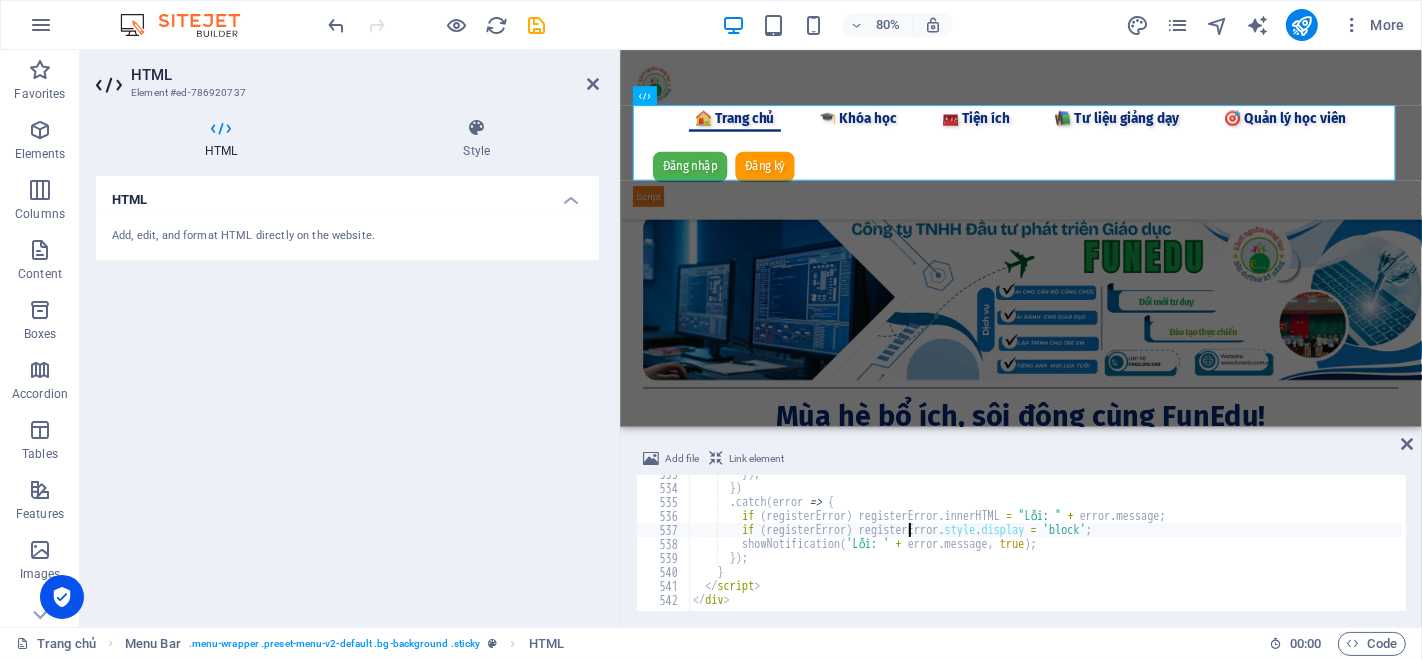 type on "</script>
</div>" 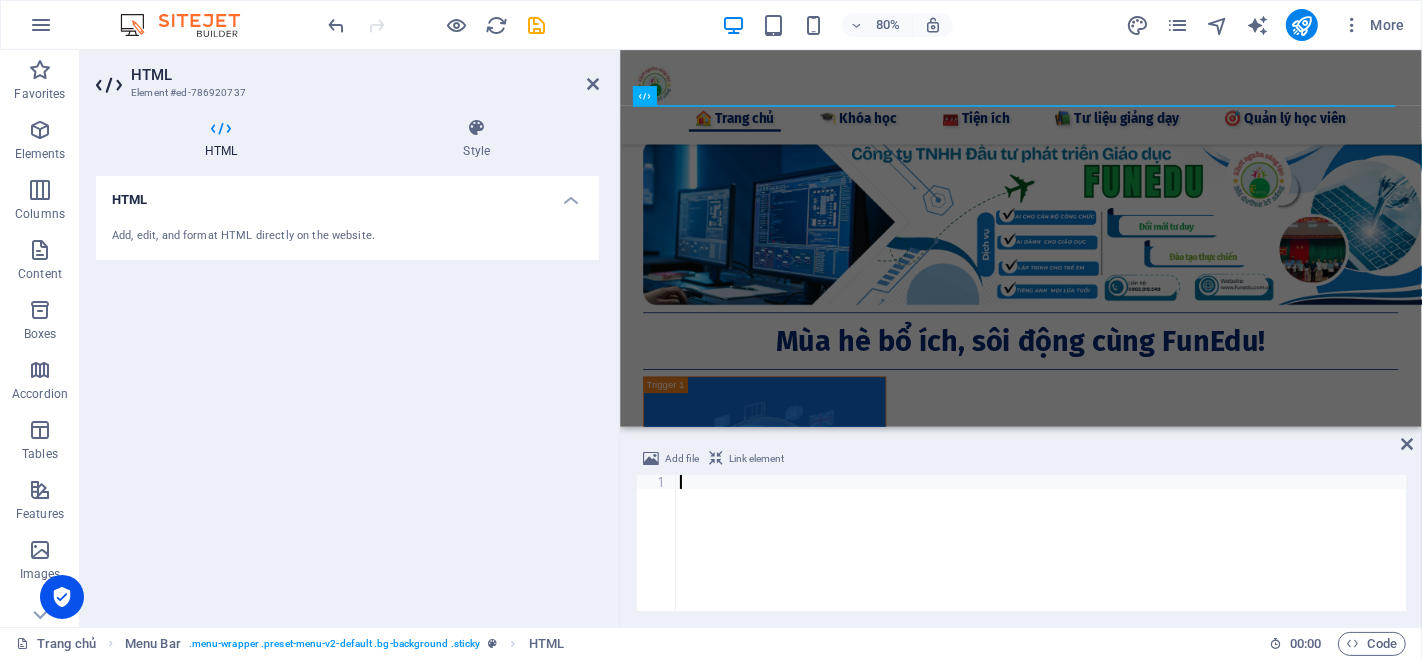 scroll, scrollTop: 7451, scrollLeft: 0, axis: vertical 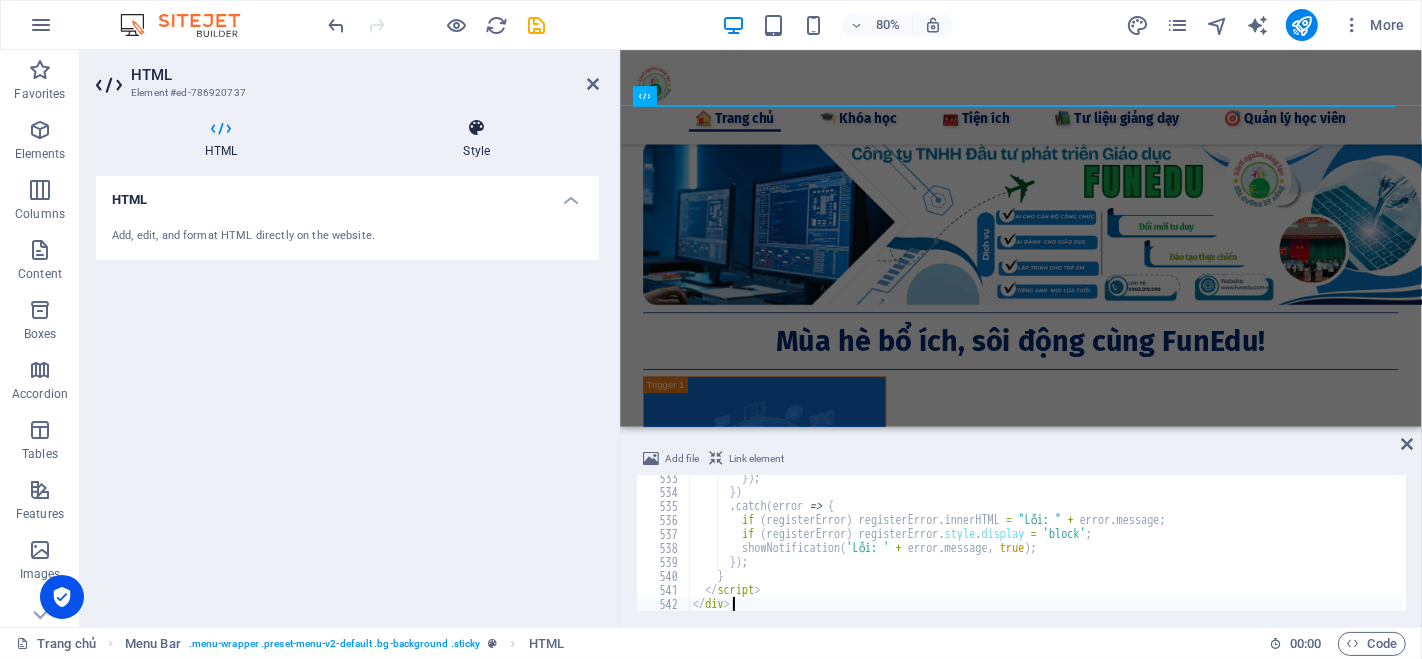 click at bounding box center [477, 128] 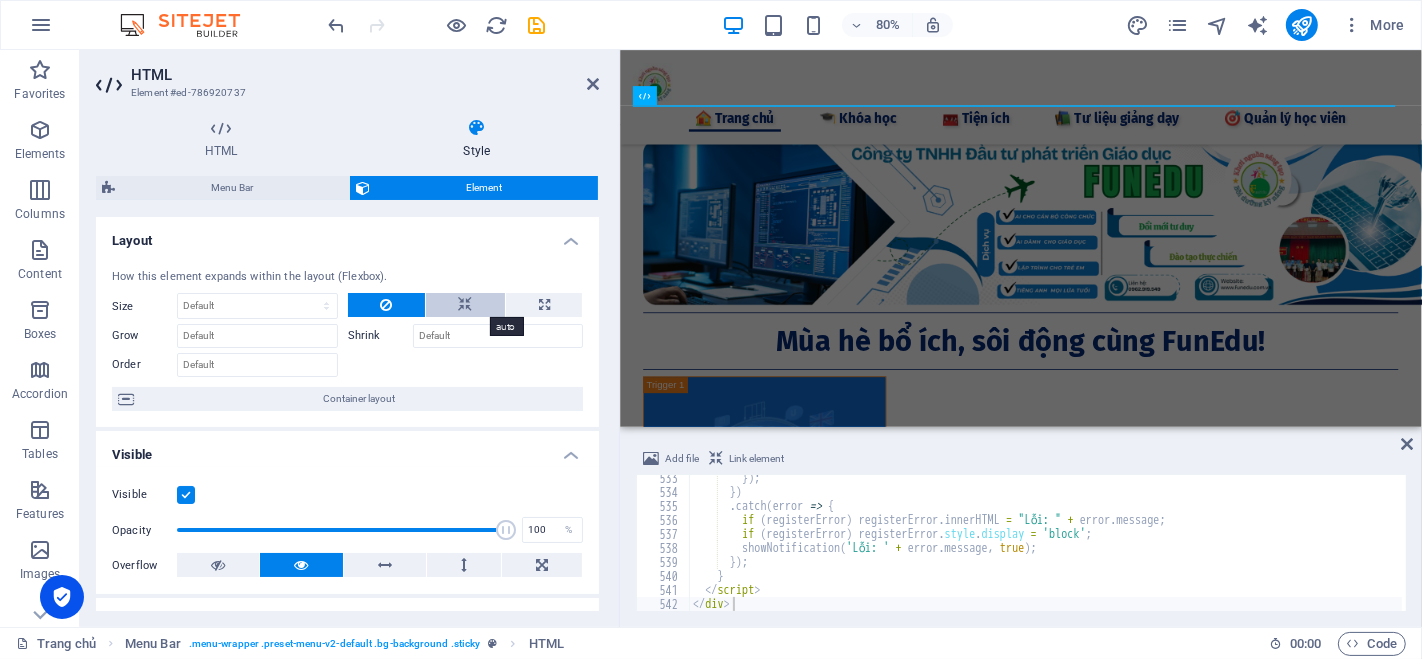 click at bounding box center [465, 305] 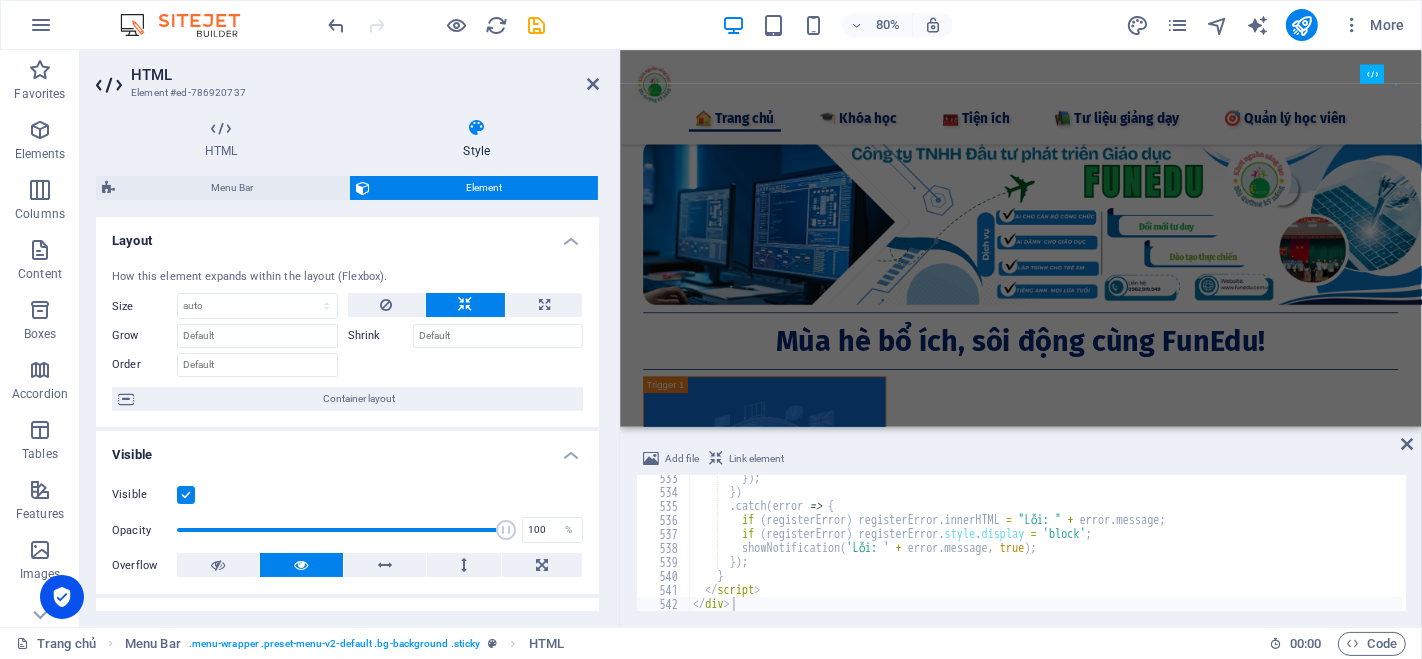 click on "}) ;         })         . catch ( error   =>   {           if   ( registerError )   registerError . innerHTML   =   "Lỗi: "   +   error . message ;           if   ( registerError )   registerError . style . display   =   'block' ;           showNotification ( 'Lỗi: '   +   error . message ,   true ) ;         }) ;      }    </ script > </ div >" at bounding box center (1349, 551) 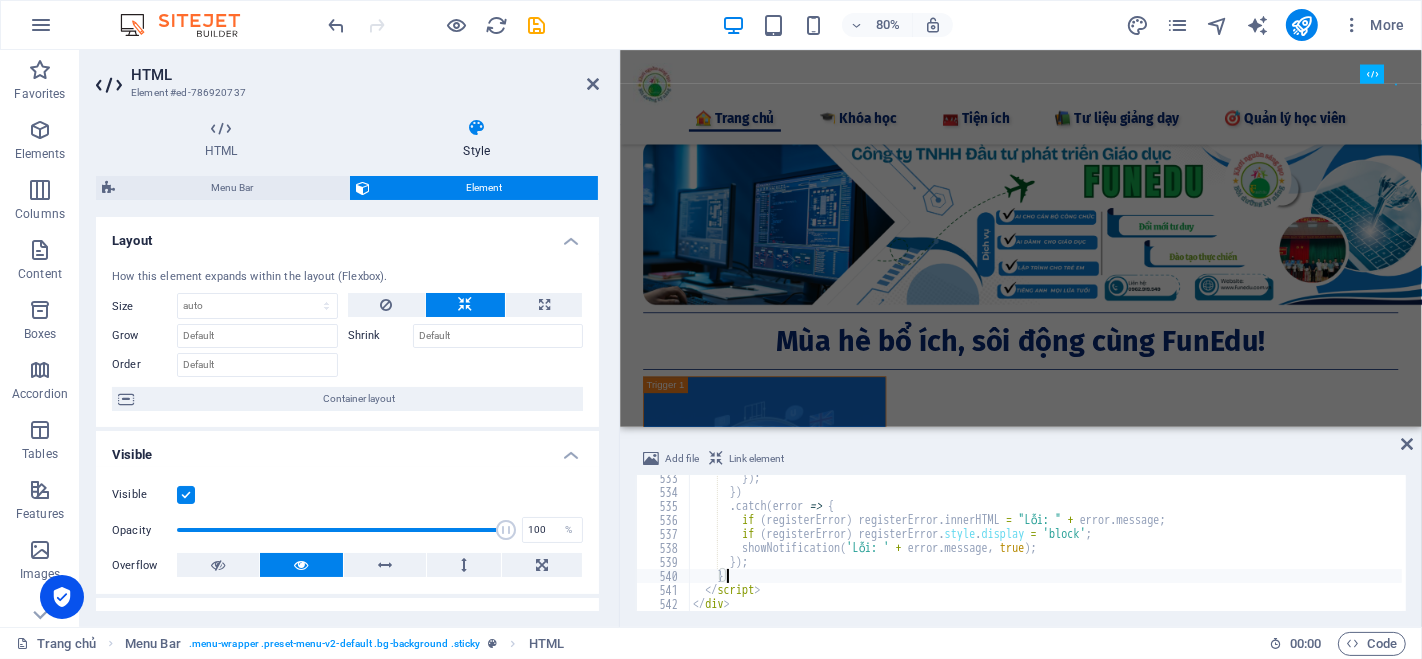 click on "}) ;         })         . catch ( error   =>   {           if   ( registerError )   registerError . innerHTML   =   "Lỗi: "   +   error . message ;           if   ( registerError )   registerError . style . display   =   'block' ;           showNotification ( 'Lỗi: '   +   error . message ,   true ) ;         }) ;      }    </ script > </ div >" at bounding box center (1349, 551) 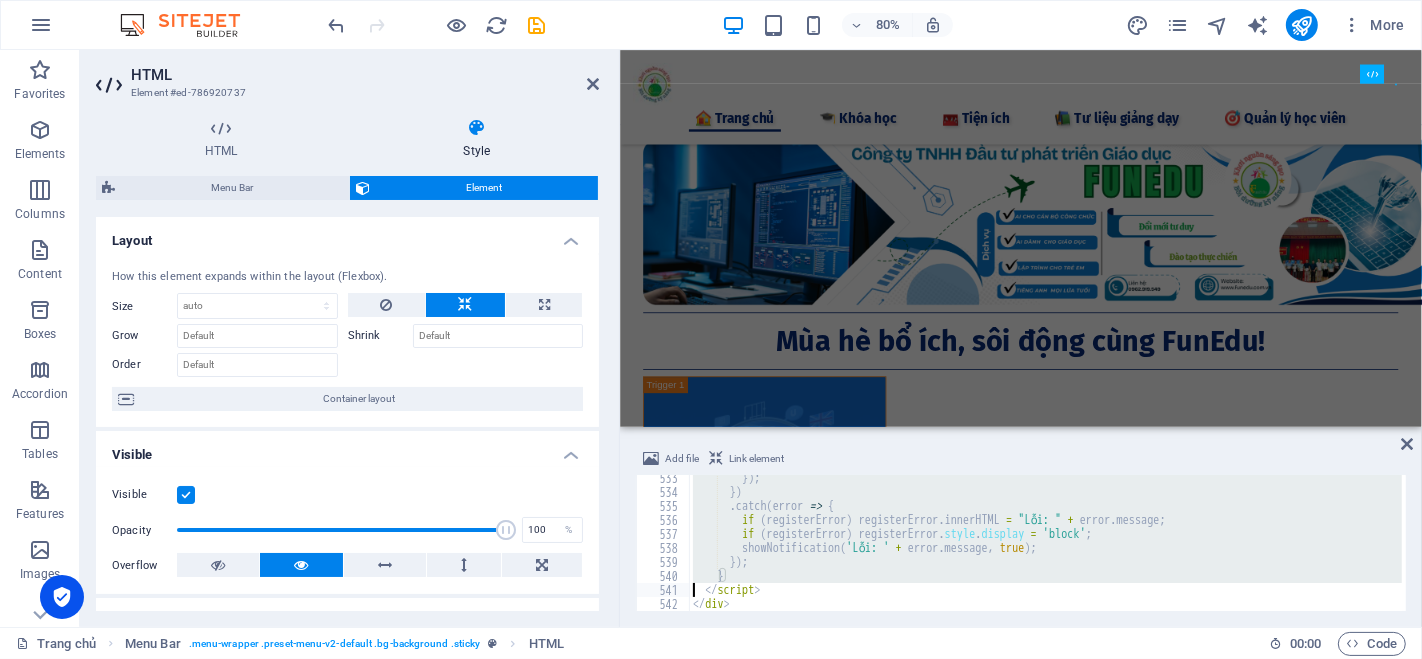 click on "}) ;         })         . catch ( error   =>   {           if   ( registerError )   registerError . innerHTML   =   "Lỗi: "   +   error . message ;           if   ( registerError )   registerError . style . display   =   'block' ;           showNotification ( 'Lỗi: '   +   error . message ,   true ) ;         }) ;      }    </ script > </ div >" at bounding box center [1349, 551] 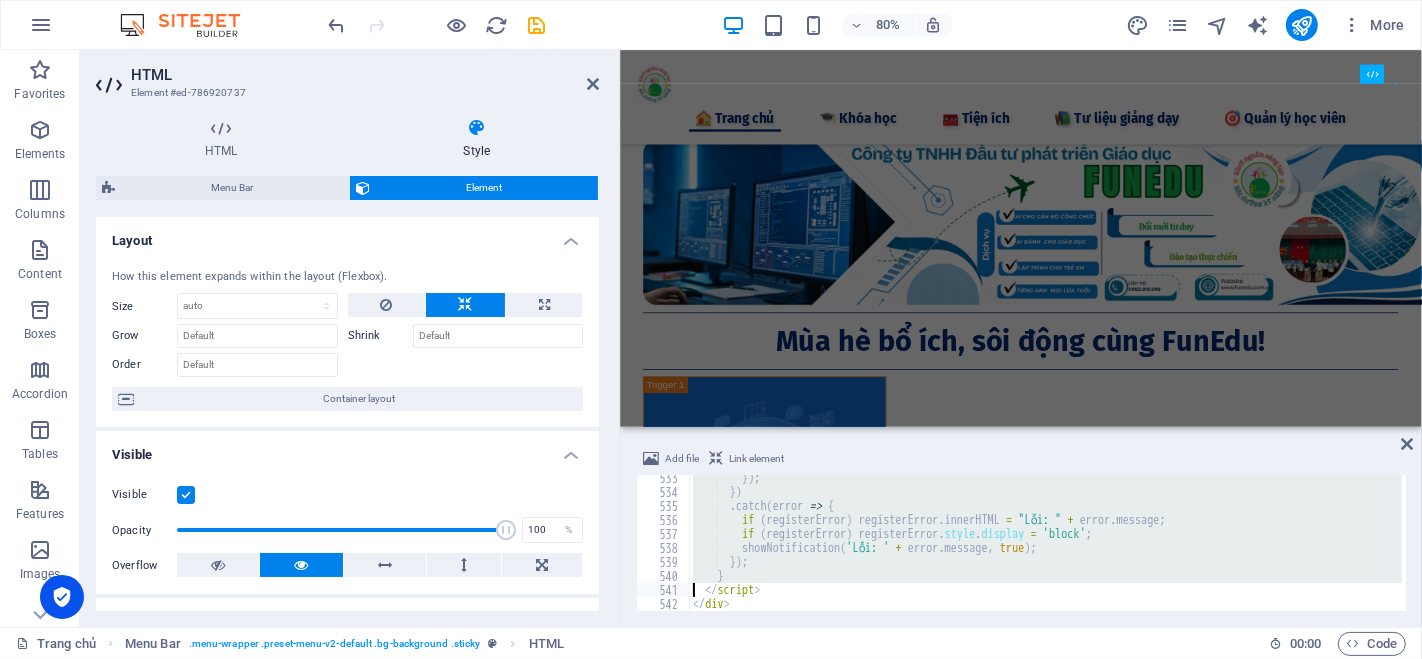 type on "</script>
</div>" 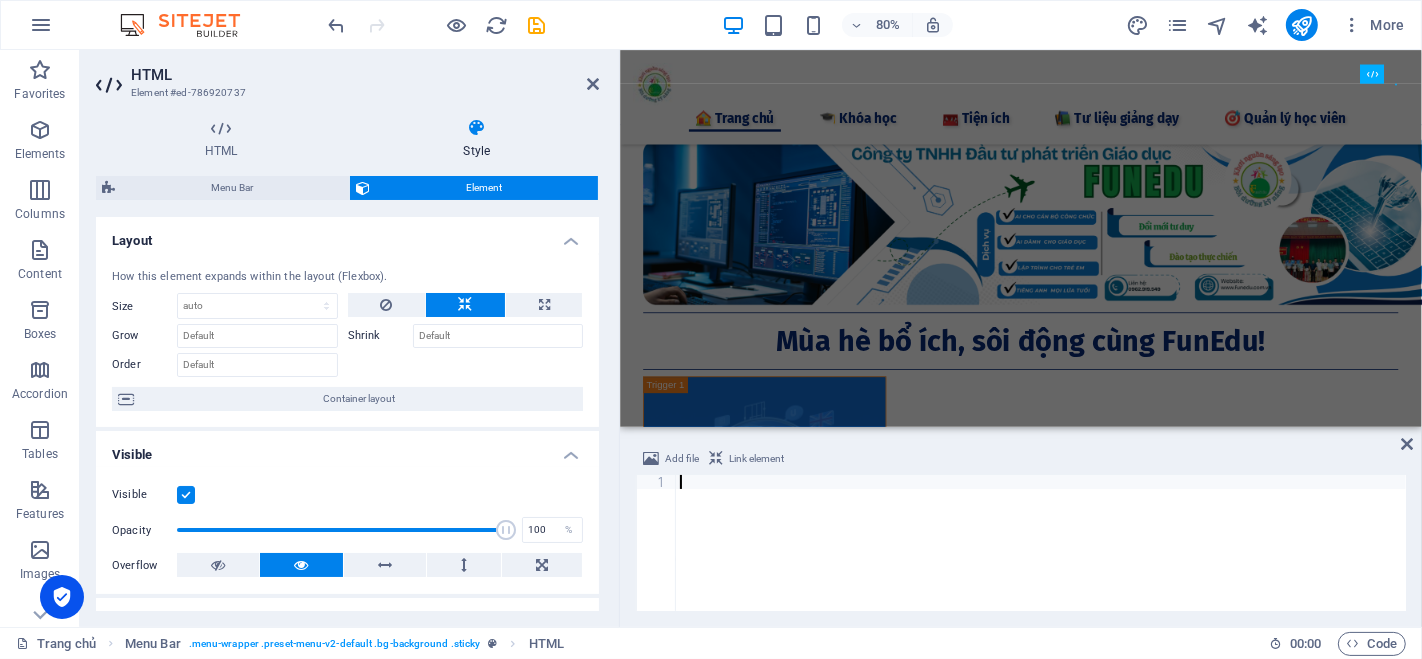 paste on "</div>" 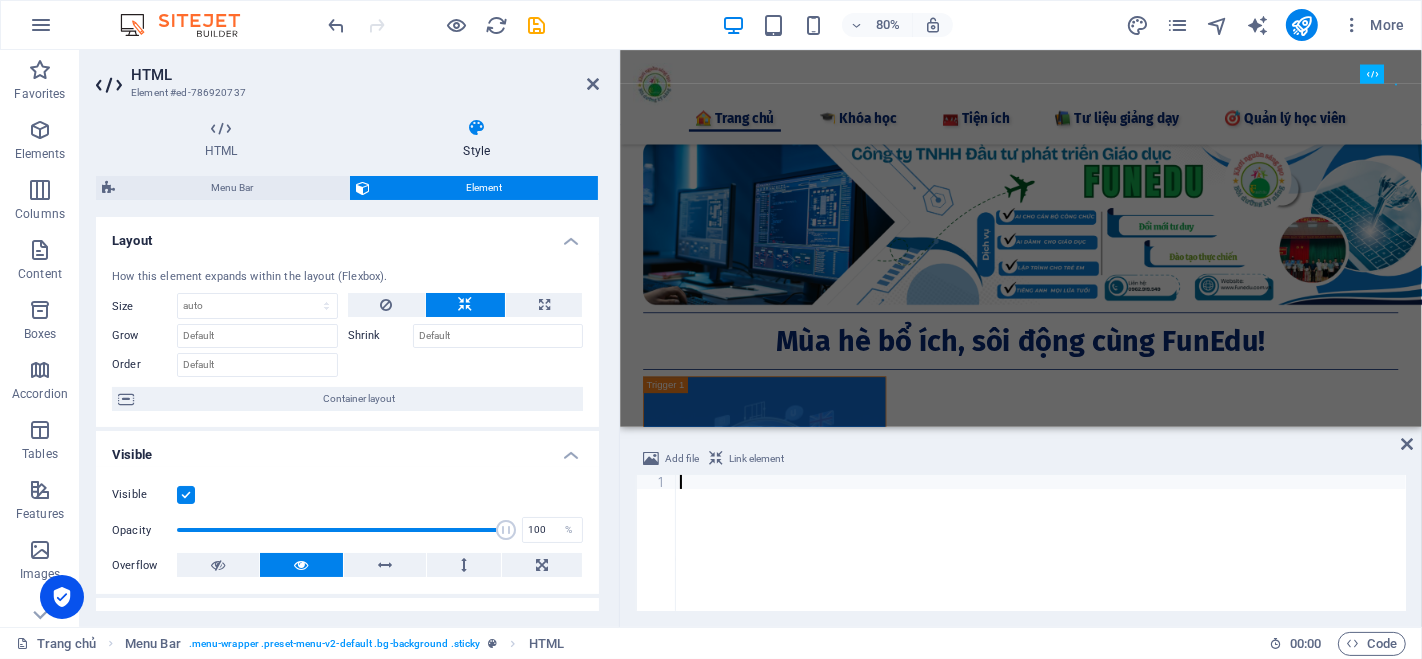 type on "</div>" 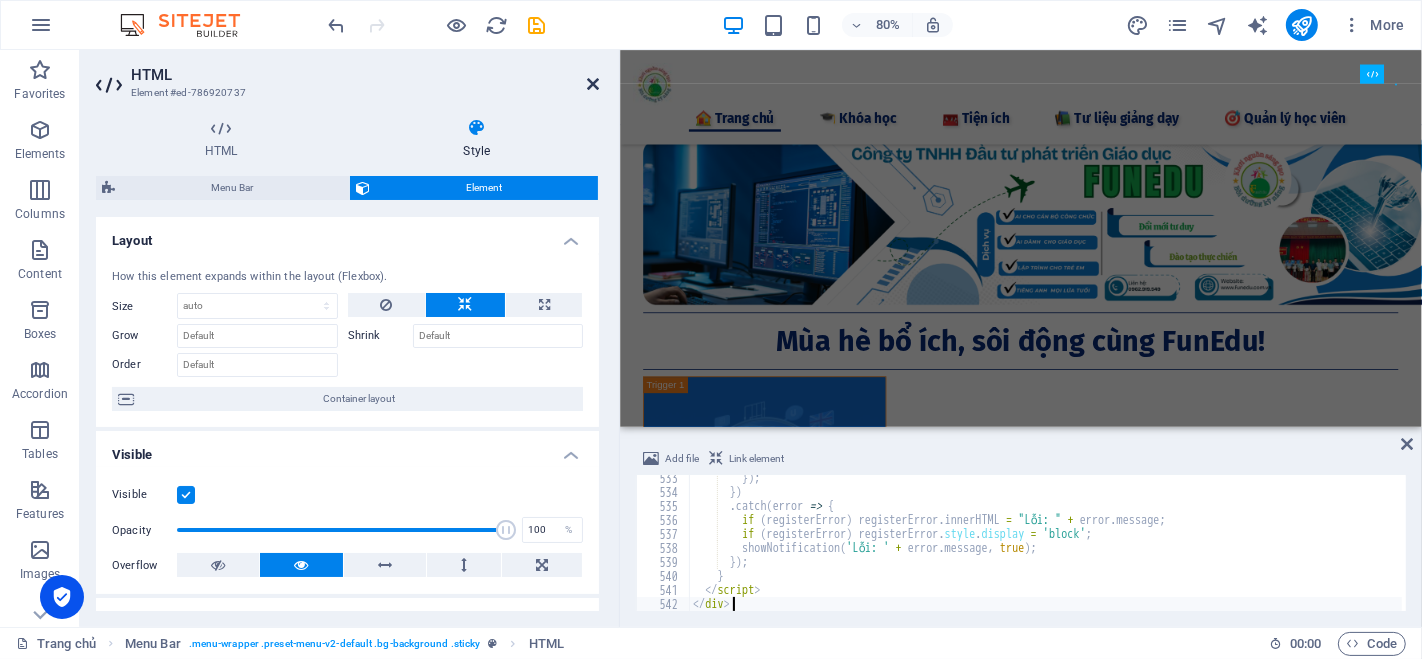 click at bounding box center [593, 84] 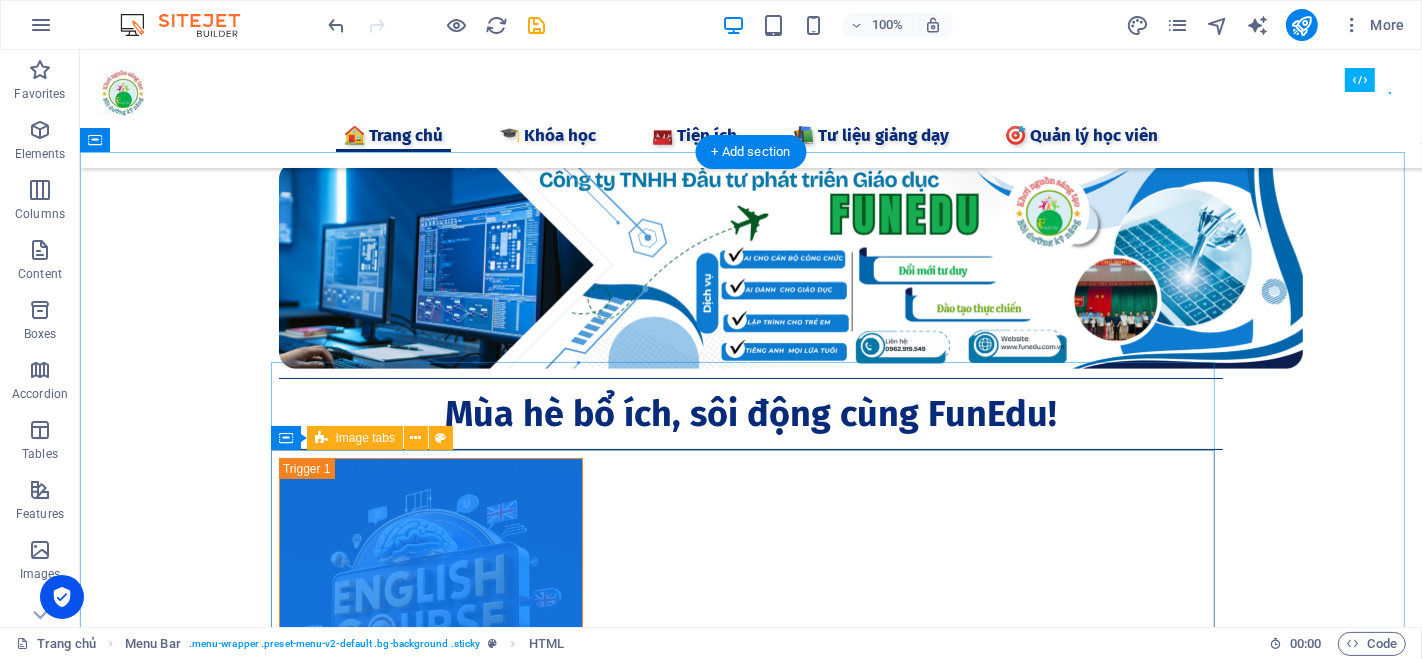 click on "Khóa học Tiếng Anh trải nghiệm tại FUNEDU Học tiếng Anh thông qua các hoạt động trải nghiệm thực tế là một phương pháp hiệu quả, giúp người học không chỉ nâng cao kỹ năng ngôn ngữ mà còn rèn luyện các kỹ năng sống thiết yếu trong cuộc sống hàng ngày. Chúng tôi tổ chức các buổi học vào tất cả các ngày trong tuần, với một kế hoạch chi tiết được thiết kế cho từng chủ đề cụ thể. Mỗi buổi học sẽ mang đến cho bạn cơ hội tương tác và thực hành tiếng Anh trong các tình huống thực tiễn, từ đó giúp bạn tự tin hơn khi giao tiếp và mở rộng vốn từ vựng của mình. Hãy tham gia cùng chúng tôi để trải nghiệm những giờ học bổ ích và thú vị! Khóa Lập trình kéo thả Scratch và RoBot cho học sinh Khóa học AI dành cho Cán bộ công chức và Giáo viên C" at bounding box center [750, 1198] 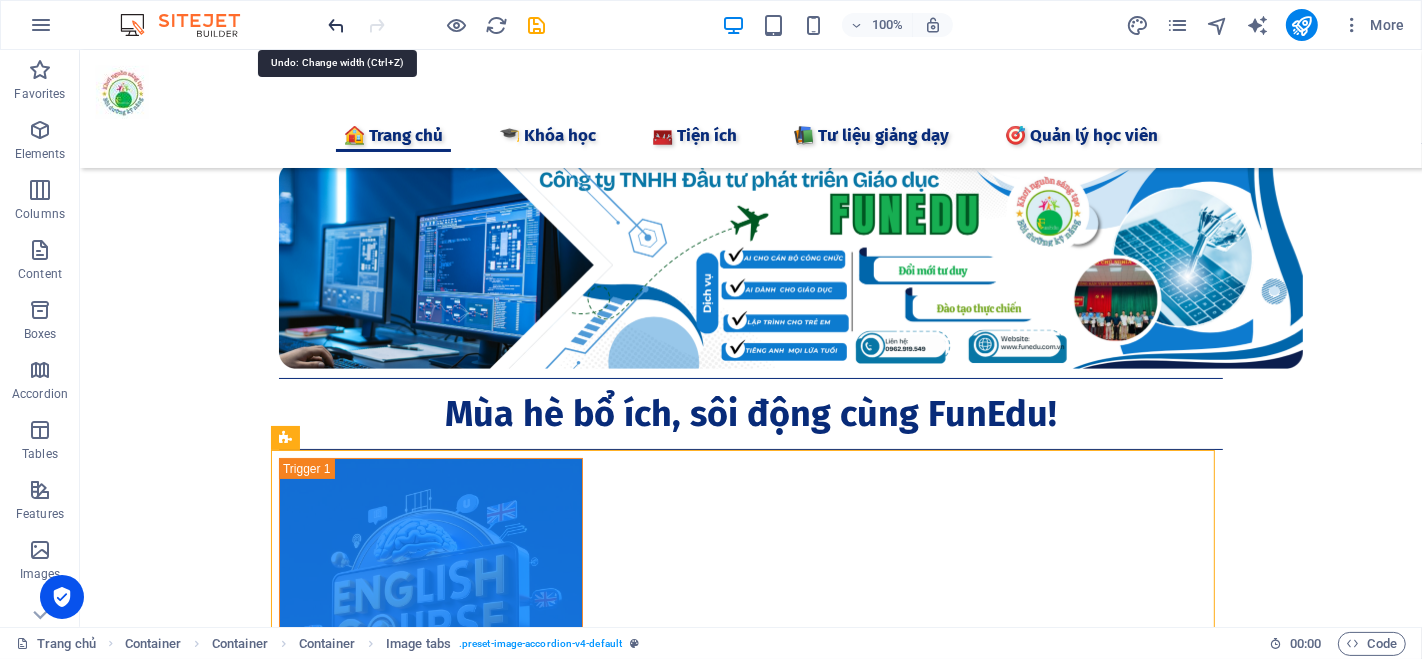 click at bounding box center [337, 25] 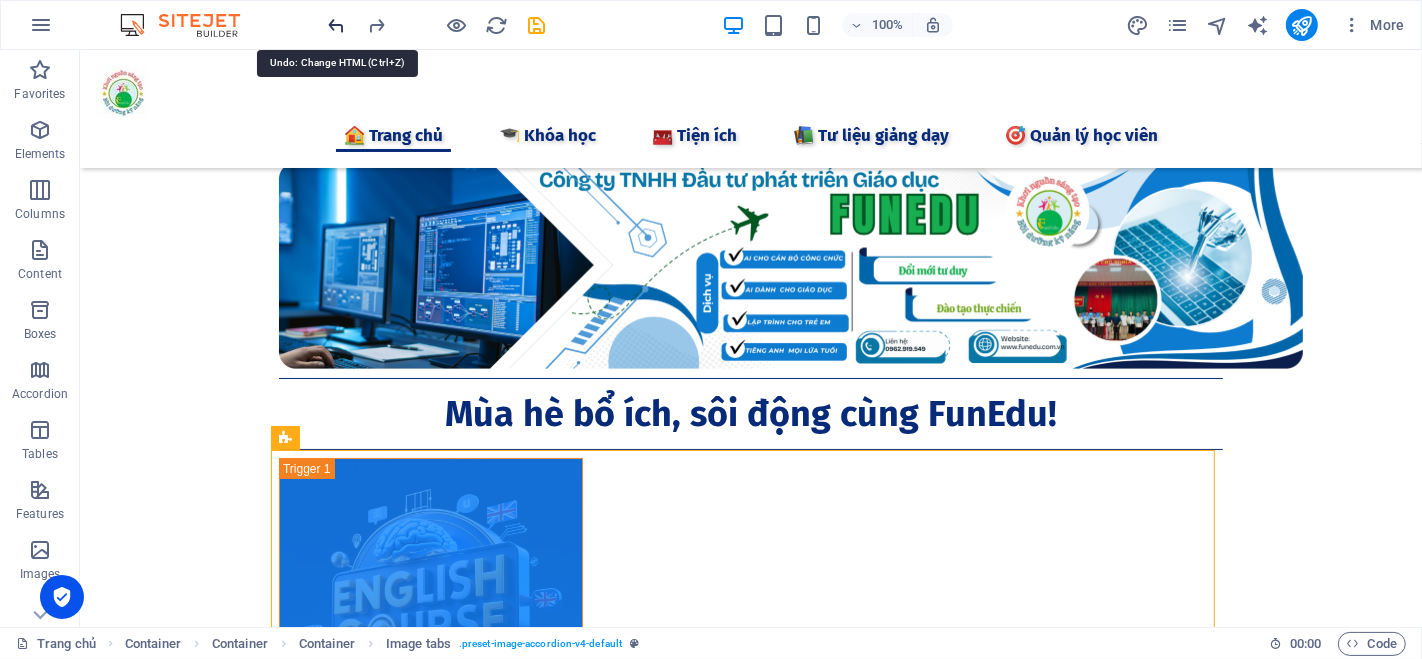 click at bounding box center [337, 25] 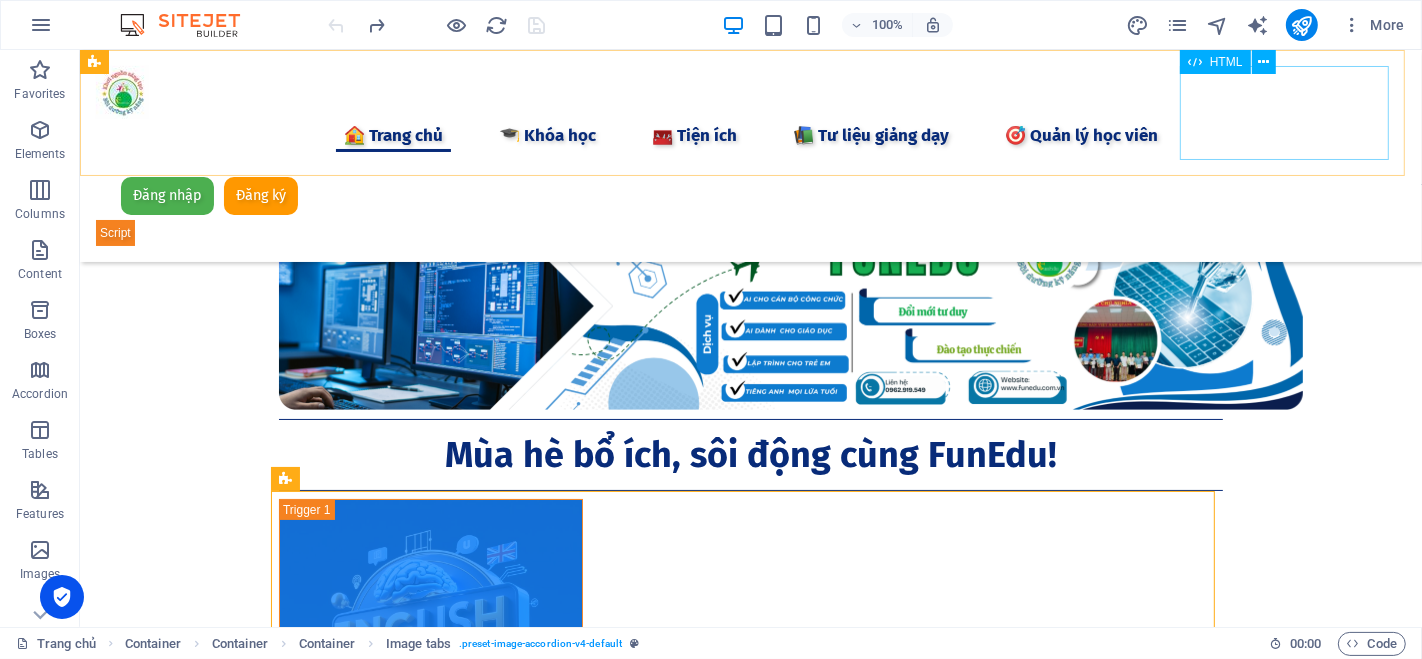 click on "Đăng nhập
Đăng ký
[GEOGRAPHIC_DATA]
Email  *
Mật khẩu  *
Đăng nhập
Chưa có tài khoản?  Đăng ký
Họ và tên  *
Email  *
Số điện thoại  *
Mật khẩu  *
Xác nhận mật khẩu  *
Đăng ký
Đã có tài khoản?  Đăng nhập" at bounding box center [750, 209] 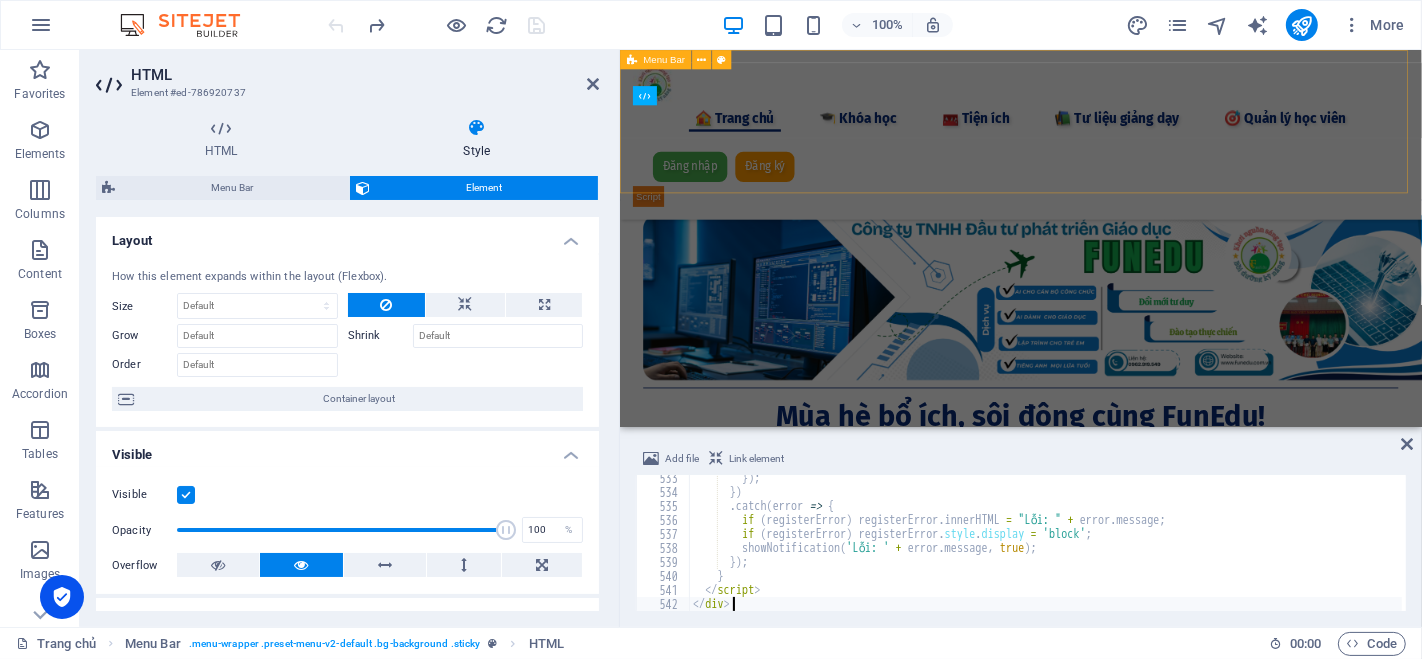scroll, scrollTop: 7451, scrollLeft: 0, axis: vertical 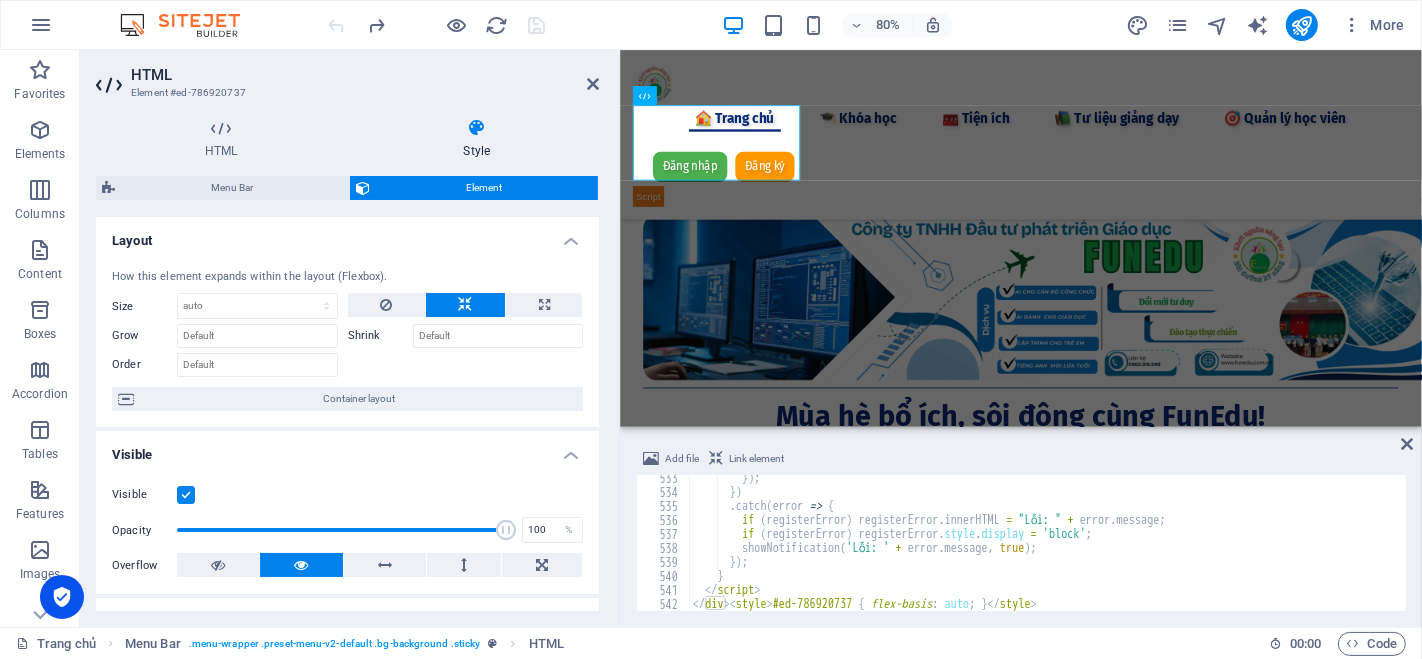 click on "}) ;         })         . catch ( error   =>   {           if   ( registerError )   registerError . innerHTML   =   "Lỗi: "   +   error . message ;           if   ( registerError )   registerError . style . display   =   'block' ;           showNotification ( 'Lỗi: '   +   error . message ,   true ) ;         }) ;      }    </ script > </ div > < style > #ed-786920737   {   flex-basis :   auto ;   } </ style >" at bounding box center (1349, 551) 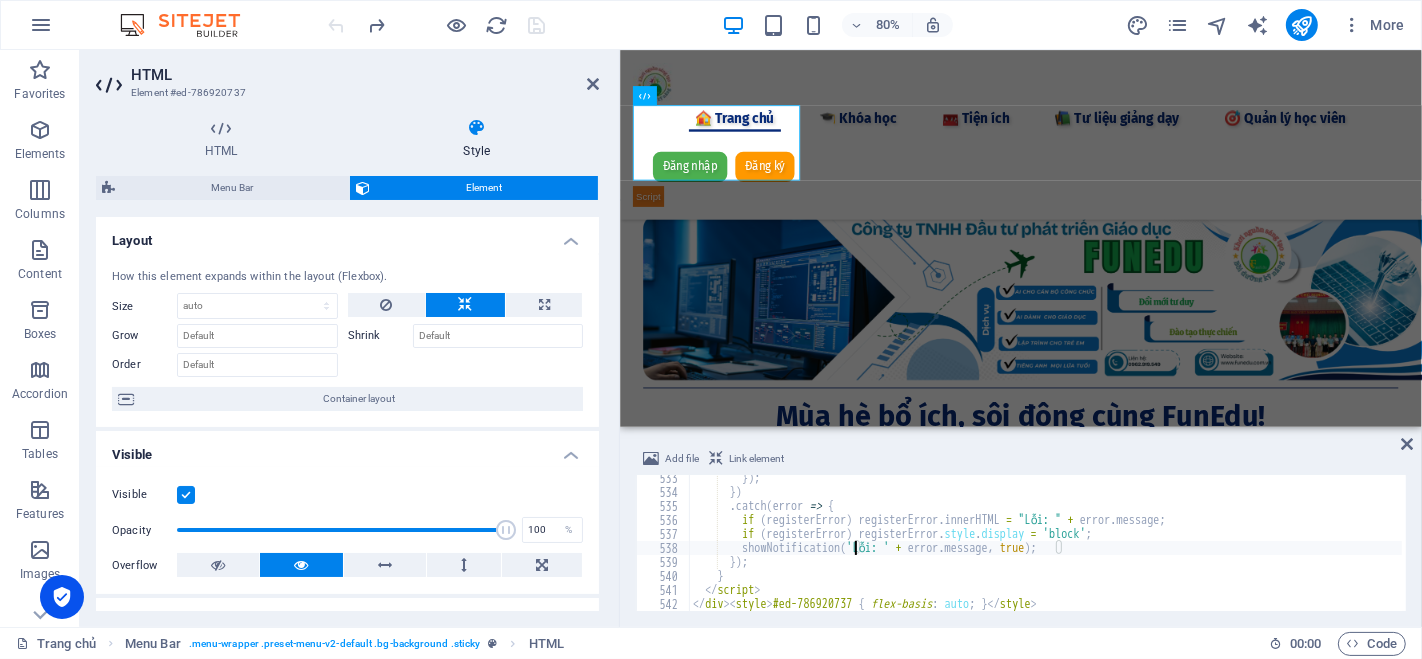 type on "</script>
</div><style>#ed-786920737 { flex-basis: auto; }</style>" 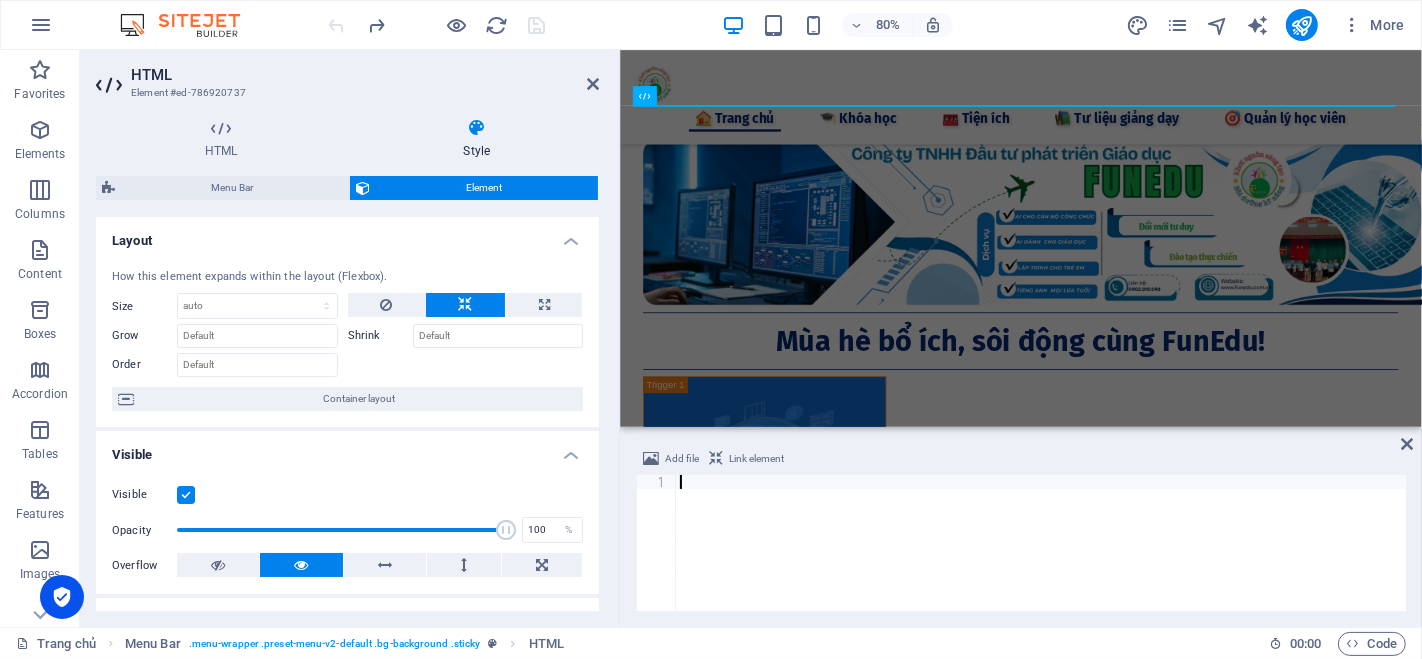 type on "</div>" 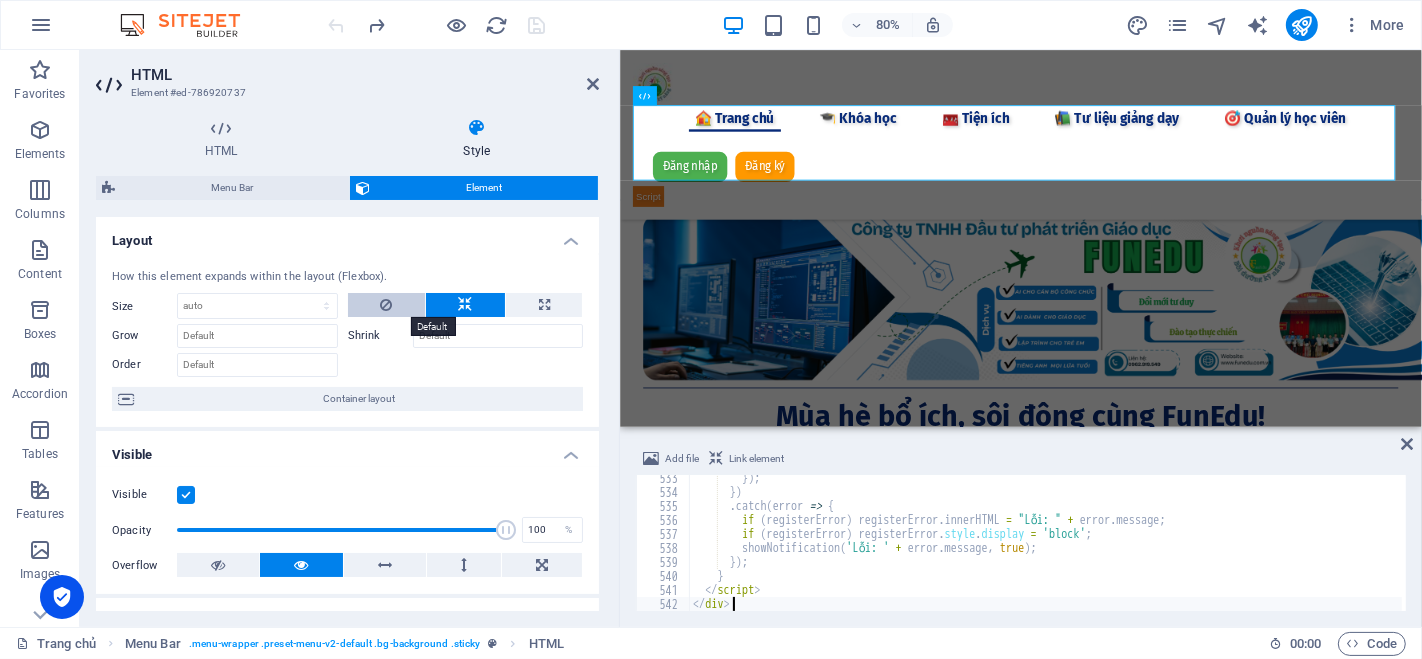 click at bounding box center [386, 305] 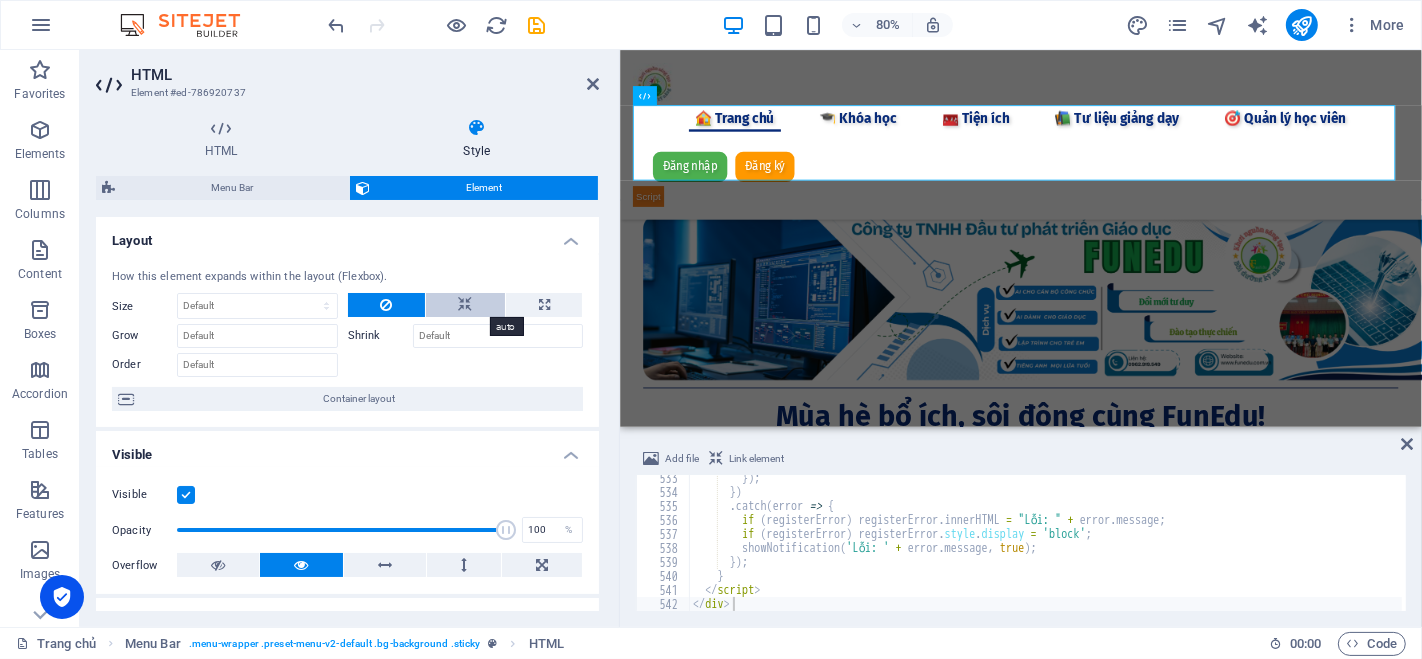 click at bounding box center [465, 305] 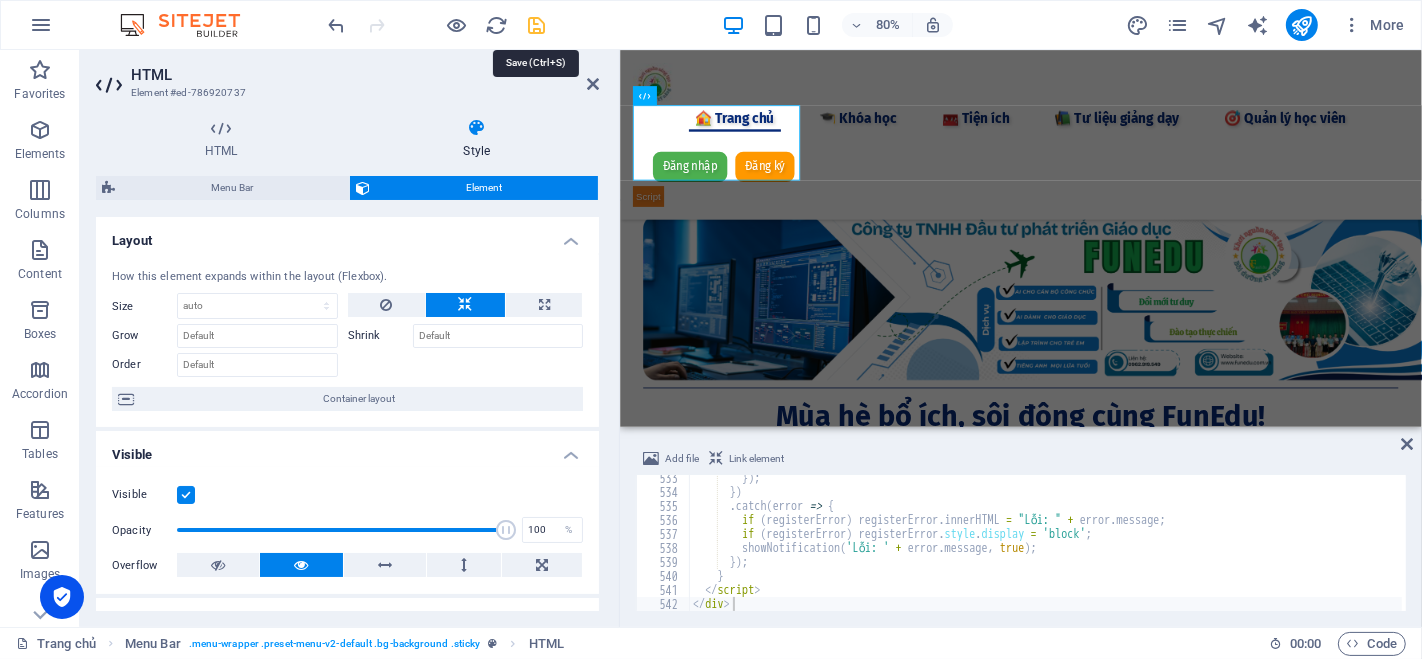 click at bounding box center (537, 25) 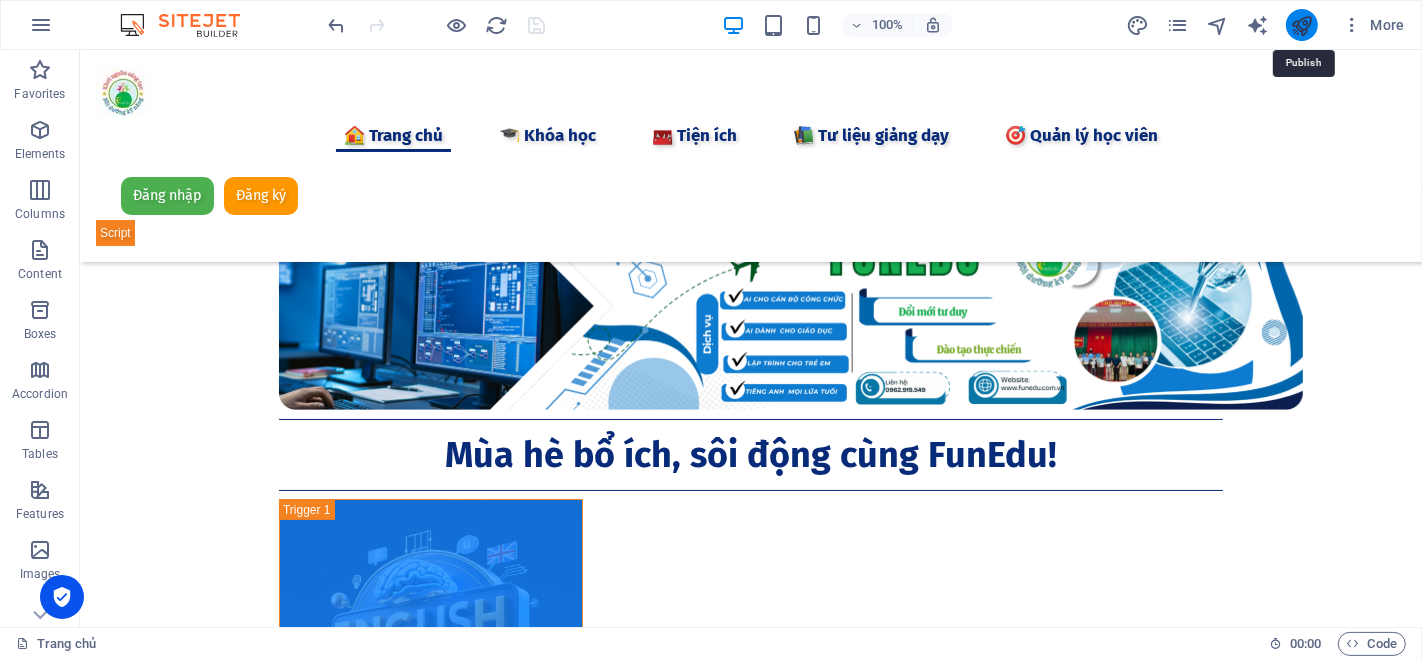 click at bounding box center (1301, 25) 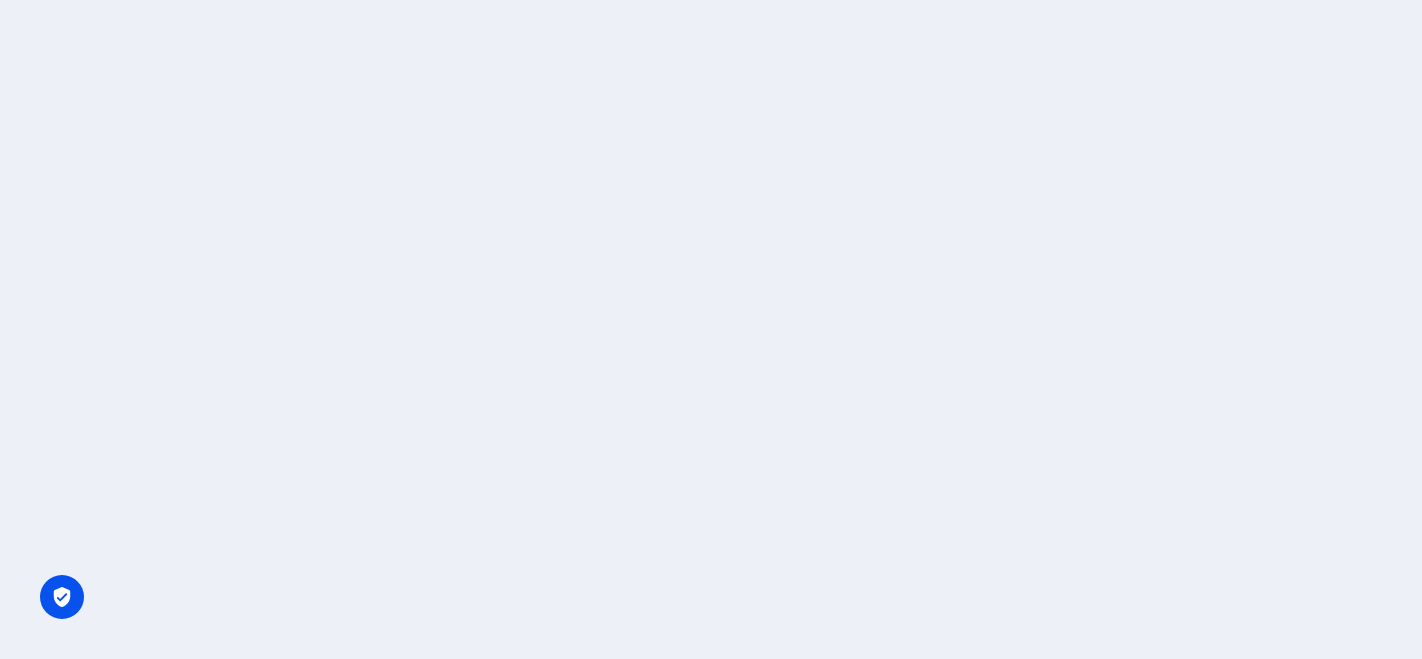 scroll, scrollTop: 0, scrollLeft: 0, axis: both 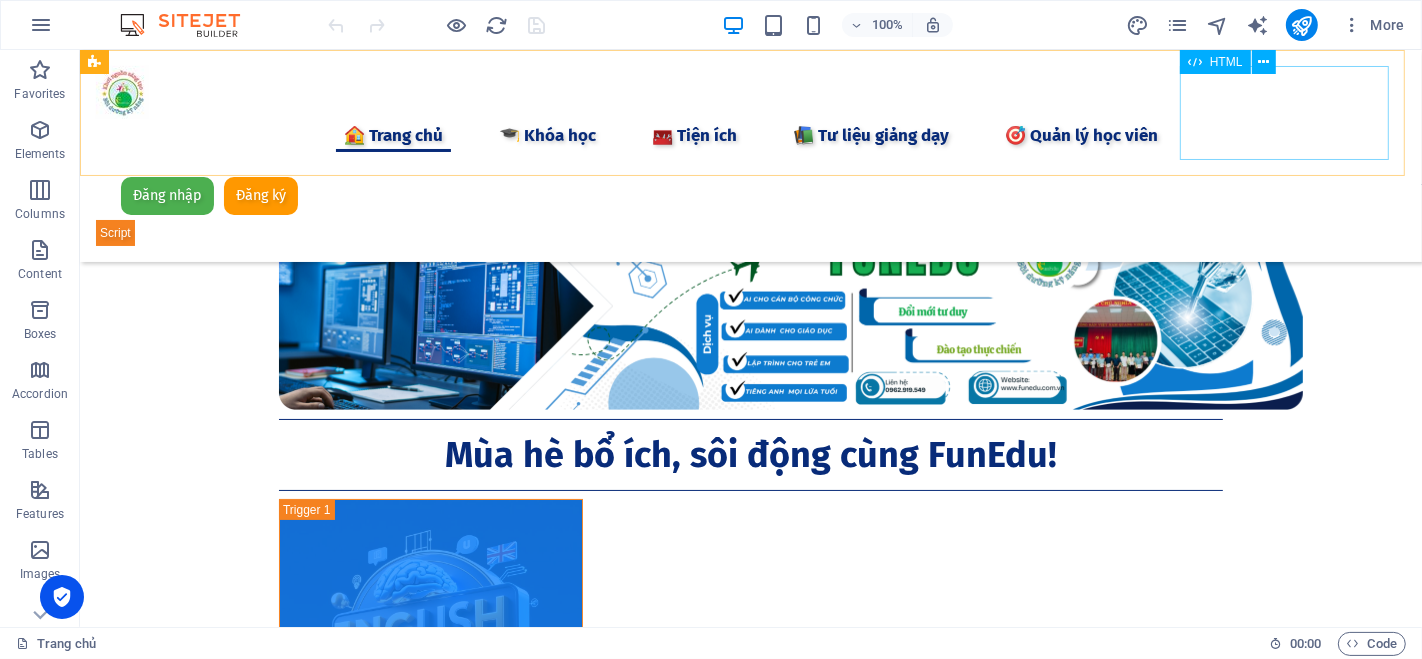 click on "Đăng nhập
Đăng ký
[GEOGRAPHIC_DATA]
Email  *
Mật khẩu  *
Đăng nhập
Chưa có tài khoản?  Đăng ký
Họ và tên  *
Email  *
Số điện thoại  *
Mật khẩu  *
Xác nhận mật khẩu  *
Đăng ký
Đã có tài khoản?  Đăng nhập" at bounding box center (750, 209) 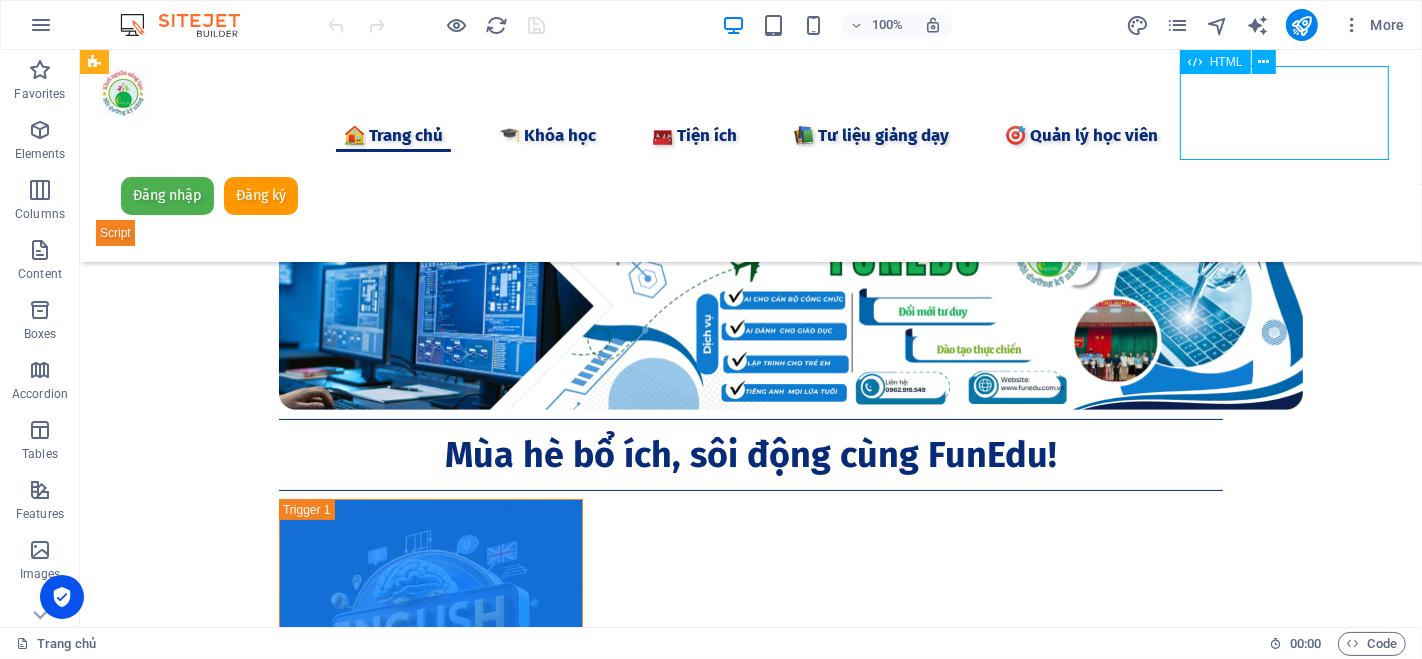 click on "Đăng nhập
Đăng ký
[GEOGRAPHIC_DATA]
Email  *
Mật khẩu  *
Đăng nhập
Chưa có tài khoản?  Đăng ký
Họ và tên  *
Email  *
Số điện thoại  *
Mật khẩu  *
Xác nhận mật khẩu  *
Đăng ký
Đã có tài khoản?  Đăng nhập" at bounding box center [750, 209] 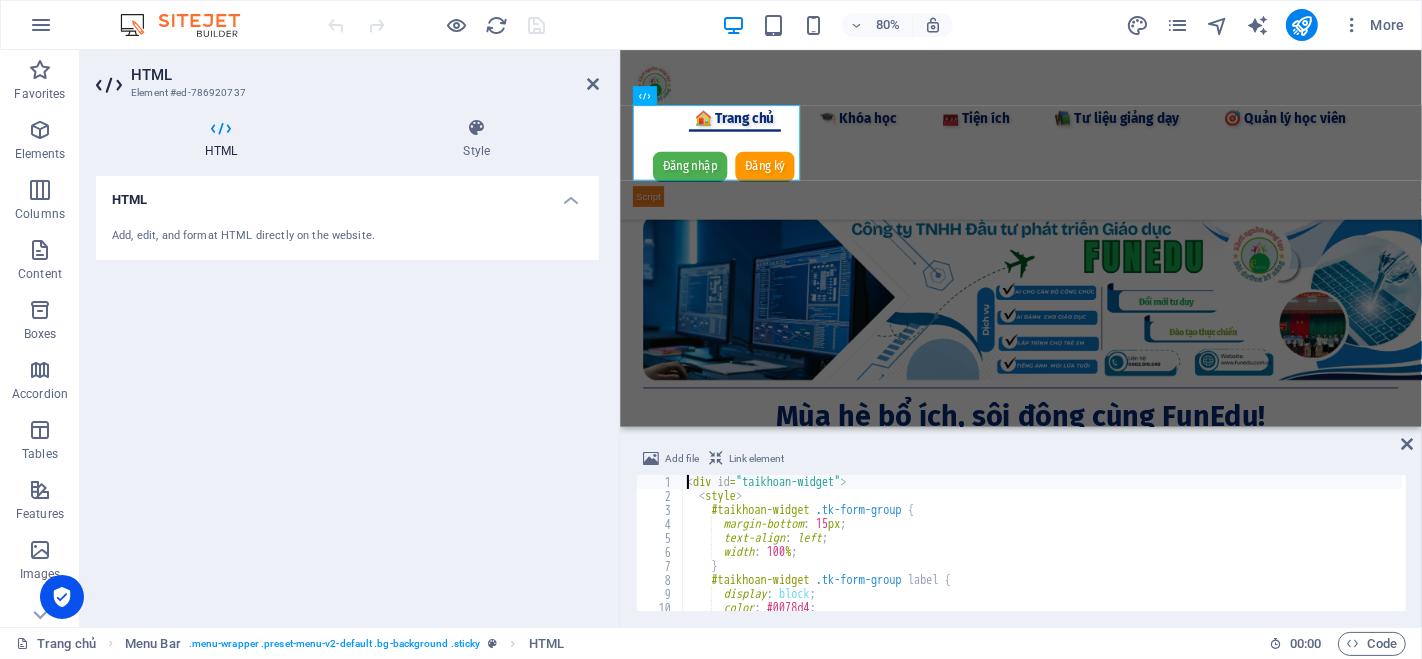 click on "< div   id = "taikhoan-widget" >    < style >      #taikhoan-widget   .tk-form-group   {         margin-bottom :   15 px ;         text-align :   left ;         width :   100 % ;      }      #taikhoan-widget   .tk-form-group   label   {         display :   block ;         color :   #0078d4 ;         font-weight :   bold ;" at bounding box center (1343, 555) 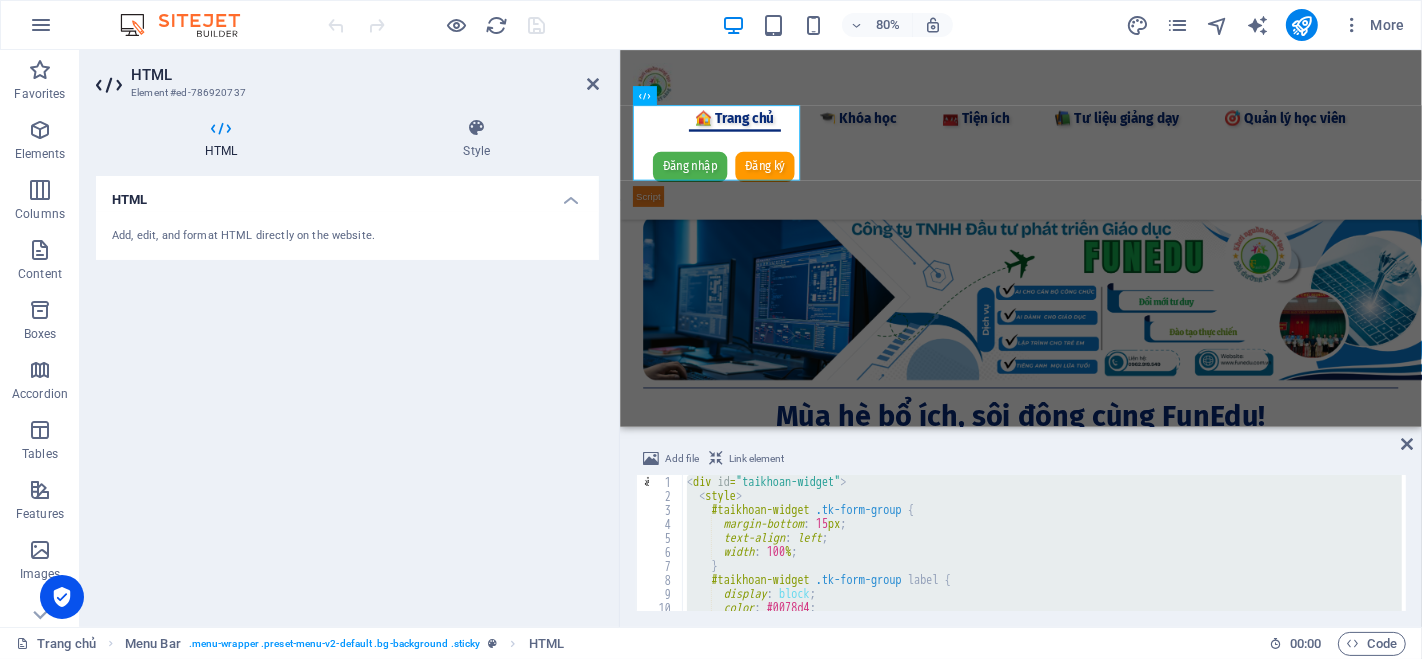 type on "</div>" 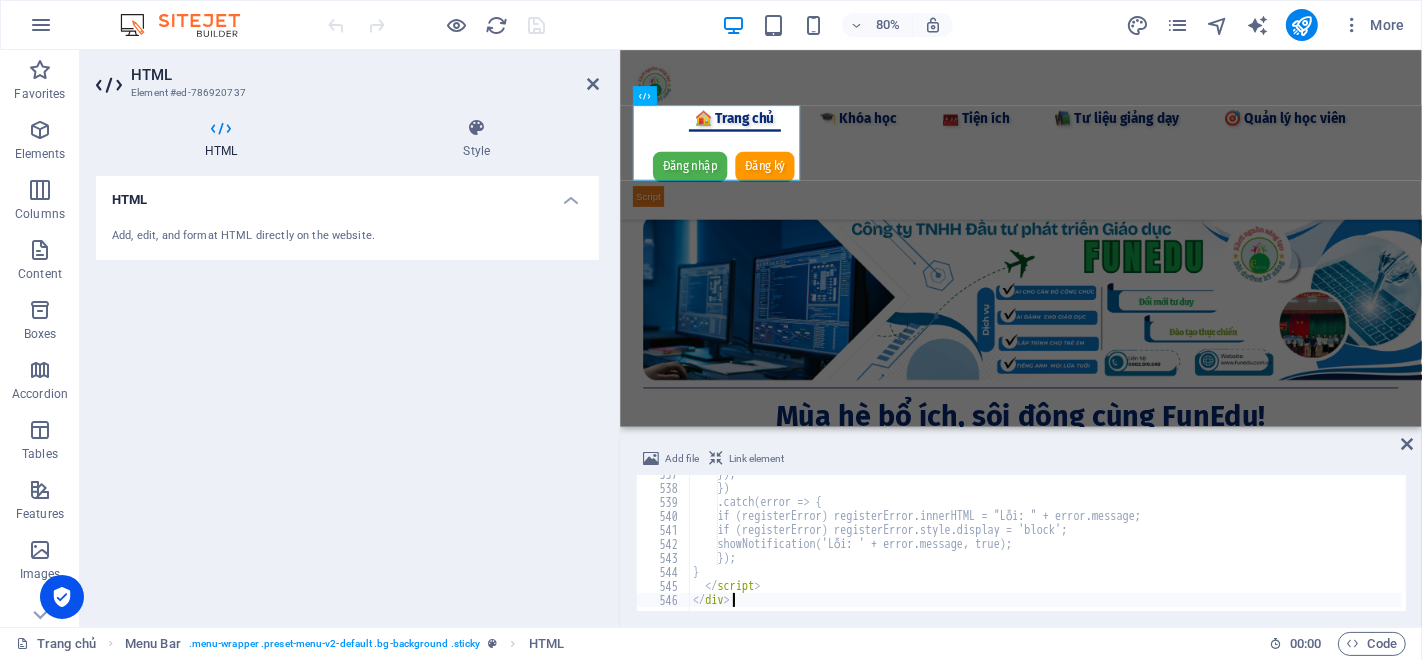scroll, scrollTop: 7511, scrollLeft: 0, axis: vertical 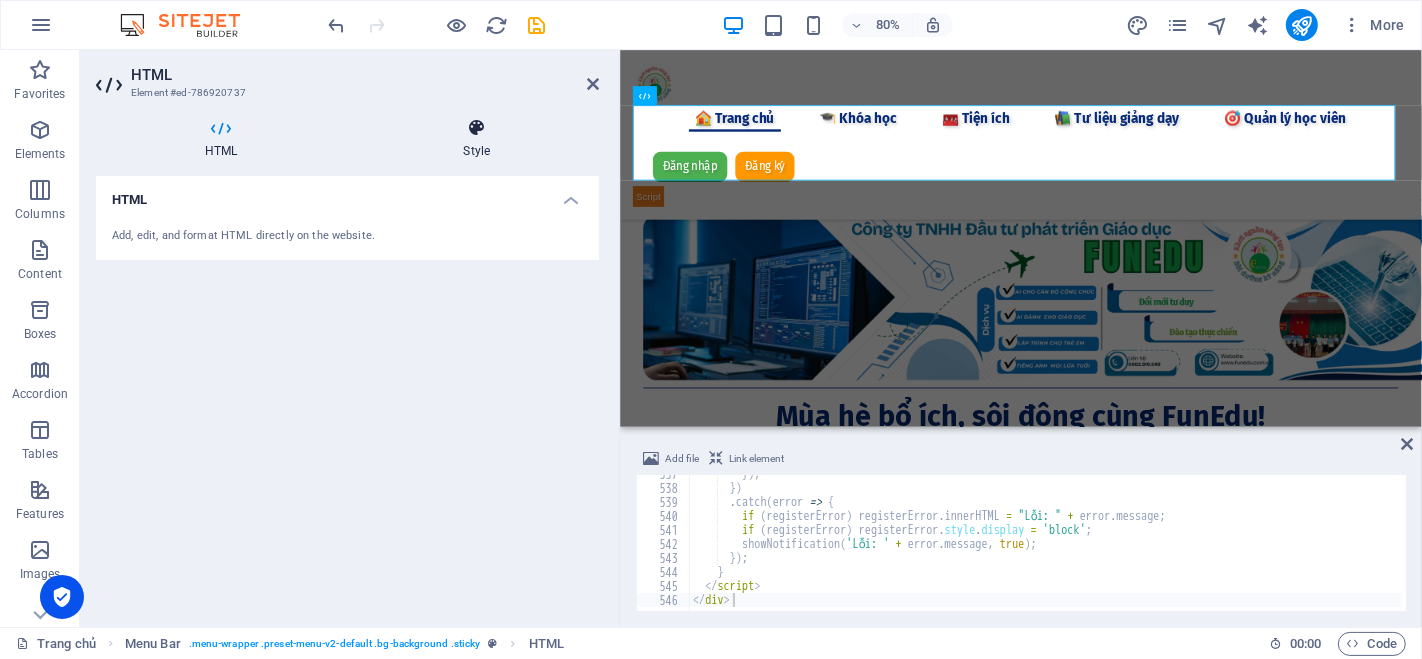 click at bounding box center (477, 128) 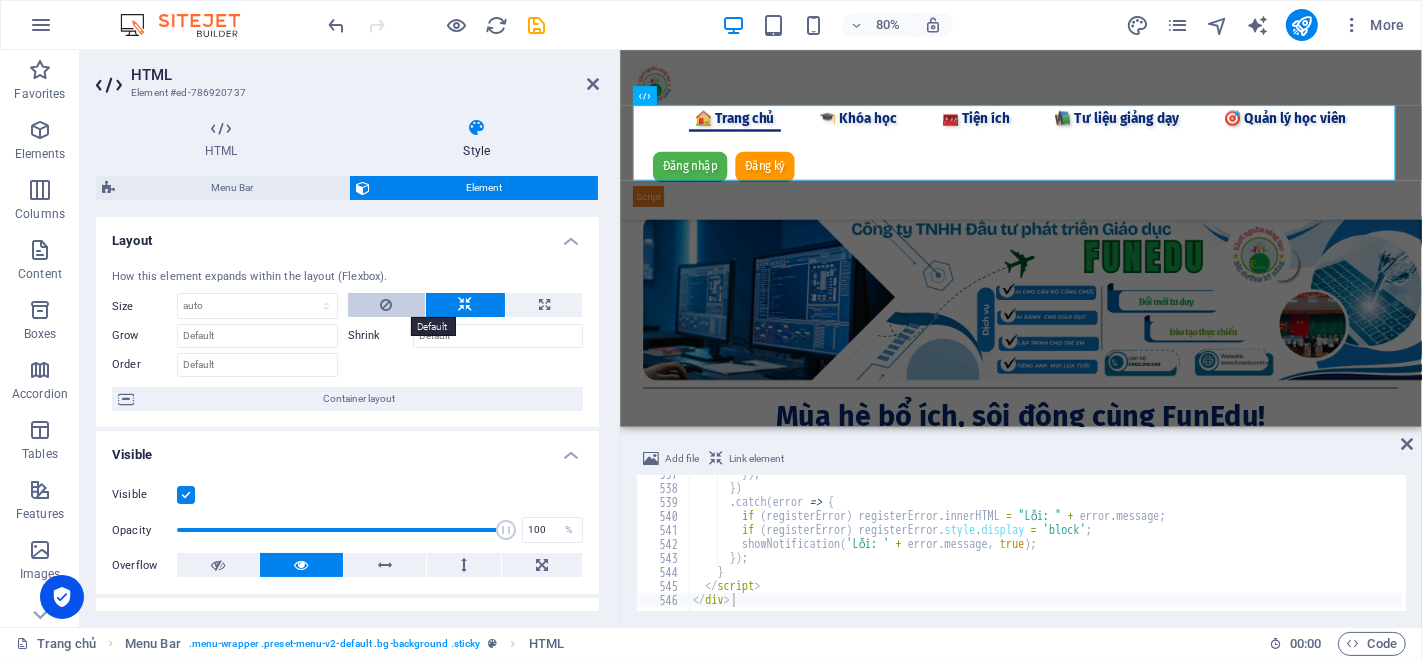 click at bounding box center [386, 305] 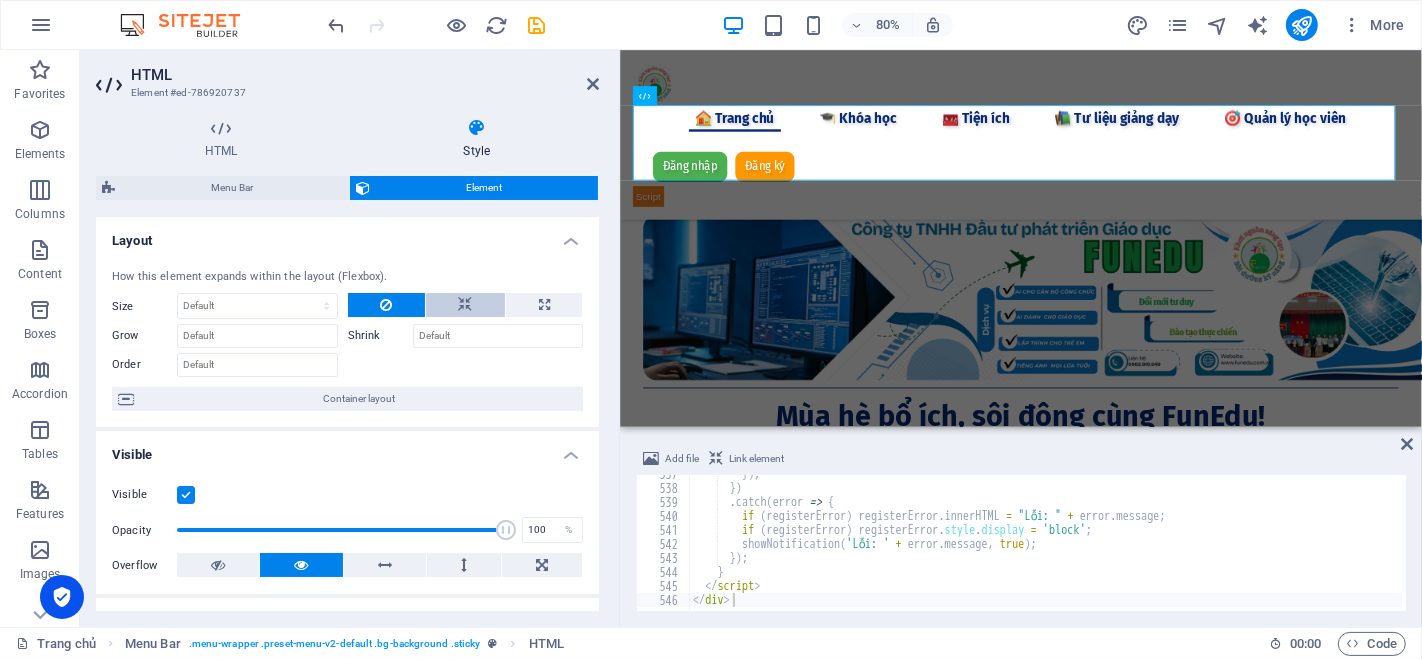 click at bounding box center [465, 305] 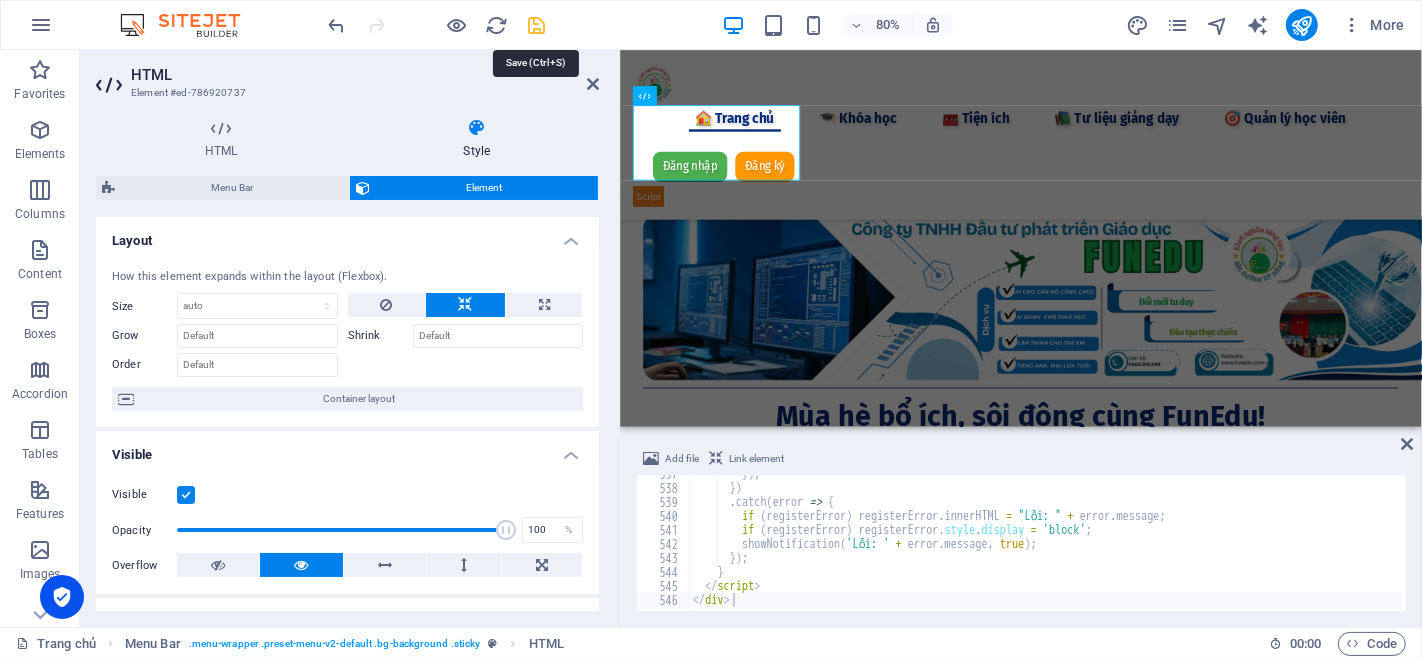 drag, startPoint x: 540, startPoint y: 30, endPoint x: 460, endPoint y: 35, distance: 80.1561 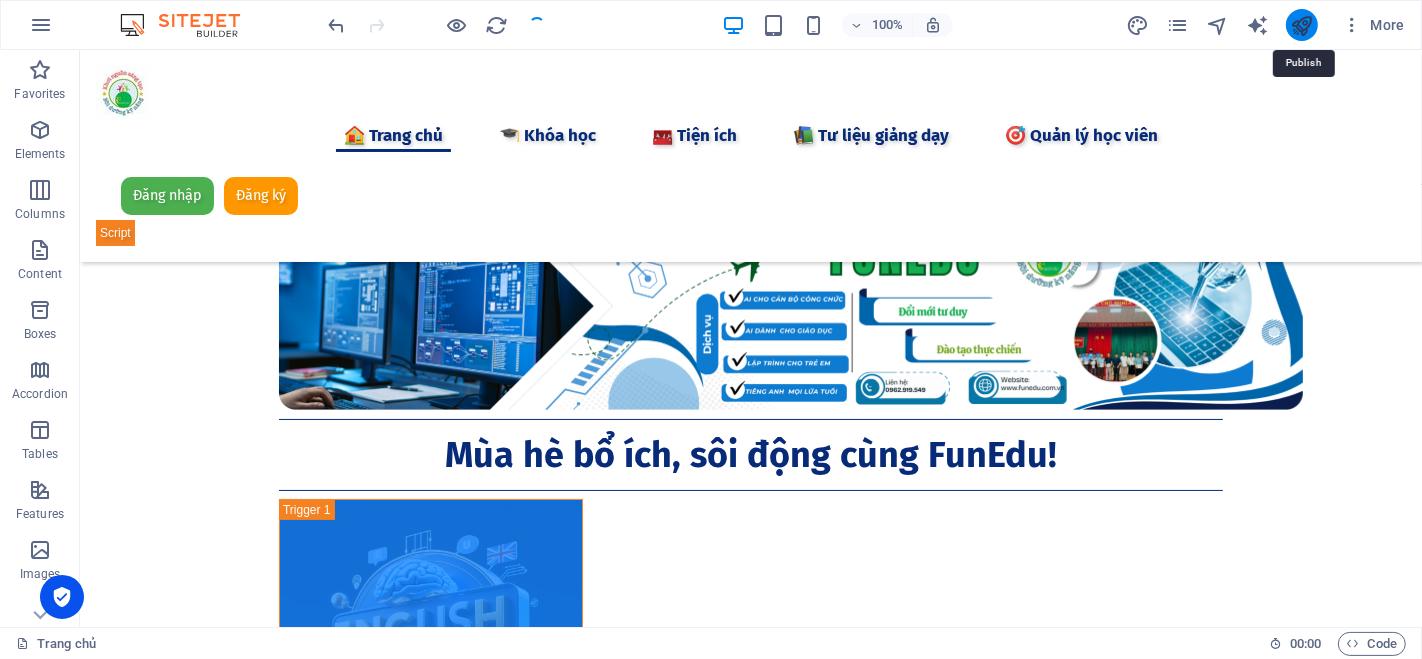 click at bounding box center (1301, 25) 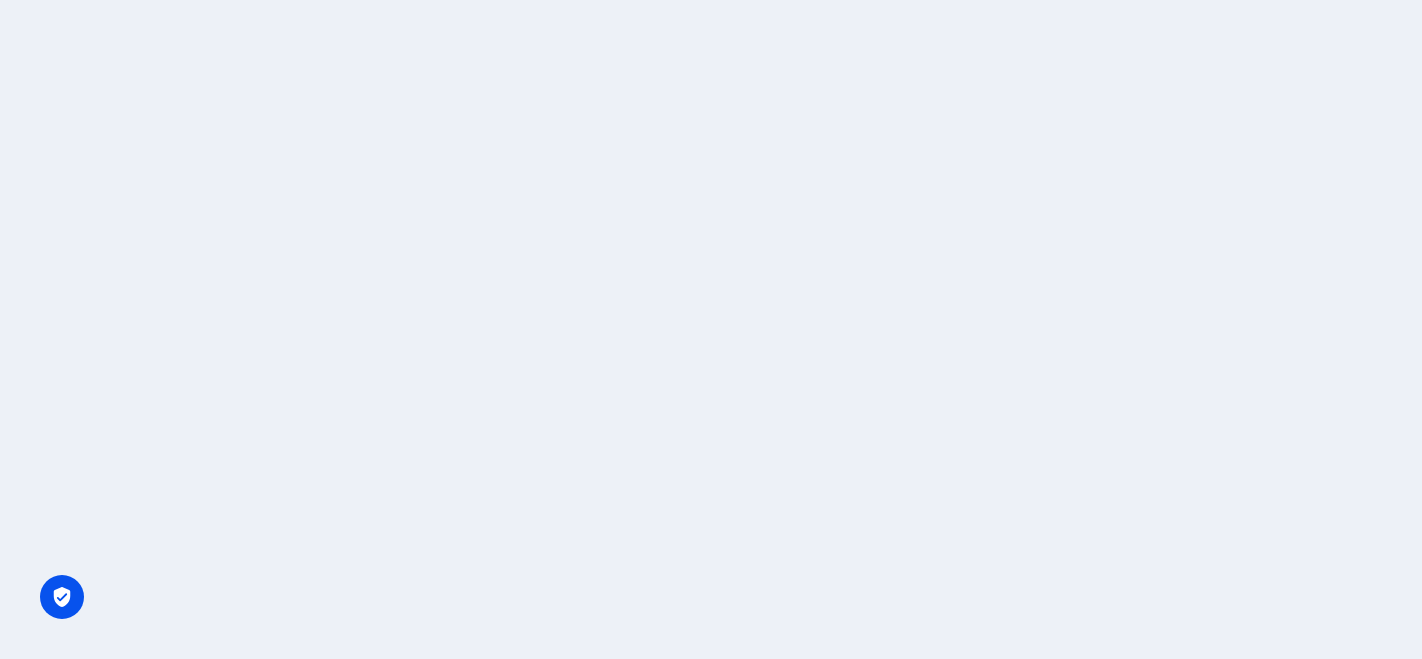 scroll, scrollTop: 0, scrollLeft: 0, axis: both 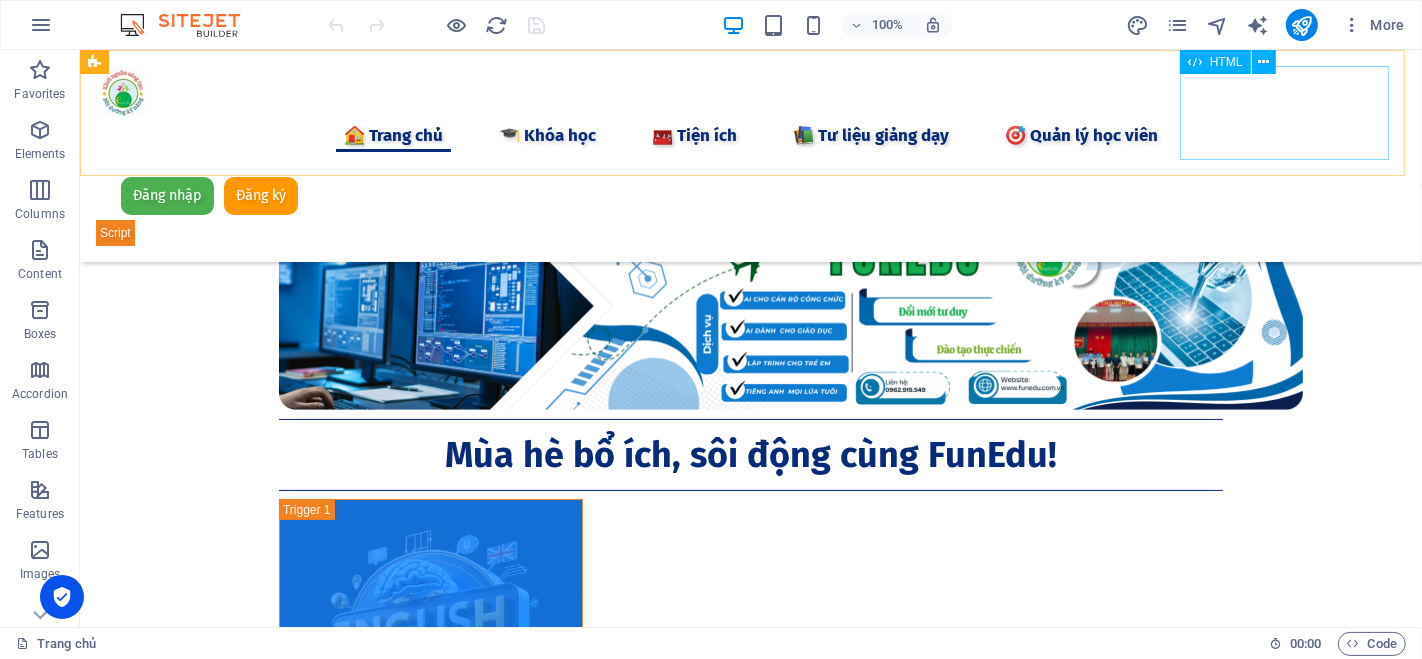 click on "Đăng nhập
Đăng ký
[GEOGRAPHIC_DATA]
Email  *
Mật khẩu  *
Đăng nhập
Chưa có tài khoản?  Đăng ký
Họ và tên  *
Email  *
Số điện thoại  *
Mật khẩu  *
Xác nhận mật khẩu  *
Đăng ký
Đã có tài khoản?  Đăng nhập" at bounding box center [750, 209] 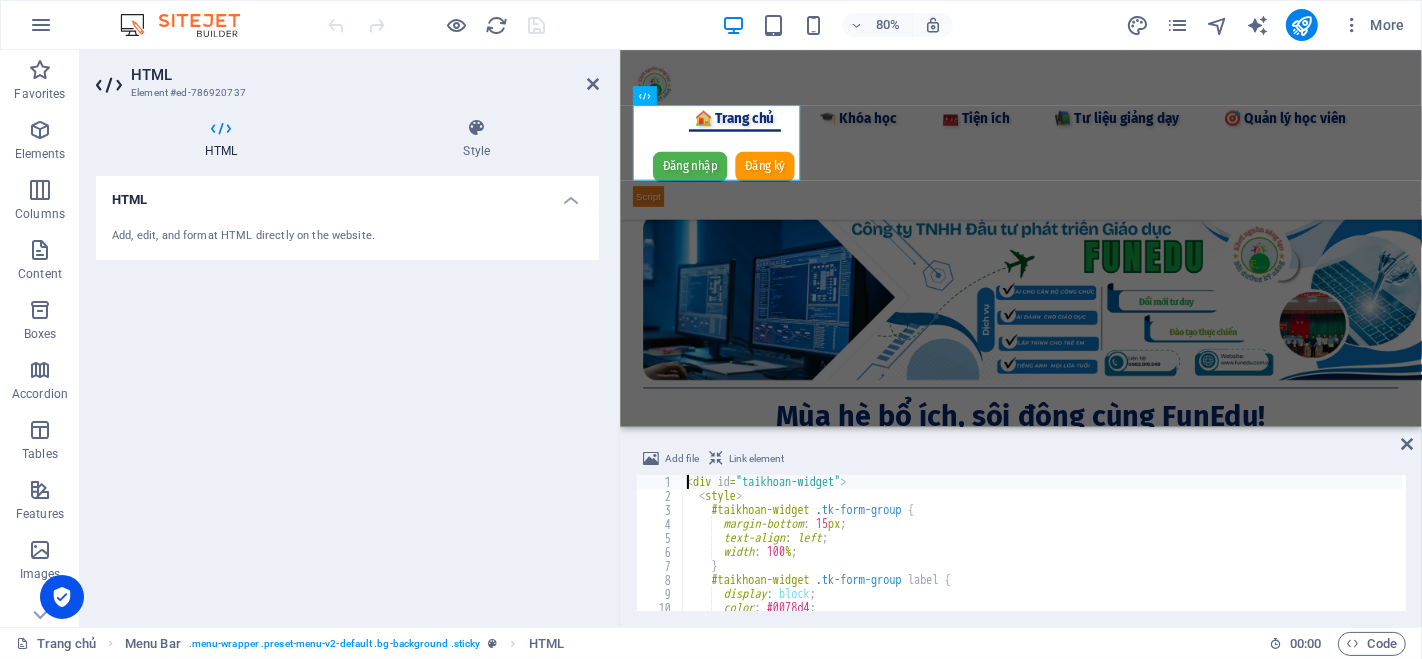 click on "< div   id = "taikhoan-widget" >    < style >      #taikhoan-widget   .tk-form-group   {         margin-bottom :   15 px ;         text-align :   left ;         width :   100 % ;      }      #taikhoan-widget   .tk-form-group   label   {         display :   block ;         color :   #0078d4 ;         font-weight :   bold ;" at bounding box center (1042, 543) 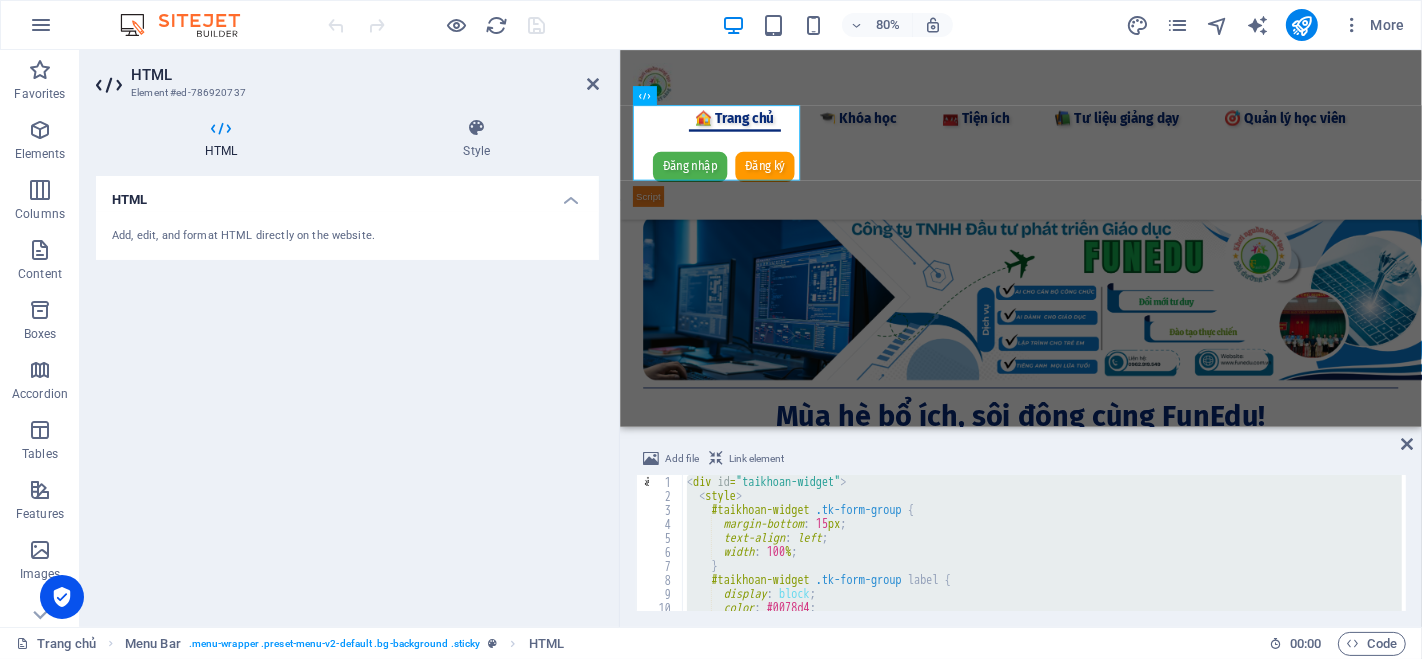 paste on "</div" 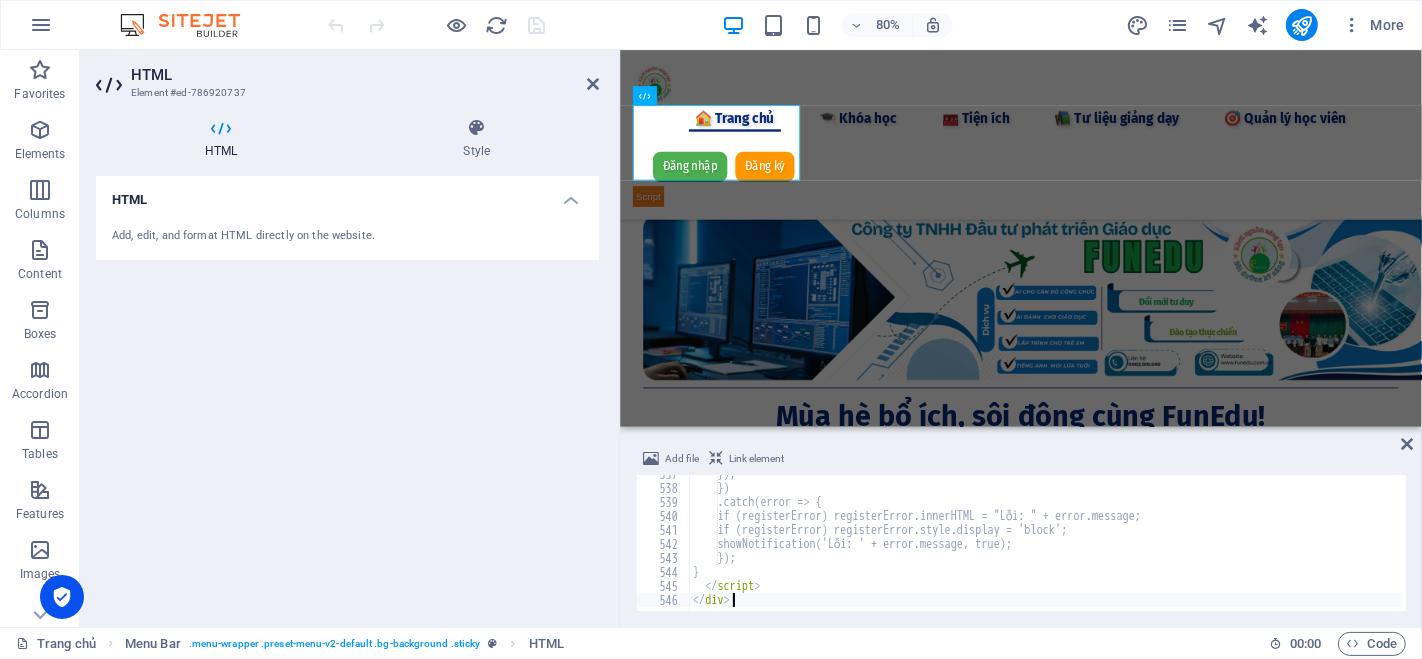 scroll, scrollTop: 7511, scrollLeft: 0, axis: vertical 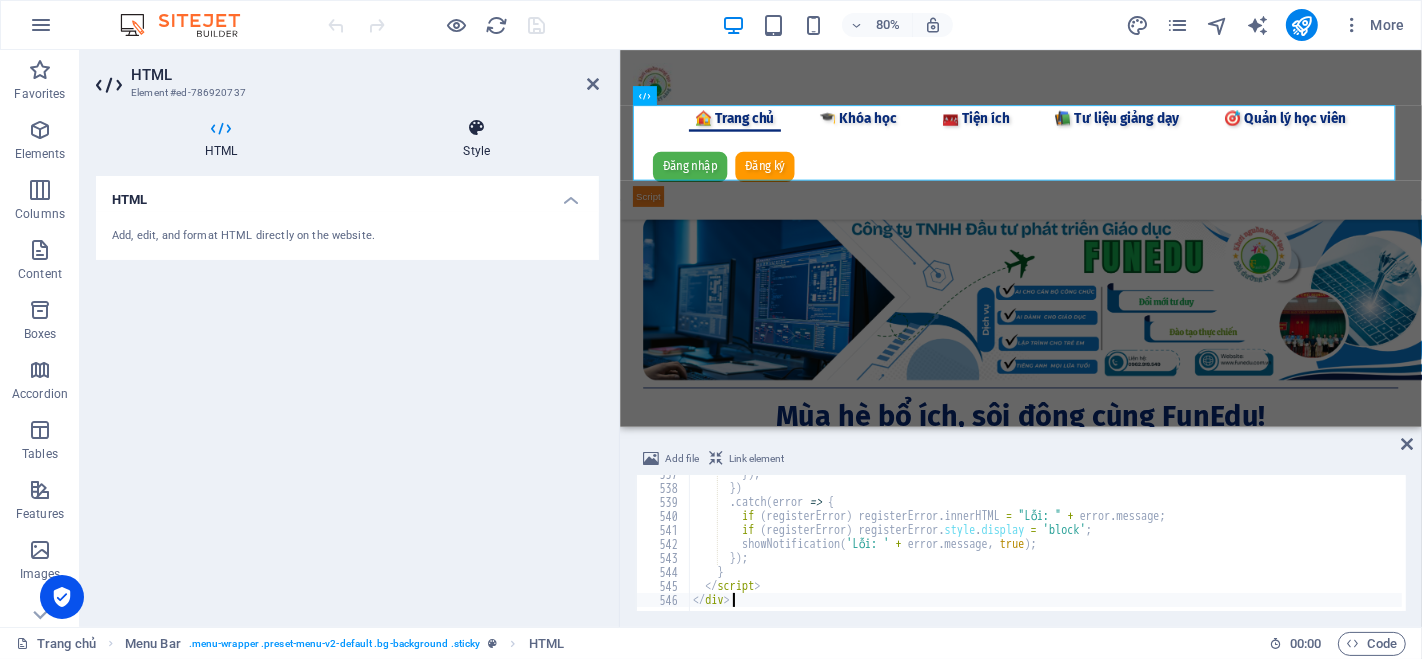 click at bounding box center (477, 128) 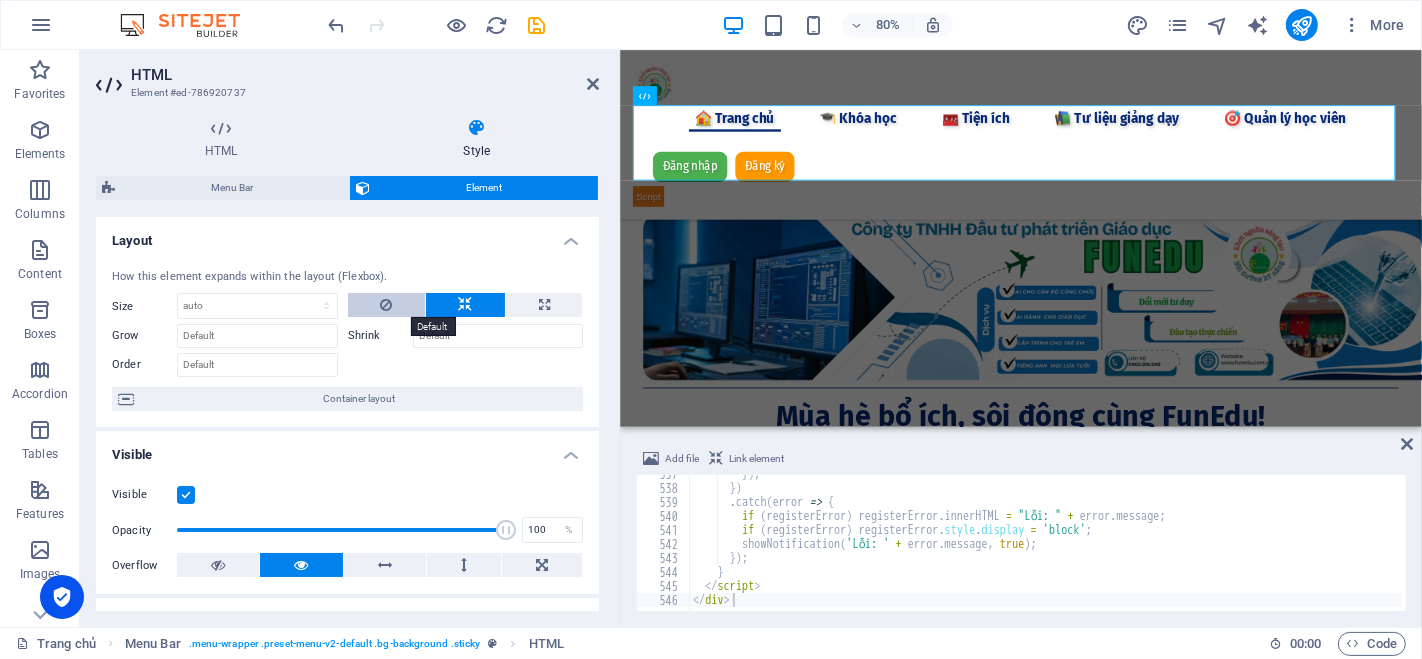 click at bounding box center (386, 305) 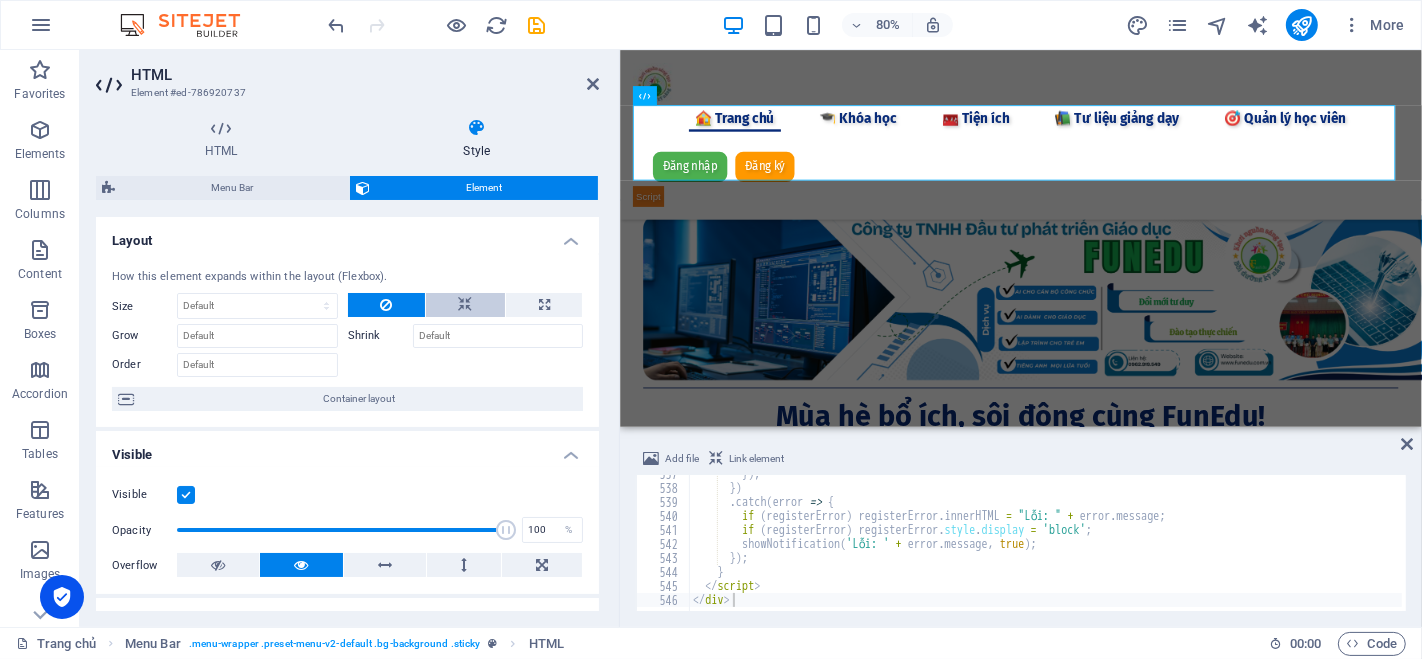 click at bounding box center (465, 305) 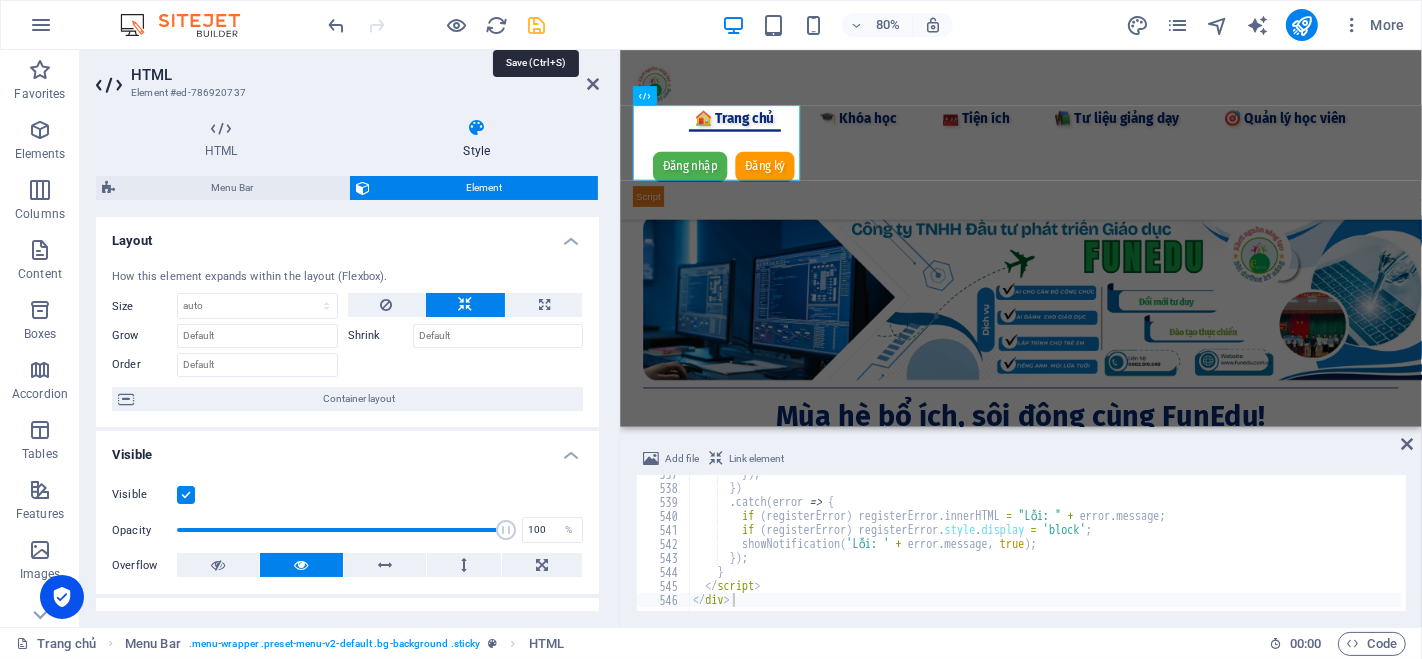 click at bounding box center [537, 25] 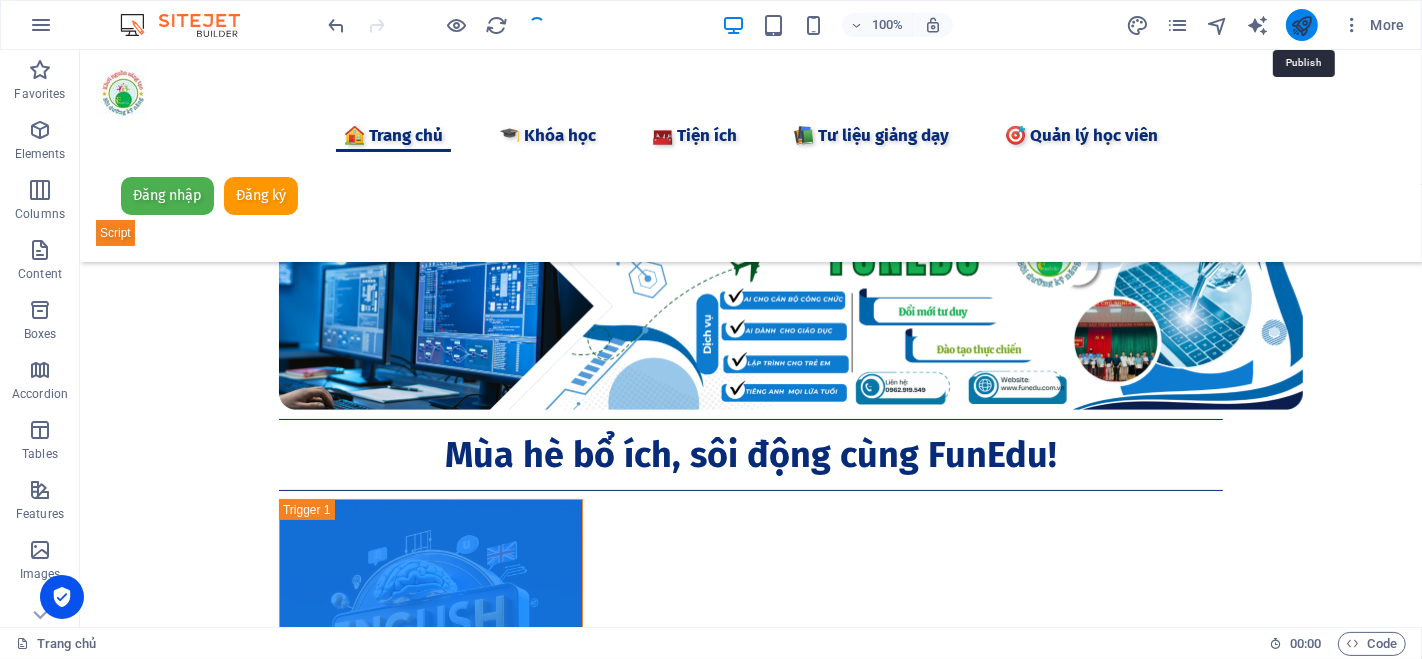 click at bounding box center [1301, 25] 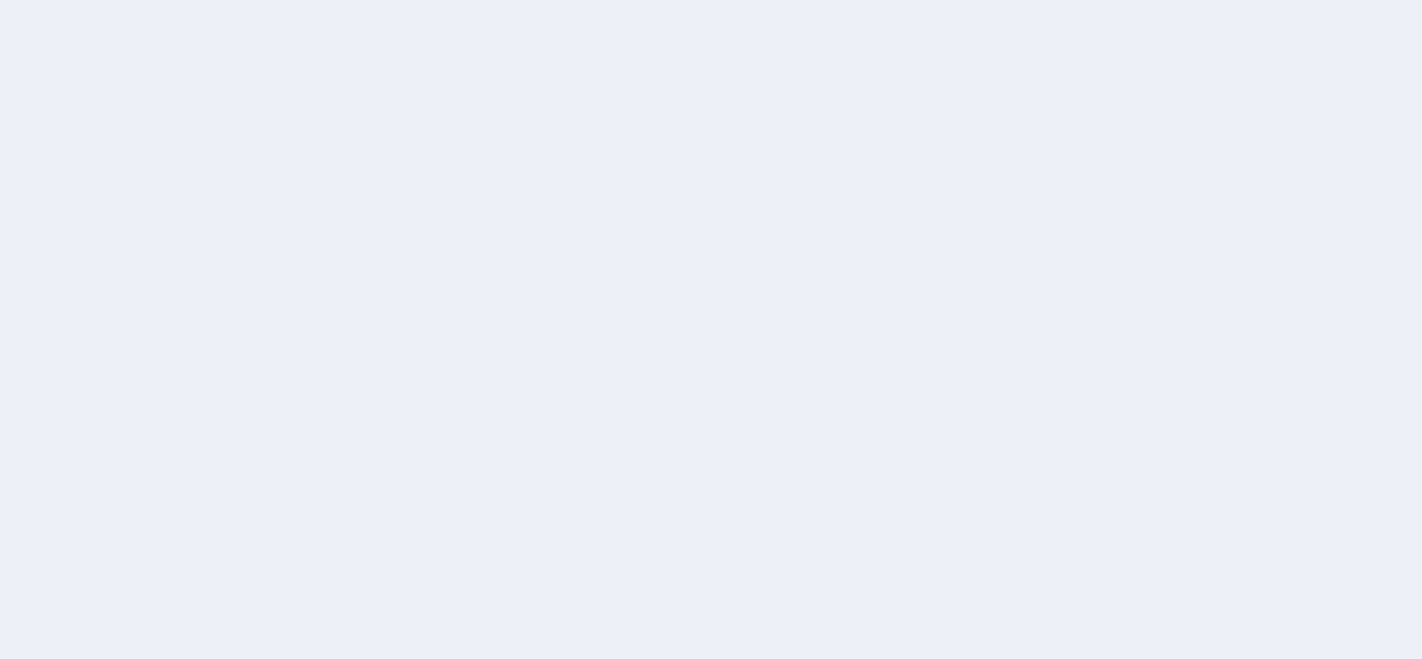 scroll, scrollTop: 0, scrollLeft: 0, axis: both 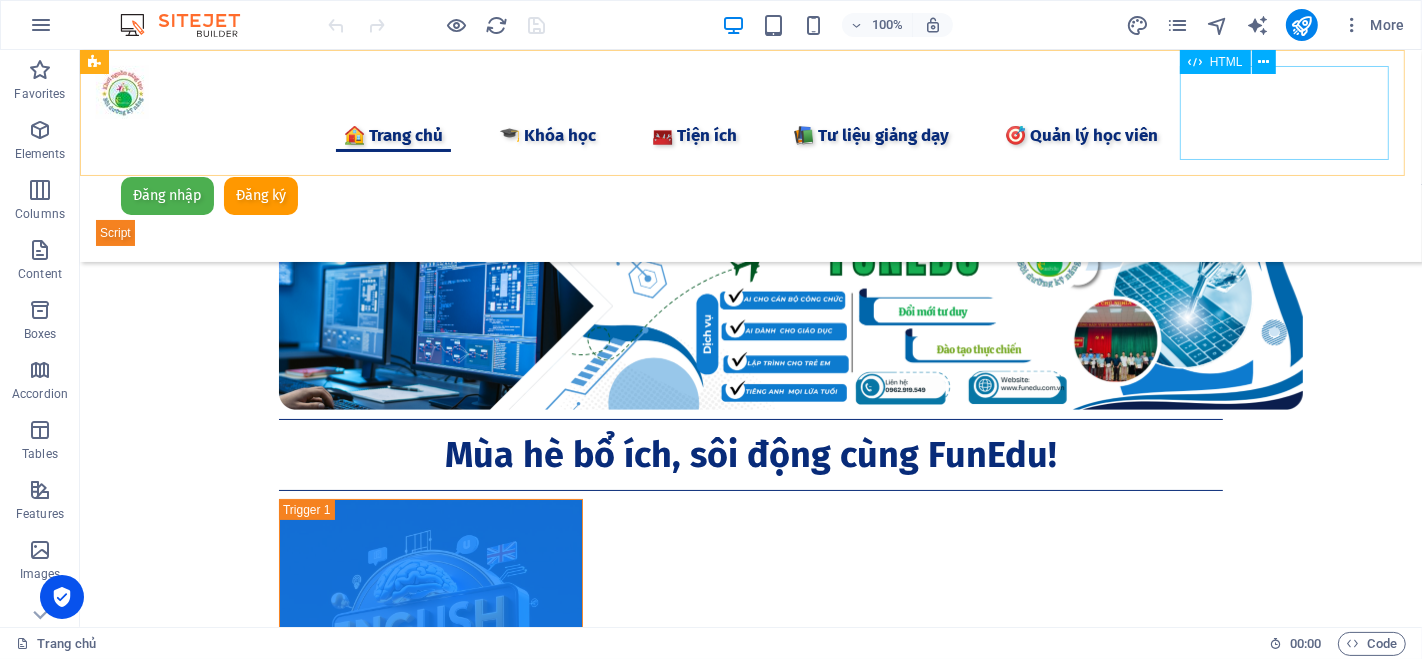 click on "Đăng nhập
Đăng ký
[GEOGRAPHIC_DATA]
Email  *
Mật khẩu  *
Đăng nhập
Chưa có tài khoản?  Đăng ký
Họ và tên  *
Email  *
Số điện thoại  *
Mật khẩu  *
Xác nhận mật khẩu  *
Đăng ký
Đã có tài khoản?  Đăng nhập" at bounding box center (750, 209) 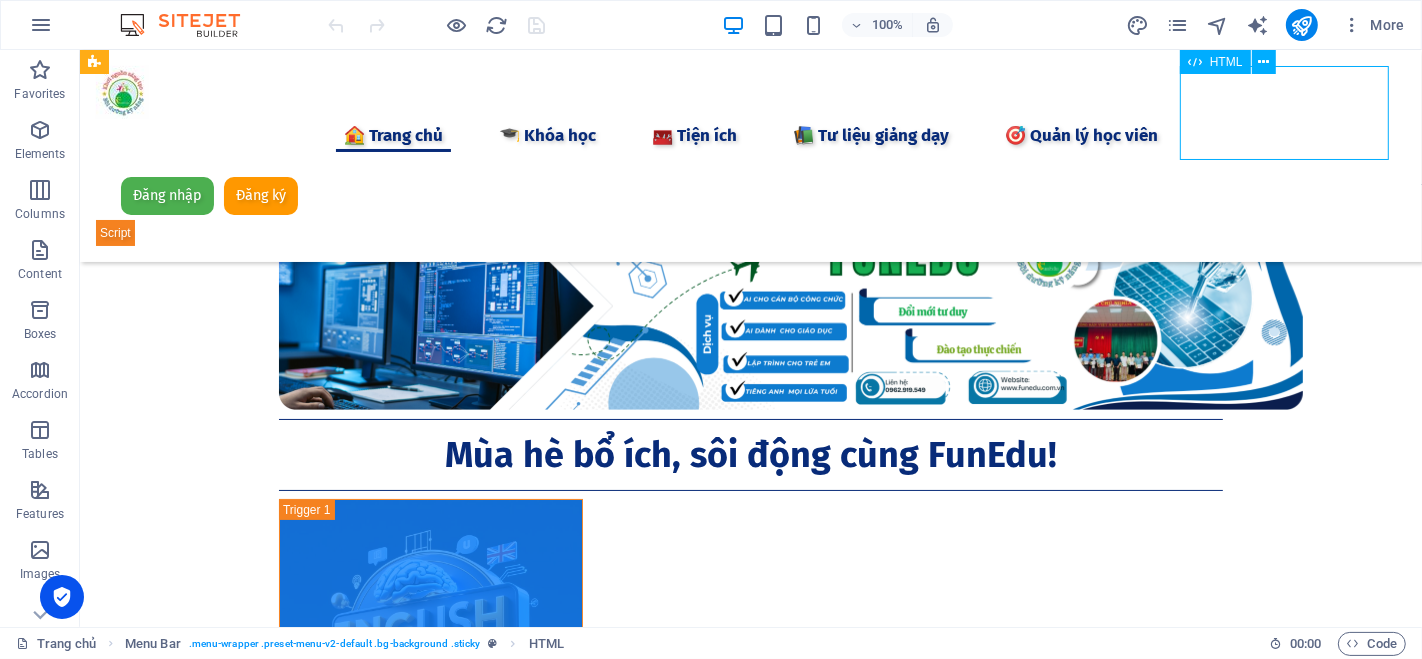 click on "Đăng nhập
Đăng ký
[GEOGRAPHIC_DATA]
Email  *
Mật khẩu  *
Đăng nhập
Chưa có tài khoản?  Đăng ký
Họ và tên  *
Email  *
Số điện thoại  *
Mật khẩu  *
Xác nhận mật khẩu  *
Đăng ký
Đã có tài khoản?  Đăng nhập" at bounding box center [750, 209] 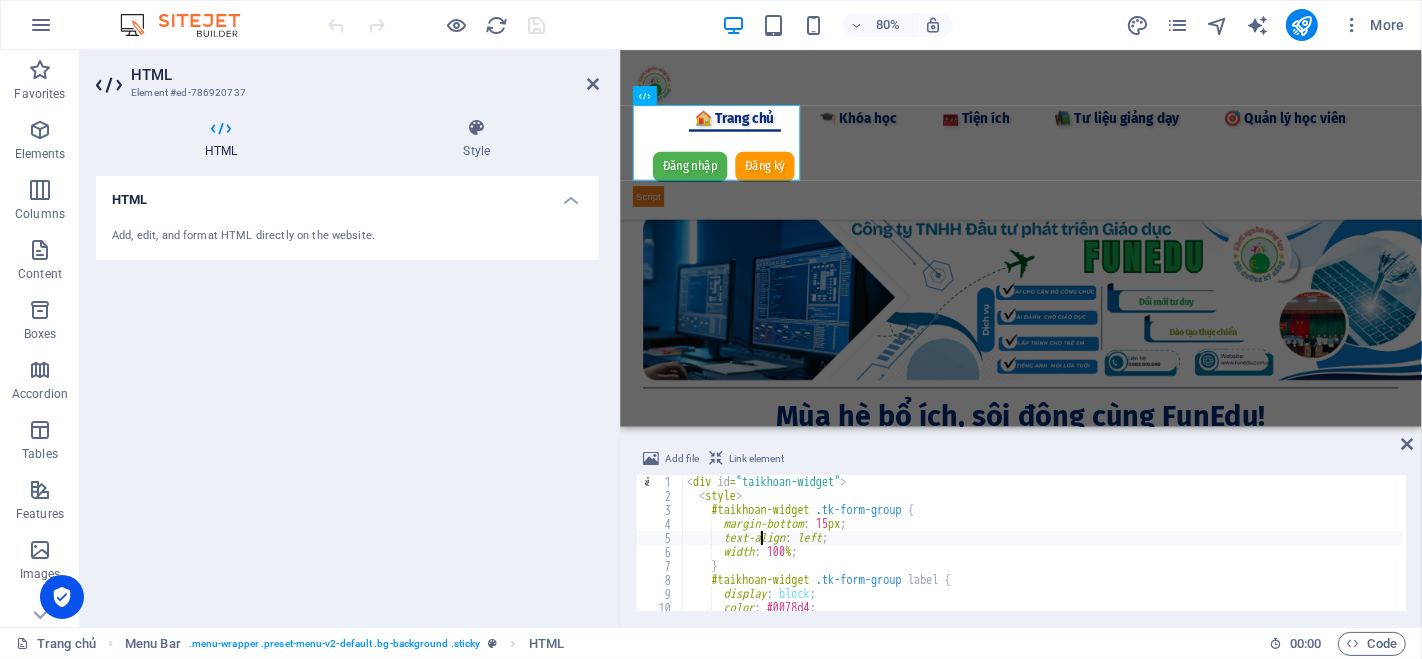 click on "< div   id = "taikhoan-widget" >    < style >      #taikhoan-widget   .tk-form-group   {         margin-bottom :   15 px ;         text-align :   left ;         width :   100 % ;      }      #taikhoan-widget   .tk-form-group   label   {         display :   block ;         color :   #0078d4 ;         font-weight :   bold ;" at bounding box center (1343, 555) 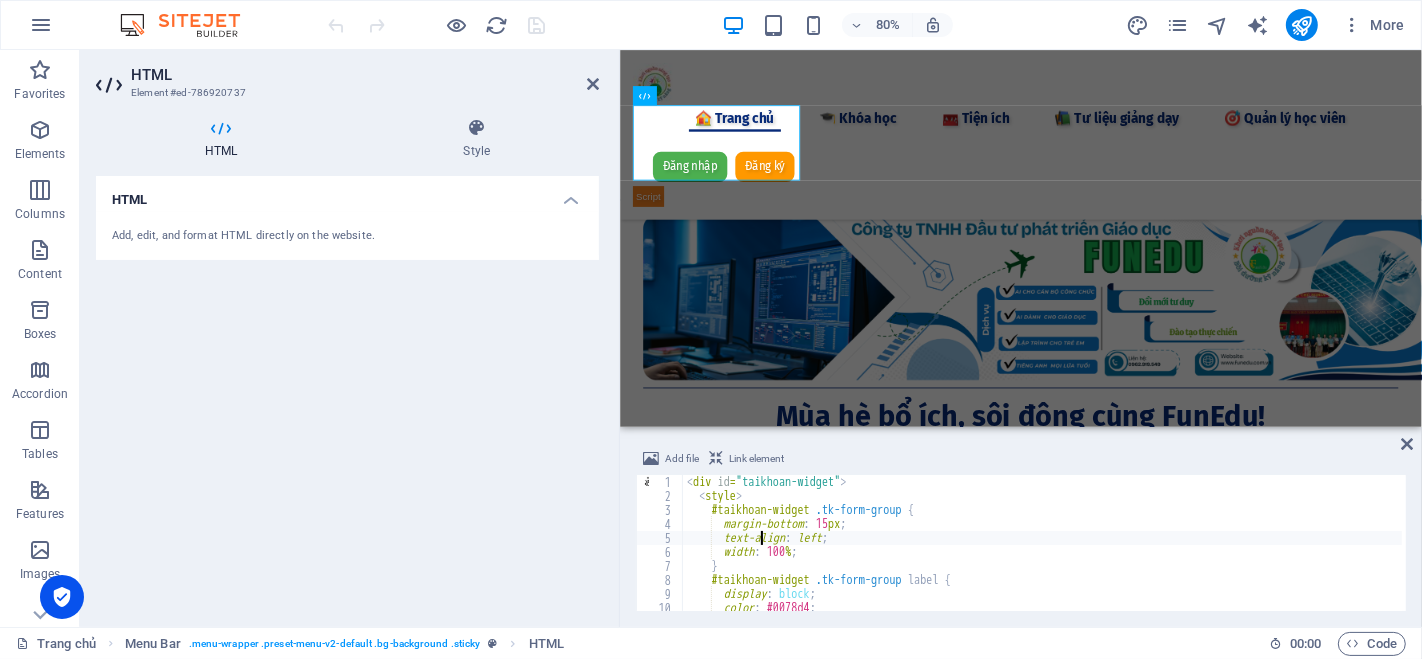 type on "</script>
</div><style>#ed-786920737 { flex-basis: auto; }</style>" 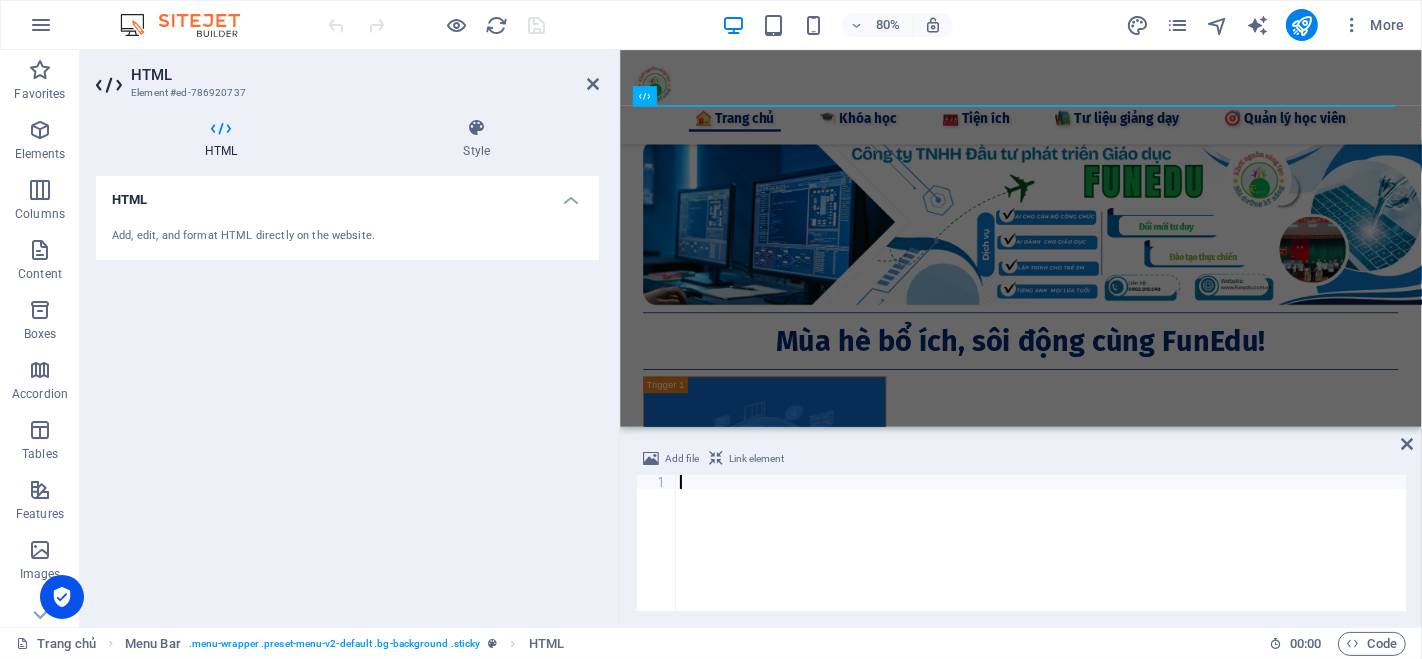 type on "</div>" 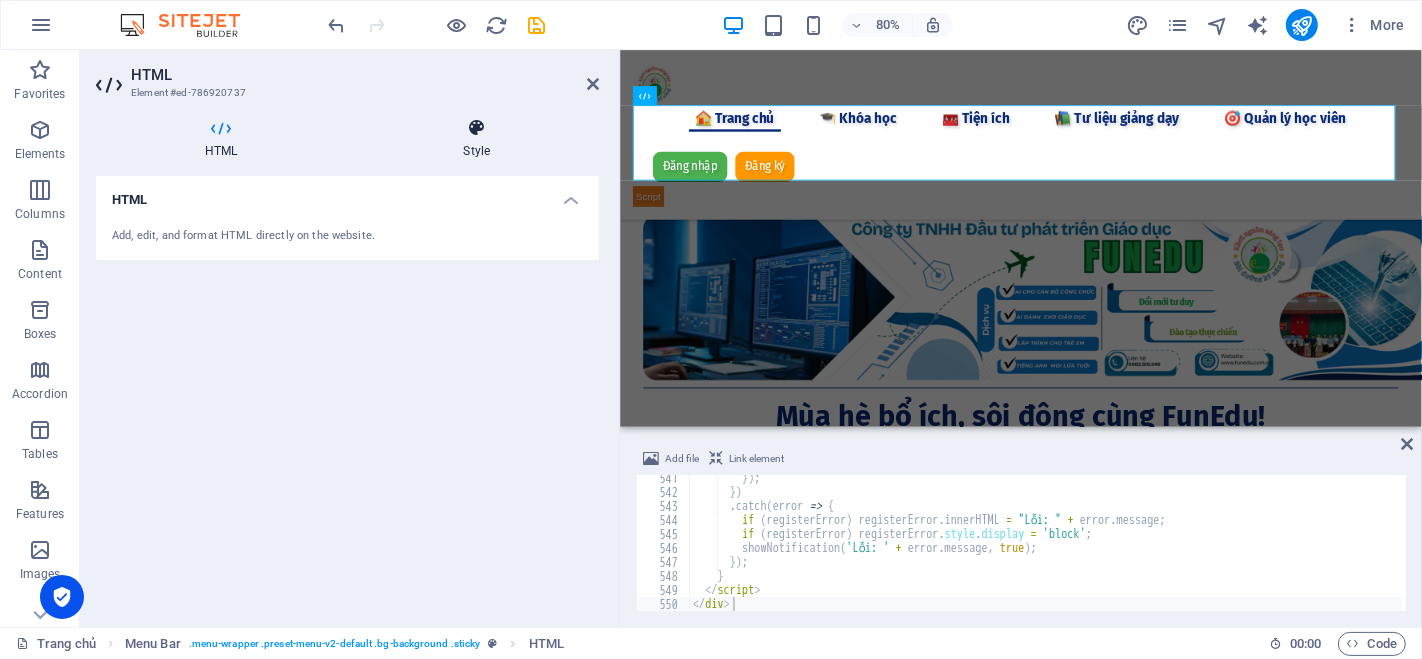 click at bounding box center [477, 128] 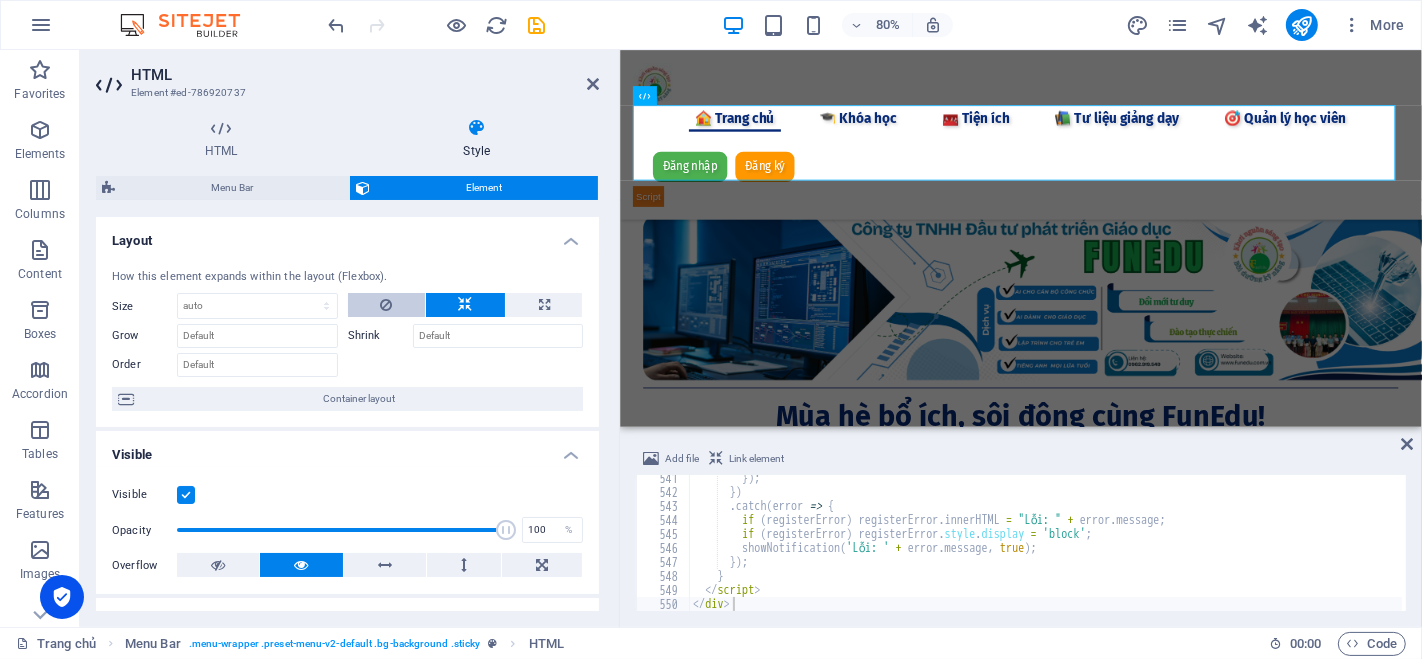 click at bounding box center (386, 305) 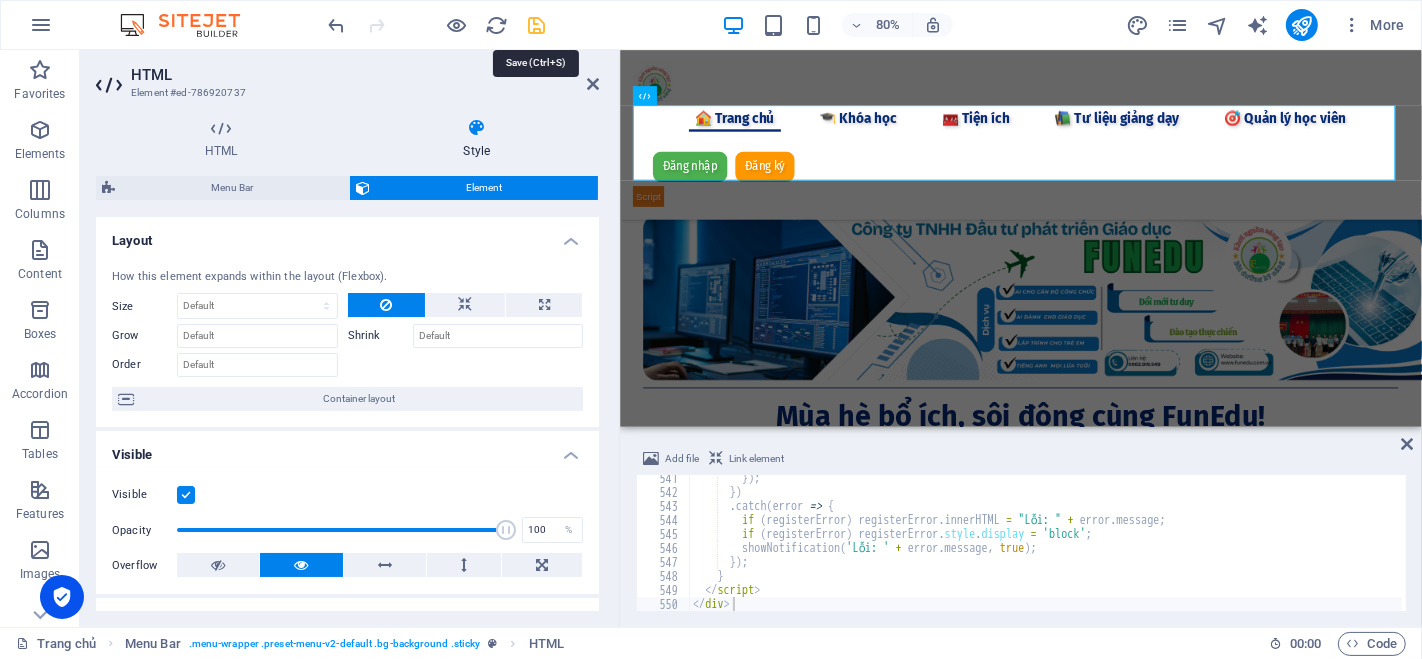 click at bounding box center [537, 25] 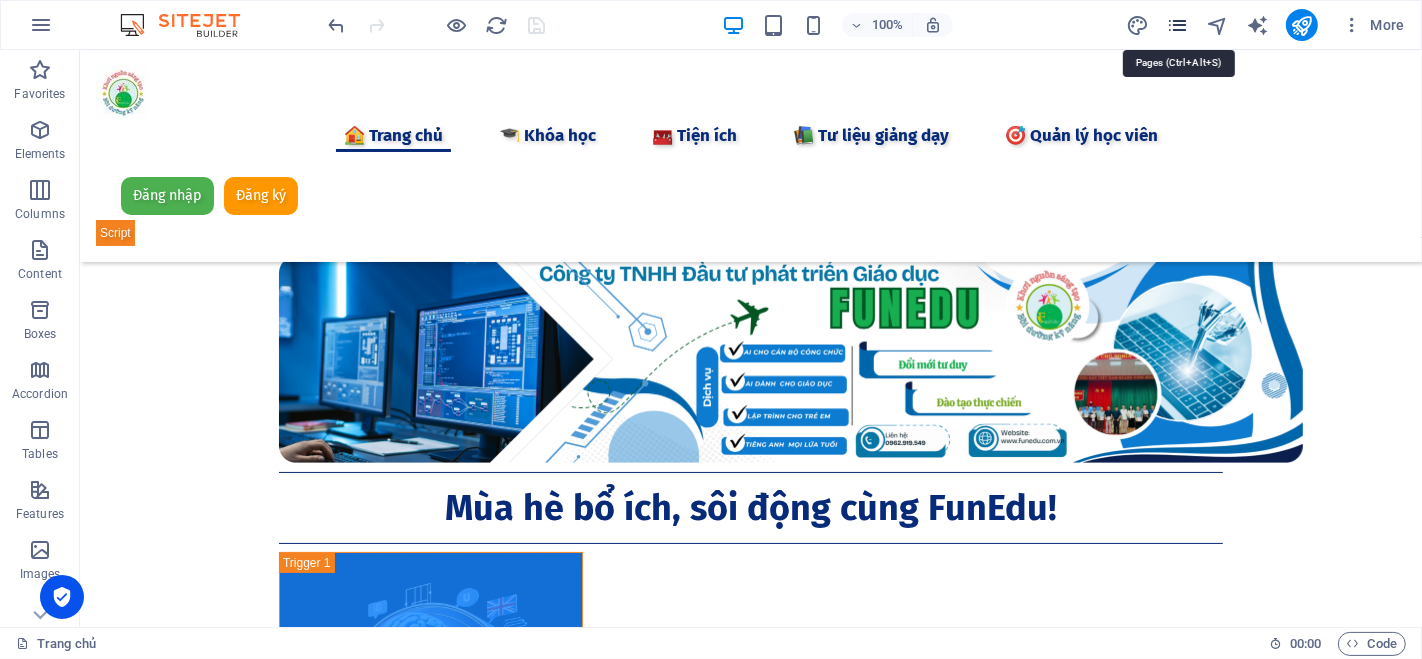 click at bounding box center (1177, 25) 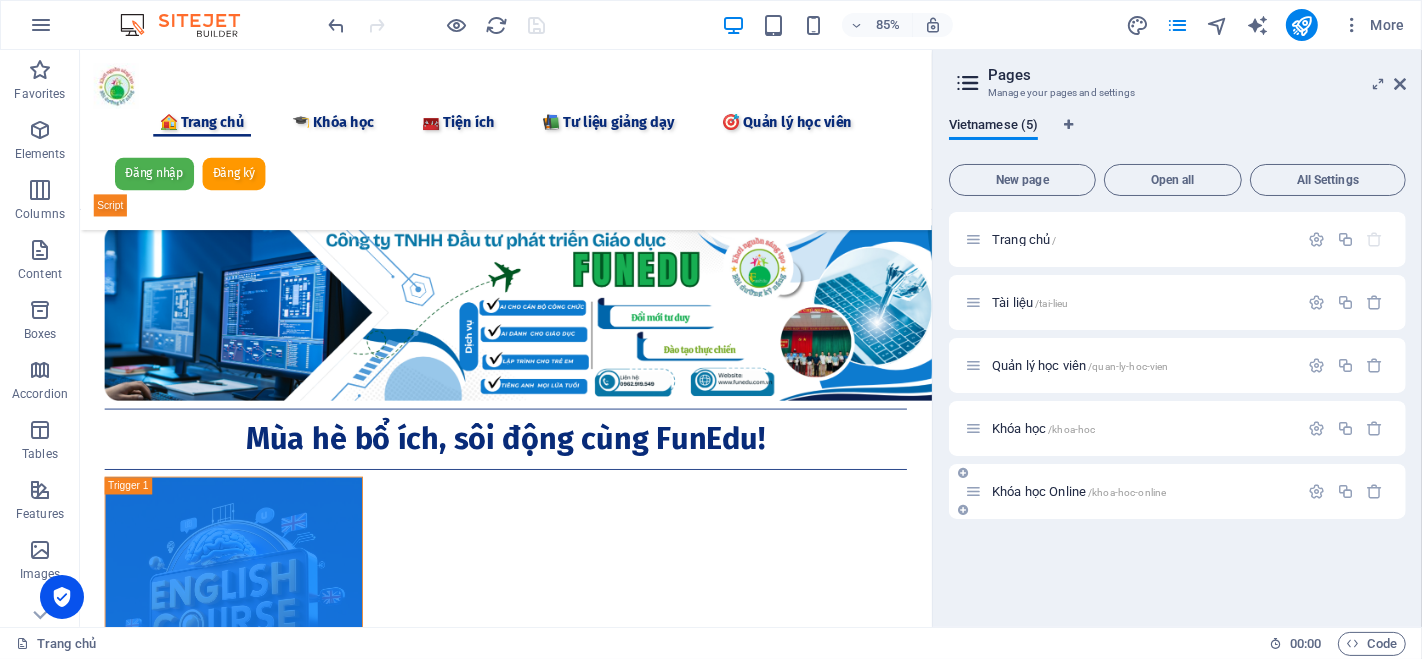 click on "Khóa học Online /khoa-hoc-online" at bounding box center [1131, 491] 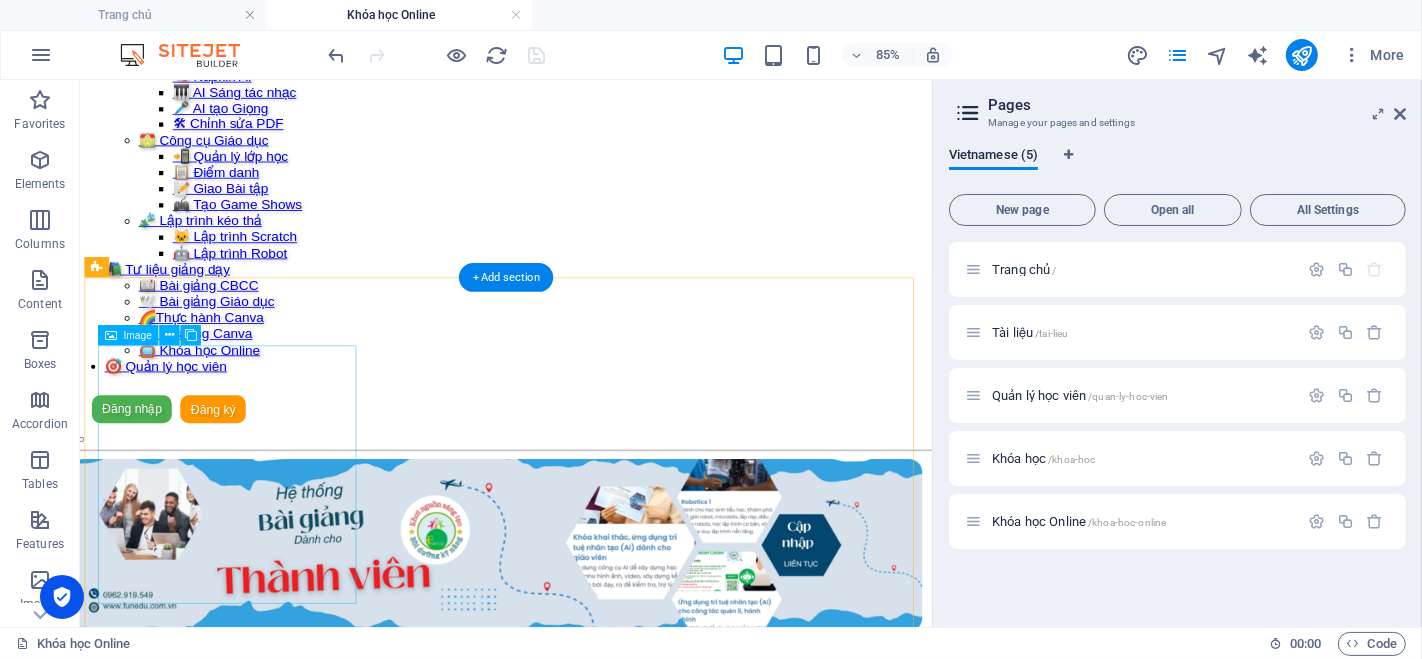 scroll, scrollTop: 666, scrollLeft: 0, axis: vertical 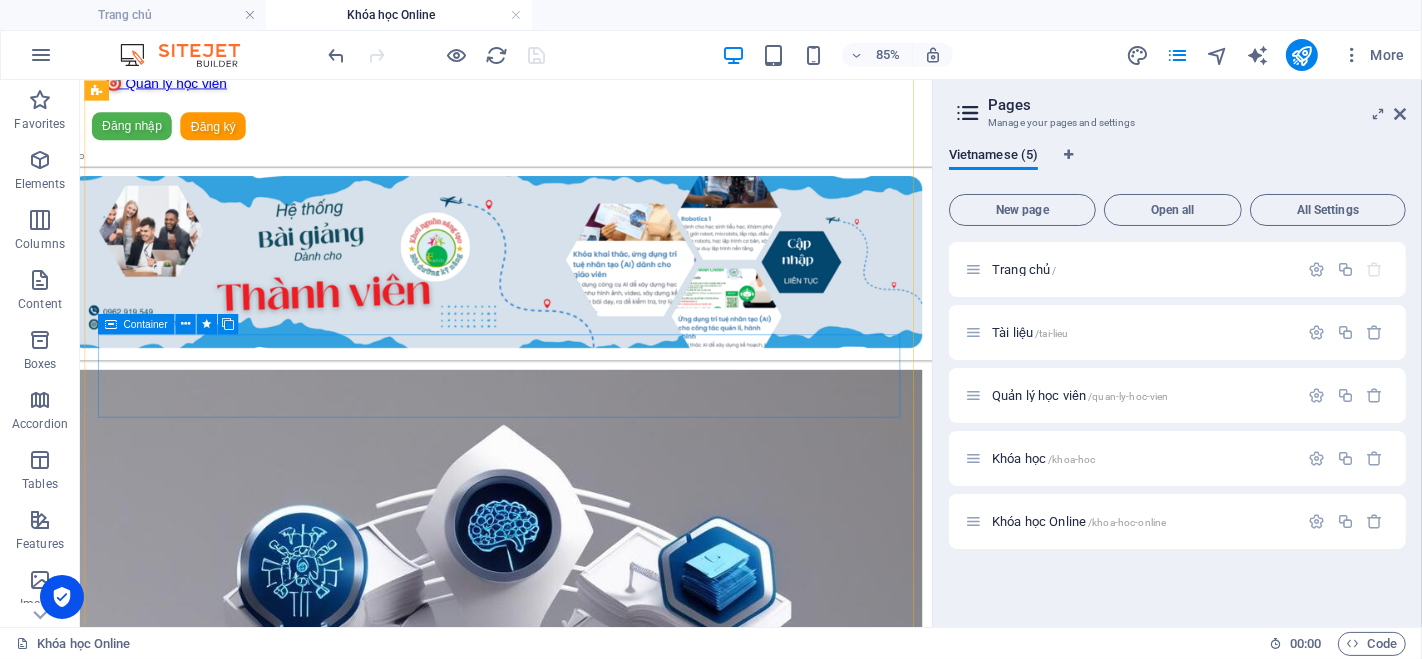 click on "vqtuan.funedu - Đăng ký/Đăng nhập
Đăng nhập
Đăng ký
Thoát
Email  *
Mật khẩu  *
Đăng nhập
Chưa có tài khoản?  Đăng ký
Họ và tên  *
Email  *
Số điện thoại  *
Mật khẩu  *
Xác nhận mật khẩu  *
Đăng ký
Đã có tài khoản?  Đăng nhập
Chúc mừng bạn đã đăng ký thành công! Vui lòng chờ kiểm duyệt để có thể sử dụng tài khoản." at bounding box center (580, 1510) 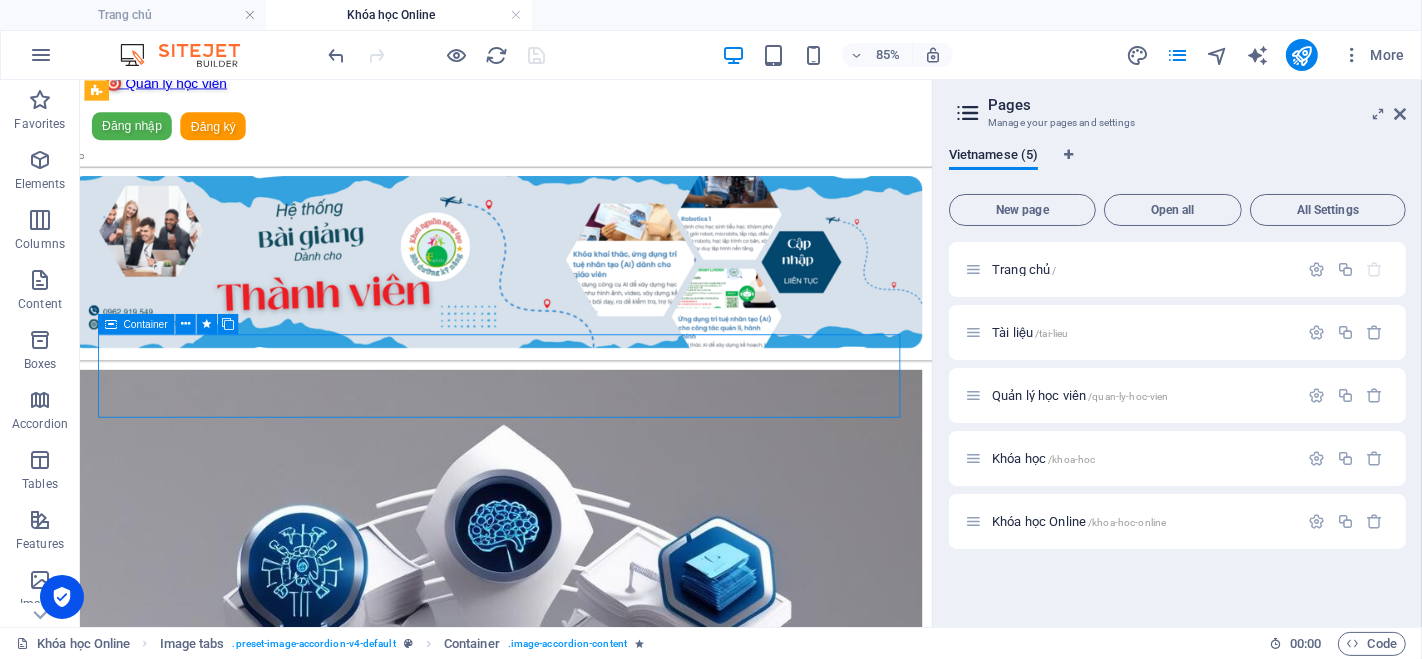 click on "vqtuan.funedu - Đăng ký/Đăng nhập
Đăng nhập
Đăng ký
Thoát
Email  *
Mật khẩu  *
Đăng nhập
Chưa có tài khoản?  Đăng ký
Họ và tên  *
Email  *
Số điện thoại  *
Mật khẩu  *
Xác nhận mật khẩu  *
Đăng ký
Đã có tài khoản?  Đăng nhập
Chúc mừng bạn đã đăng ký thành công! Vui lòng chờ kiểm duyệt để có thể sử dụng tài khoản." at bounding box center [580, 1510] 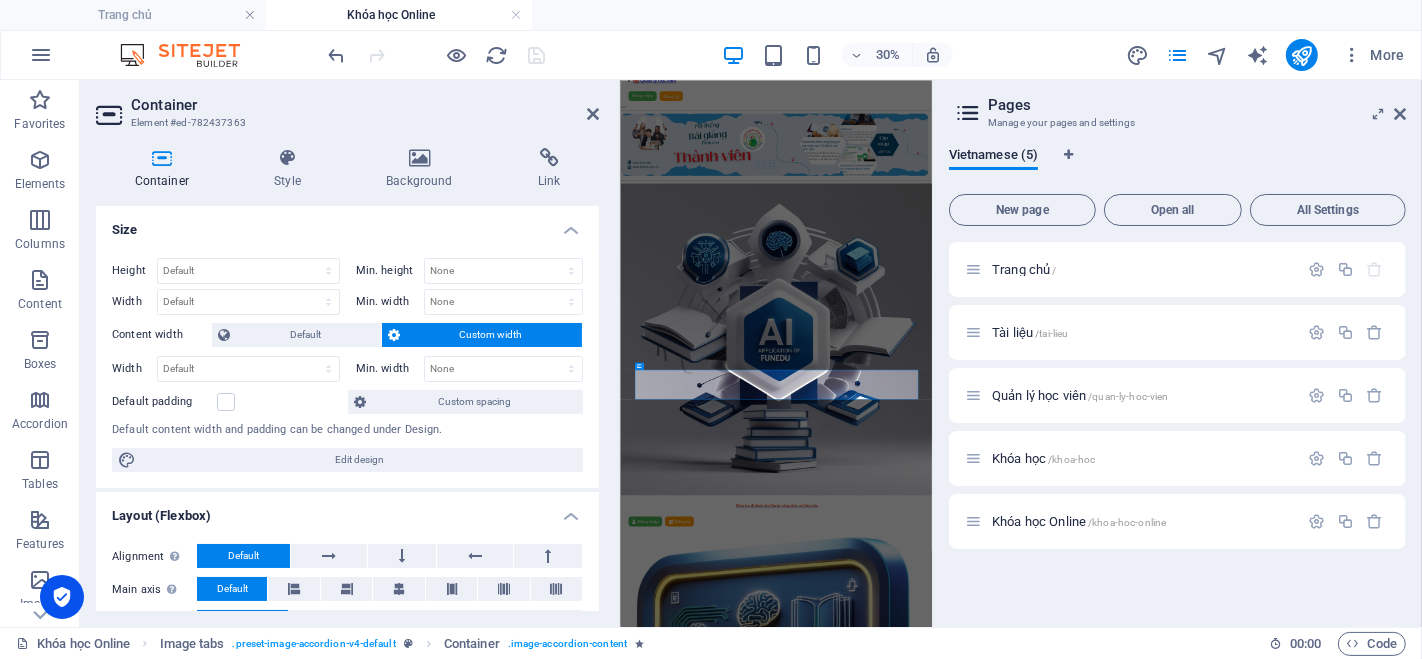 scroll, scrollTop: 0, scrollLeft: 0, axis: both 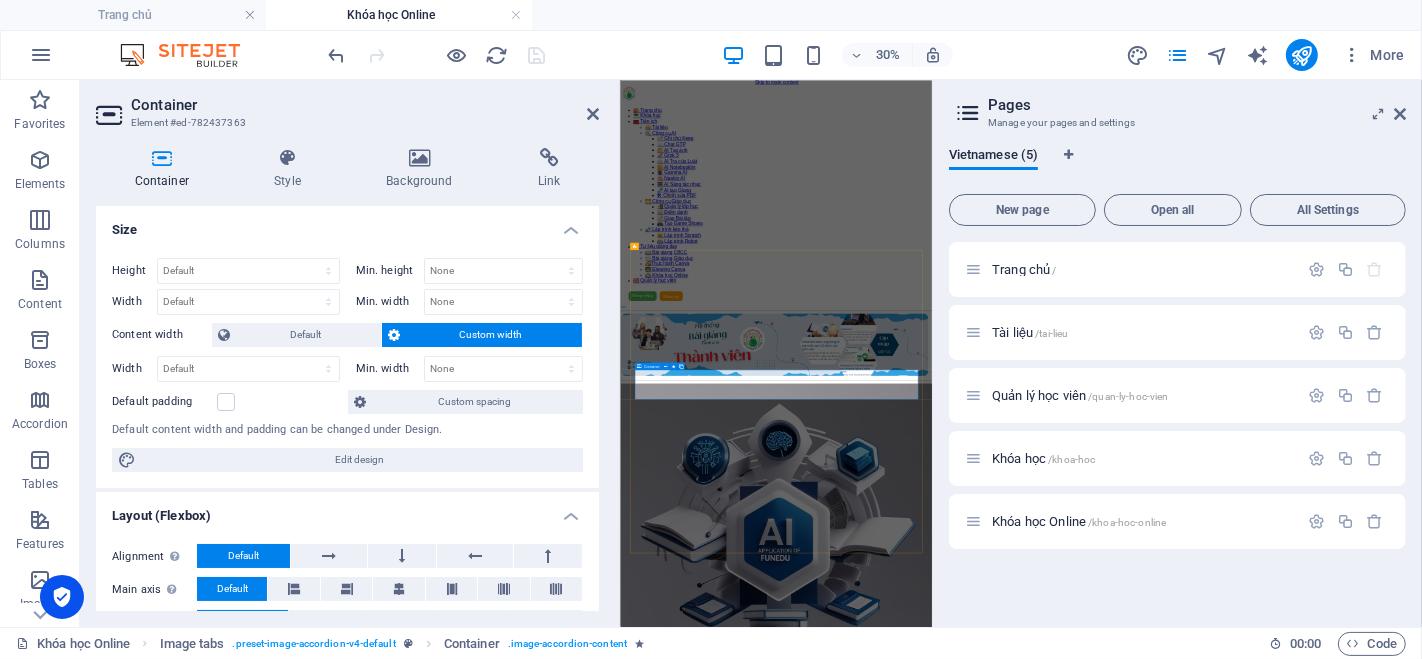 click on "vqtuan.funedu - Đăng ký/Đăng nhập
Đăng nhập
Đăng ký
Thoát
Email  *
Mật khẩu  *
Đăng nhập
Chưa có tài khoản?  Đăng ký
Họ và tên  *
Email  *
Số điện thoại  *
Mật khẩu  *
Xác nhận mật khẩu  *
Đăng ký
Đã có tài khoản?  Đăng nhập
Chúc mừng bạn đã đăng ký thành công! Vui lòng chờ kiểm duyệt để có thể sử dụng tài khoản." at bounding box center (1139, 2218) 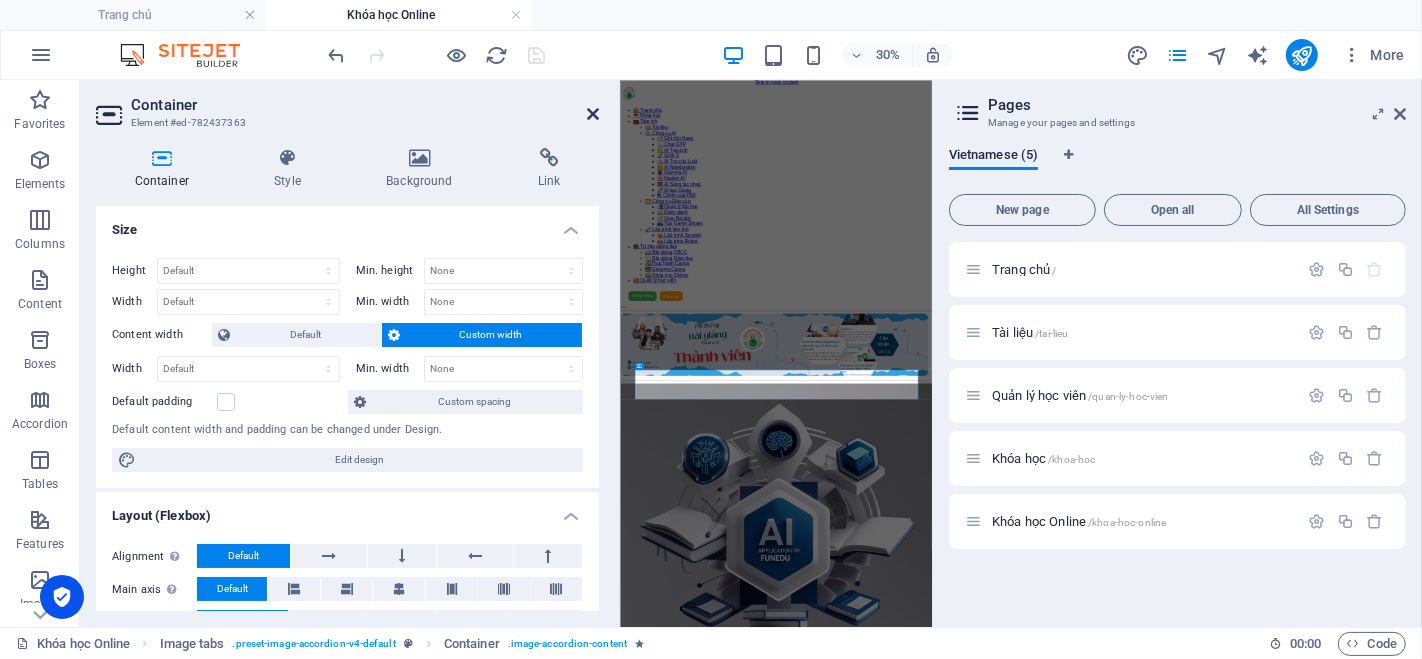 click at bounding box center [593, 114] 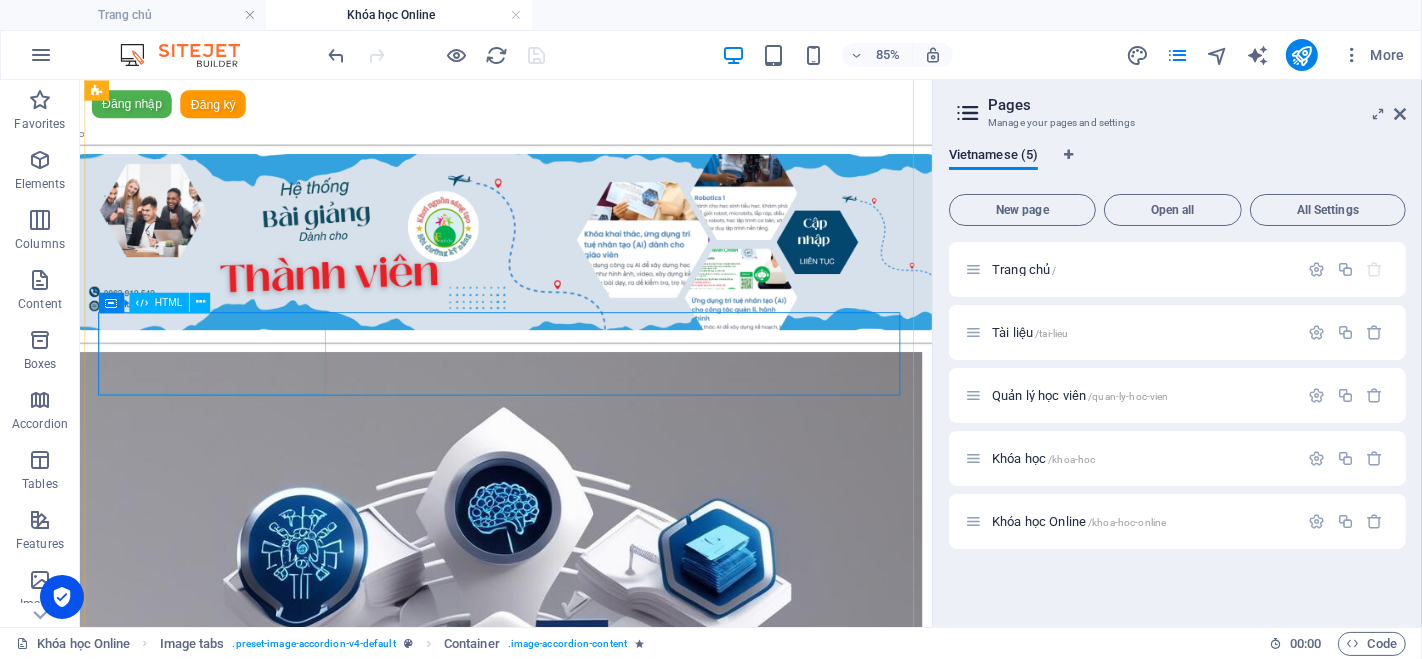 click on "vqtuan.funedu - Đăng ký/Đăng nhập
Đăng nhập
Đăng ký
Thoát
Email  *
Mật khẩu  *
Đăng nhập
Chưa có tài khoản?  Đăng ký
Họ và tên  *
Email  *
Số điện thoại  *
Mật khẩu  *
Xác nhận mật khẩu  *
Đăng ký
Đã có tài khoản?  Đăng nhập
Chúc mừng bạn đã đăng ký thành công! Vui lòng chờ kiểm duyệt để có thể sử dụng tài khoản." at bounding box center (580, 1489) 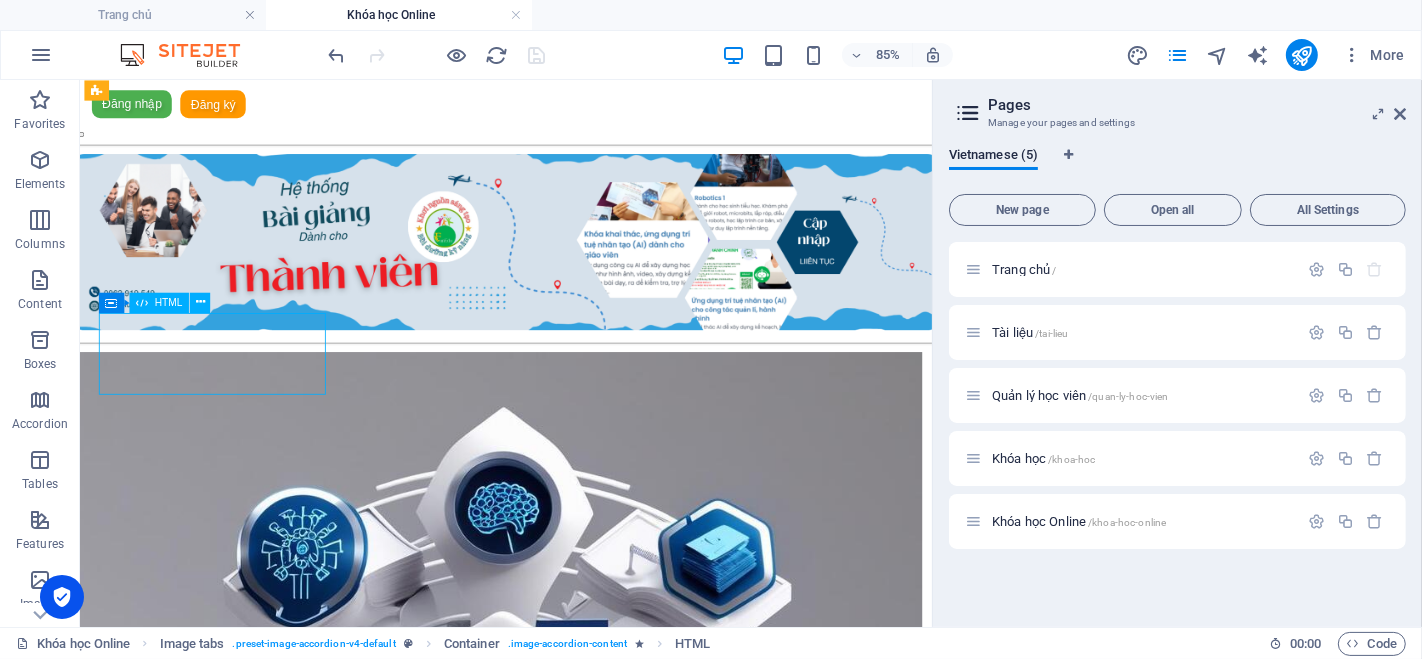 click on "vqtuan.funedu - Đăng ký/Đăng nhập
Đăng nhập
Đăng ký
Thoát
Email  *
Mật khẩu  *
Đăng nhập
Chưa có tài khoản?  Đăng ký
Họ và tên  *
Email  *
Số điện thoại  *
Mật khẩu  *
Xác nhận mật khẩu  *
Đăng ký
Đã có tài khoản?  Đăng nhập
Chúc mừng bạn đã đăng ký thành công! Vui lòng chờ kiểm duyệt để có thể sử dụng tài khoản." at bounding box center (580, 1489) 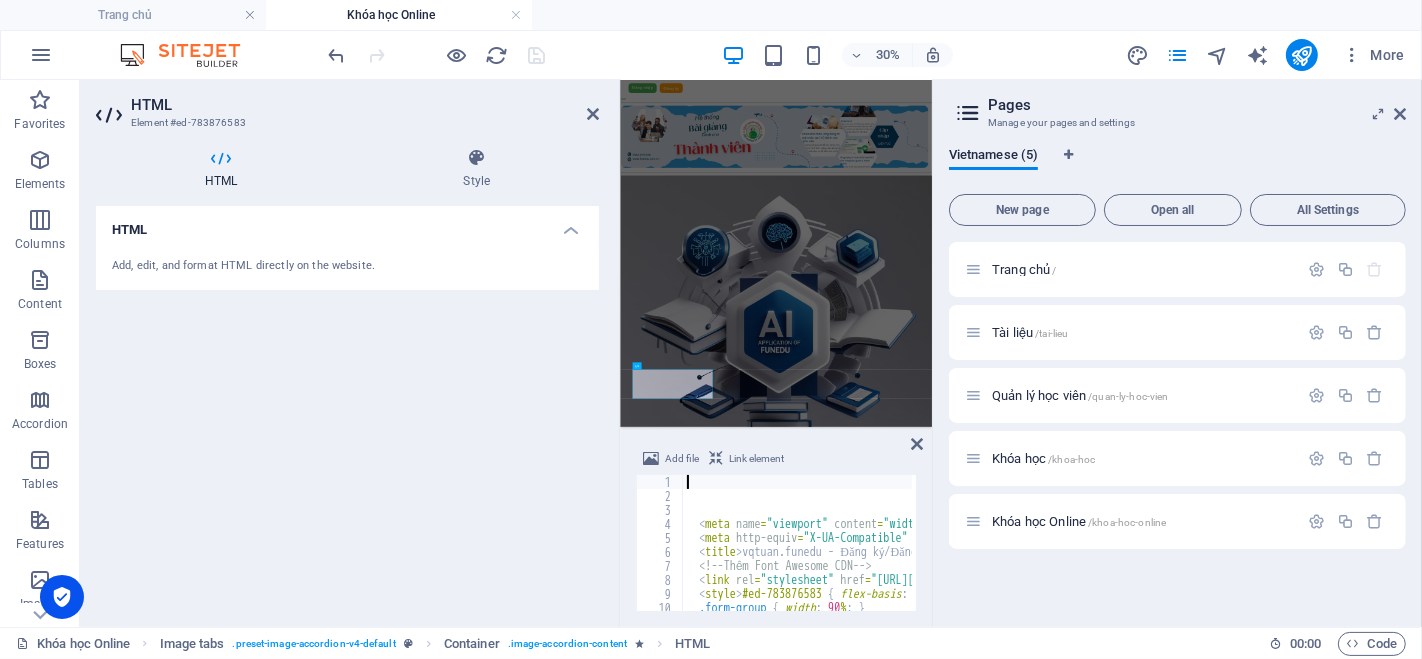 scroll, scrollTop: 0, scrollLeft: 0, axis: both 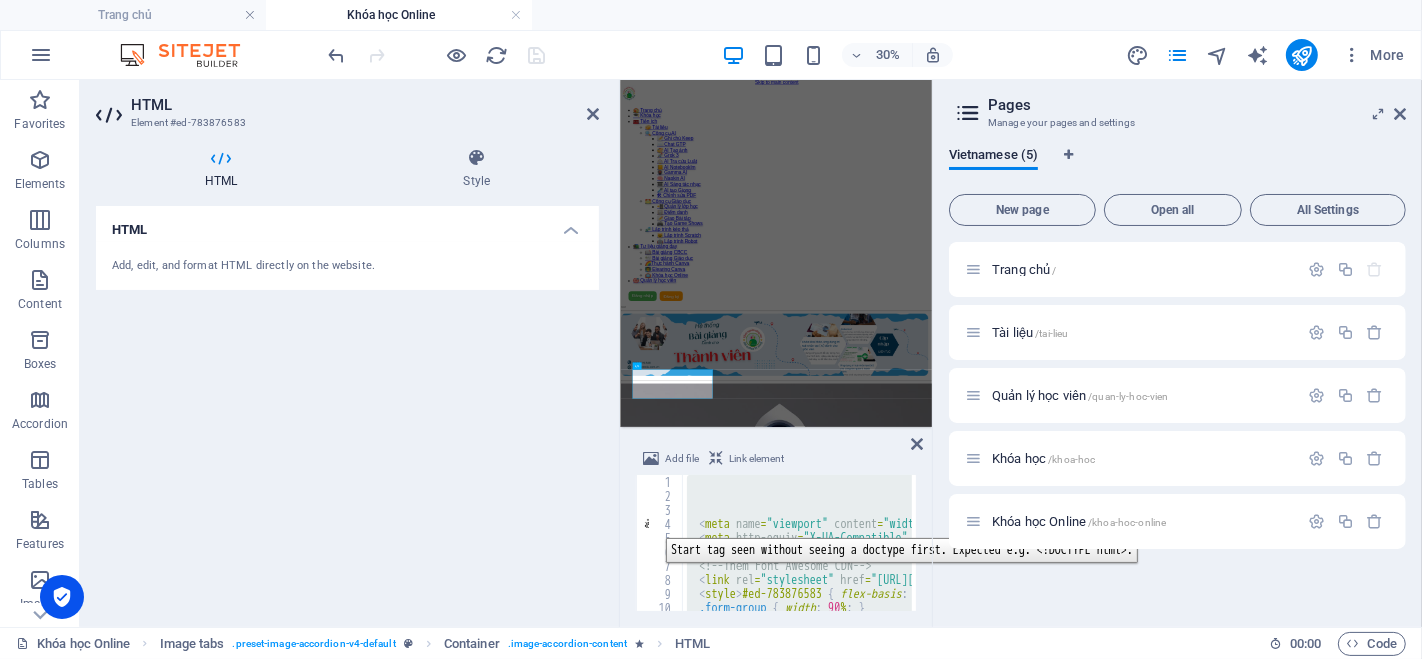 type 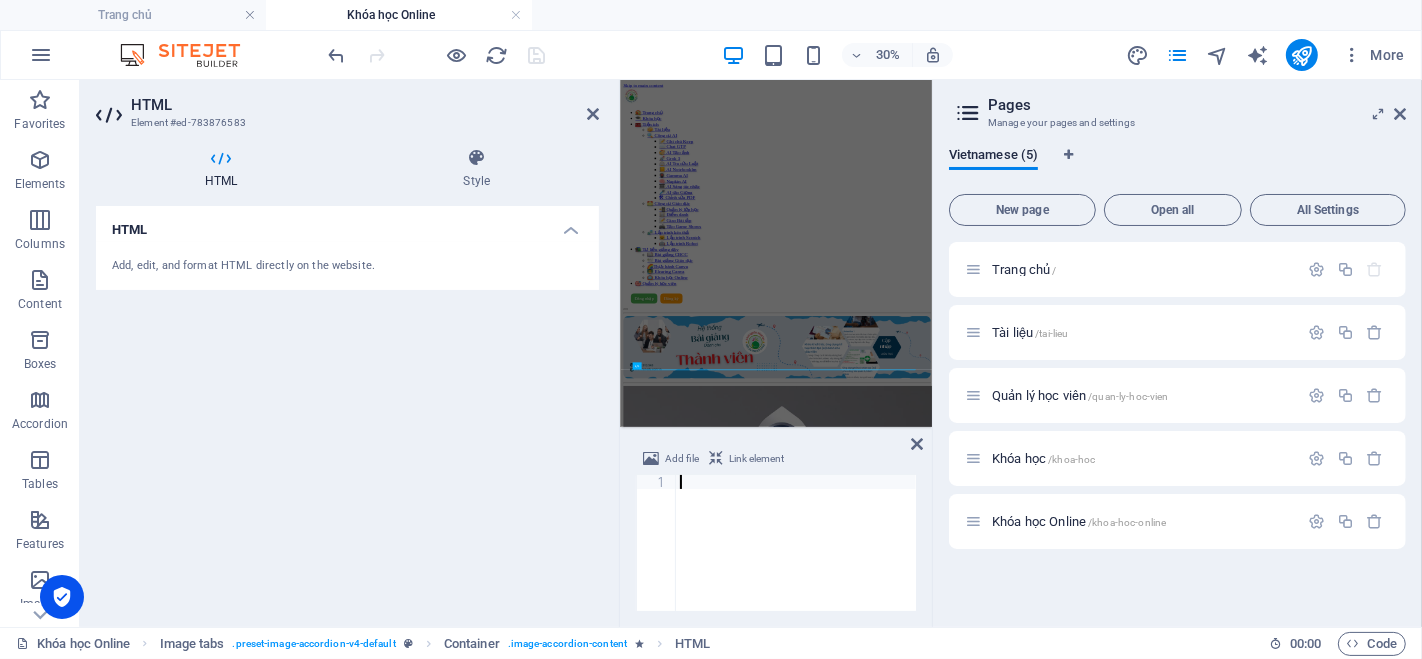 click at bounding box center (437, 55) 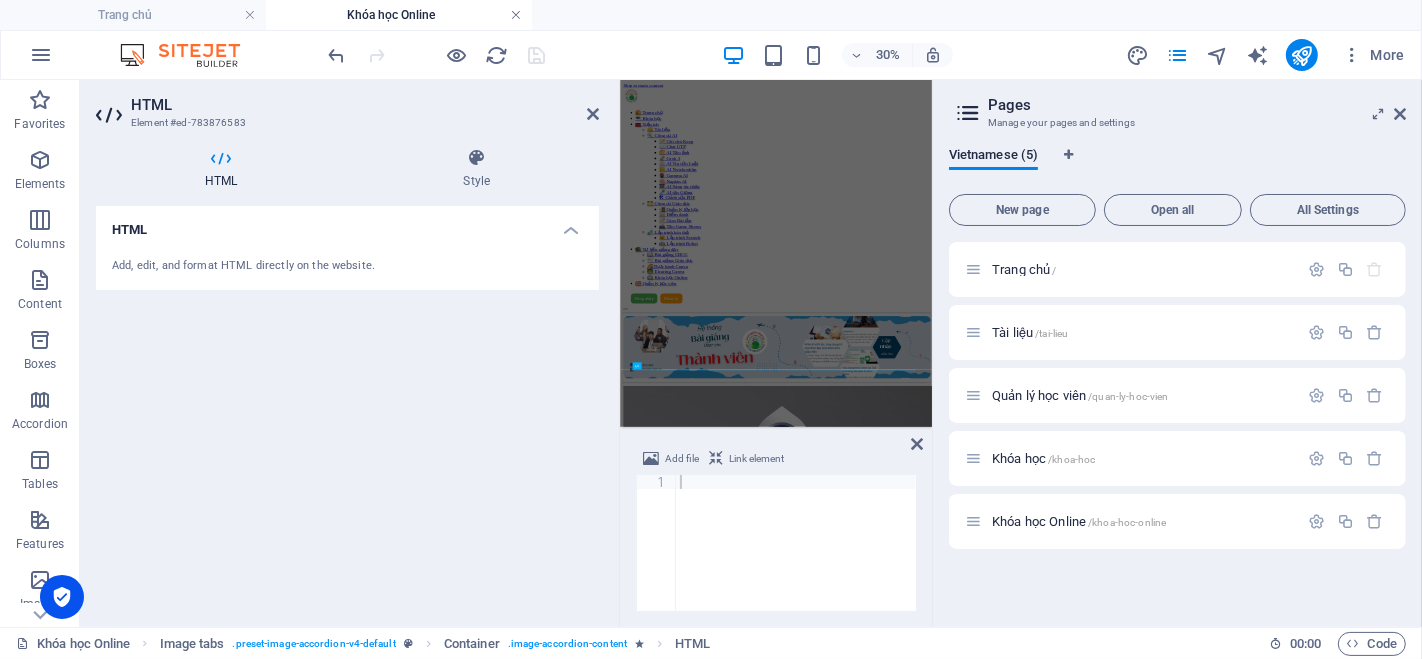 click at bounding box center [516, 15] 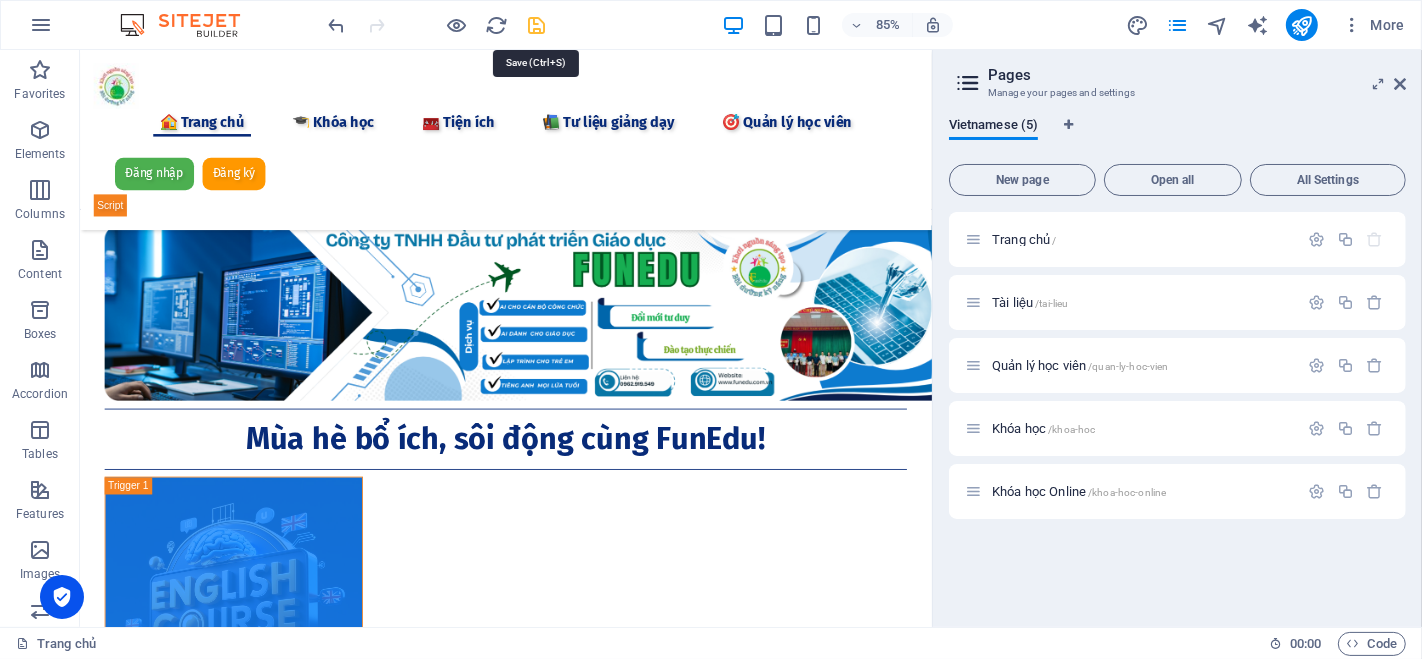click at bounding box center [537, 25] 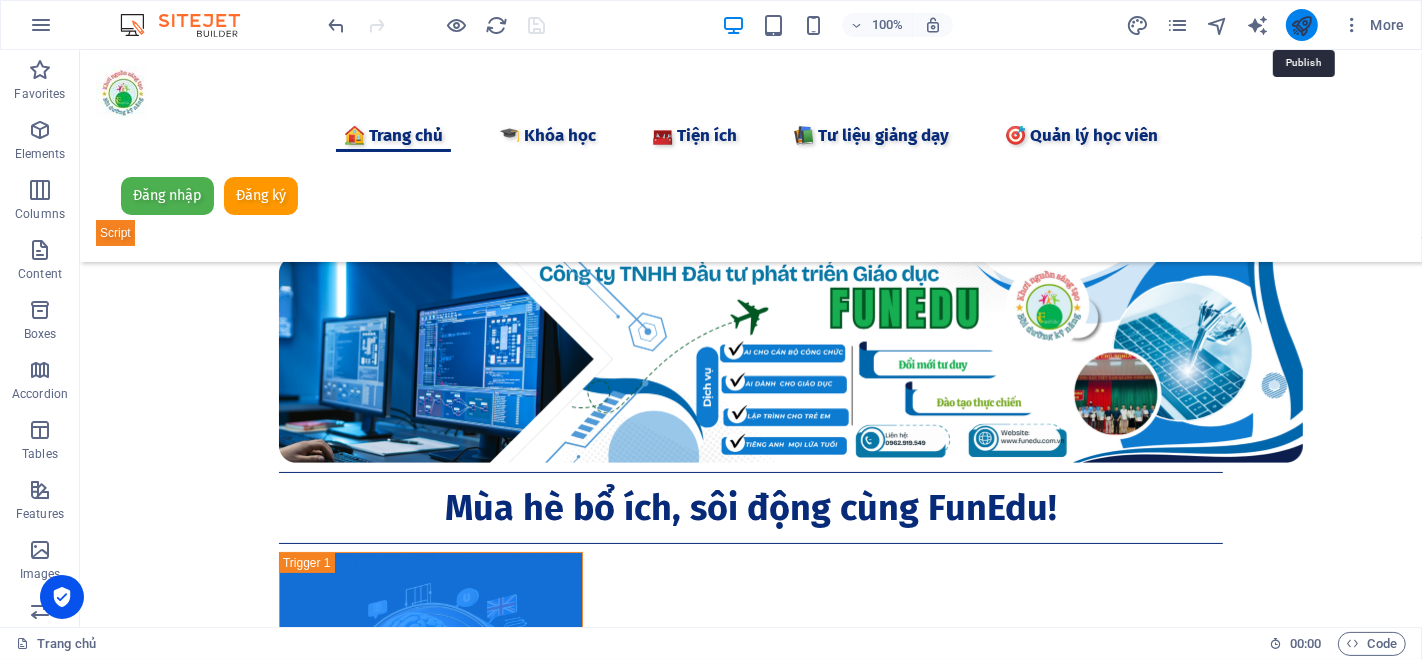 click at bounding box center [1301, 25] 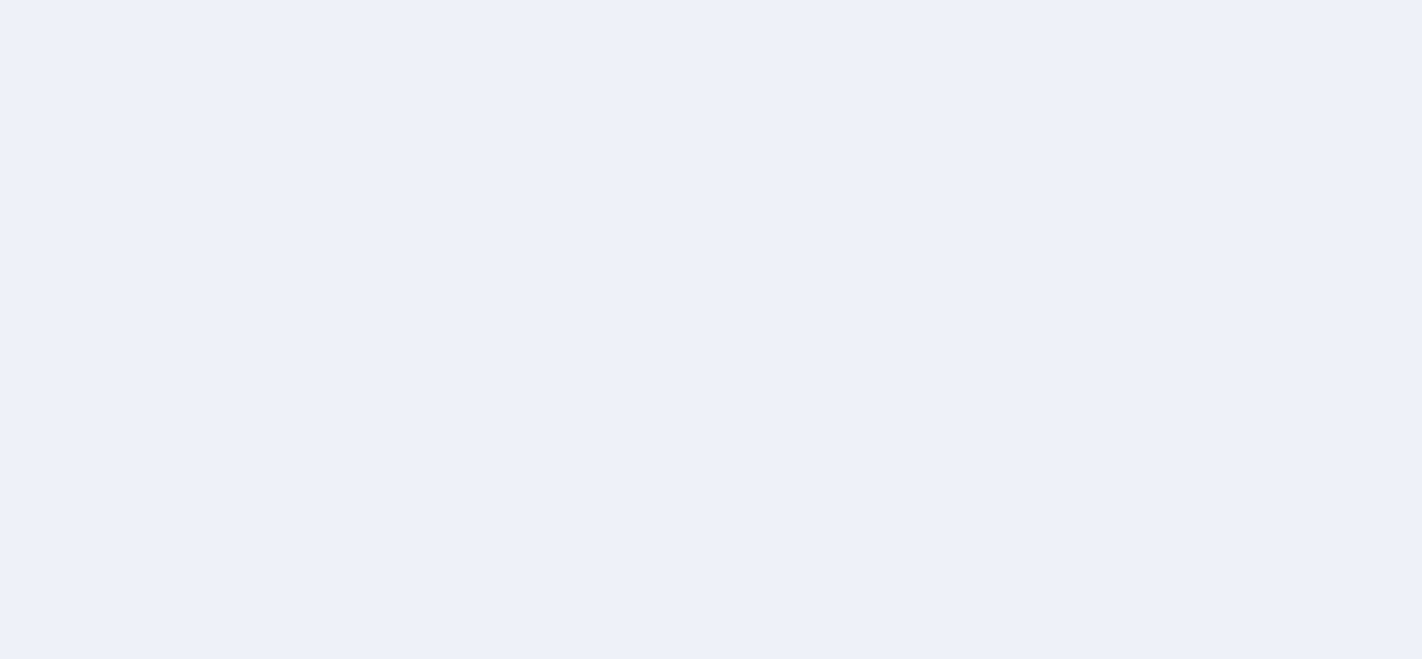 scroll, scrollTop: 0, scrollLeft: 0, axis: both 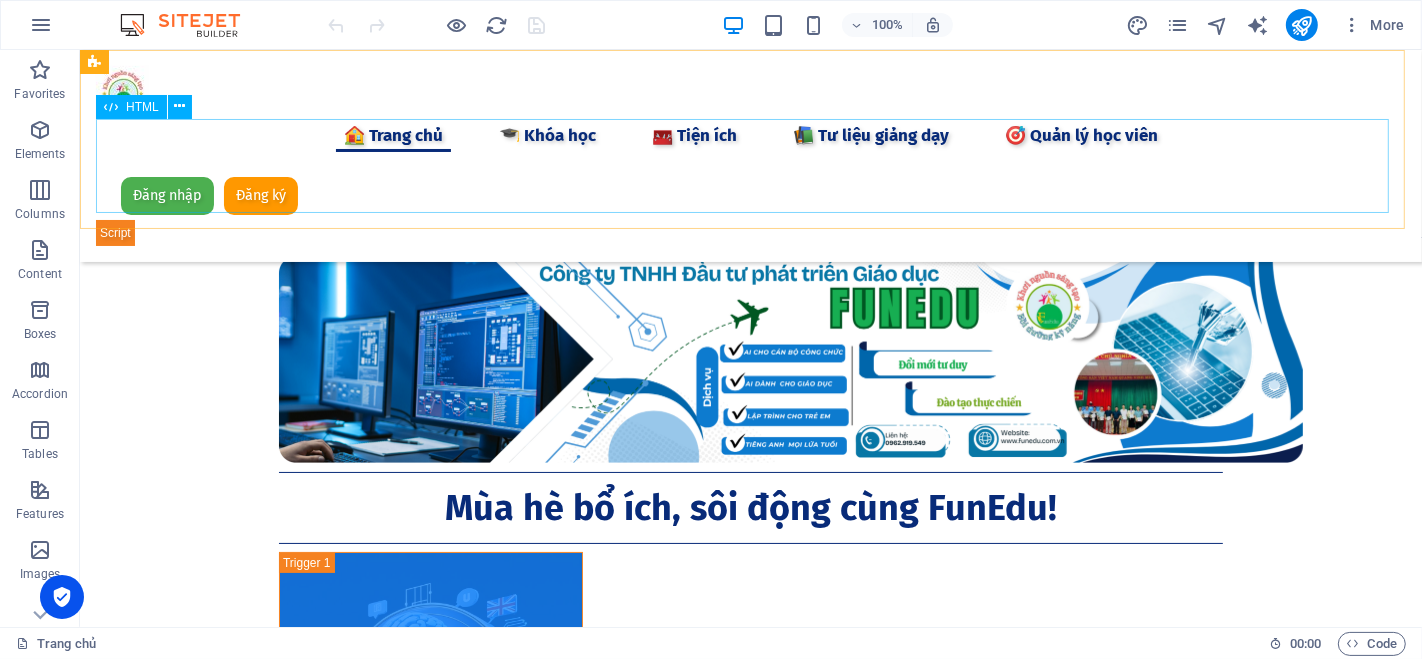 click on "Đăng nhập
Đăng ký
[GEOGRAPHIC_DATA]
Email  *
Mật khẩu  *
Đăng nhập
Chưa có tài khoản?  Đăng ký
Họ và tên  *
Email  *
Số điện thoại  *
Mật khẩu  *
Xác nhận mật khẩu  *
Đăng ký
Đã có tài khoản?  Đăng nhập" at bounding box center (750, 209) 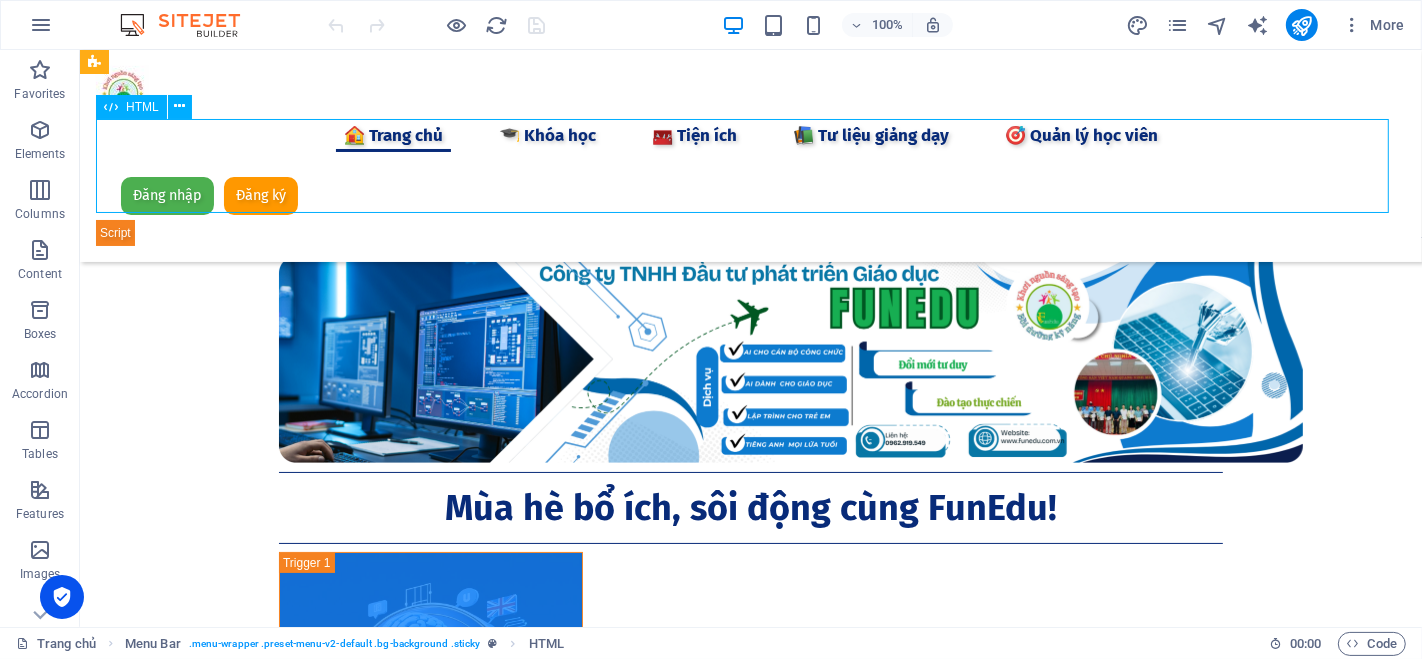 click on "Đăng nhập
Đăng ký
[GEOGRAPHIC_DATA]
Email  *
Mật khẩu  *
Đăng nhập
Chưa có tài khoản?  Đăng ký
Họ và tên  *
Email  *
Số điện thoại  *
Mật khẩu  *
Xác nhận mật khẩu  *
Đăng ký
Đã có tài khoản?  Đăng nhập" at bounding box center [750, 209] 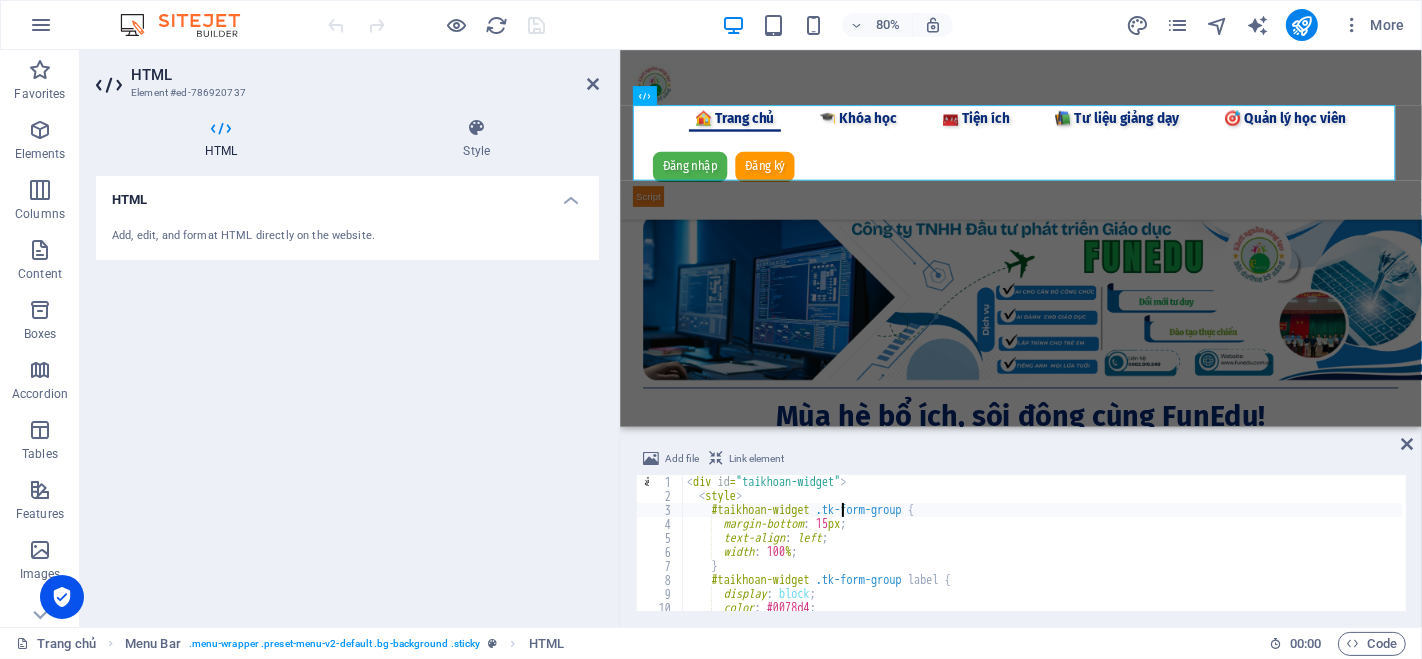 click on "< div   id = "taikhoan-widget" >    < style >      #taikhoan-widget   .tk-form-group   {         margin-bottom :   15 px ;         text-align :   left ;         width :   100 % ;      }      #taikhoan-widget   .tk-form-group   label   {         display :   block ;         color :   #0078d4 ;         font-weight :   bold ;" at bounding box center [1343, 555] 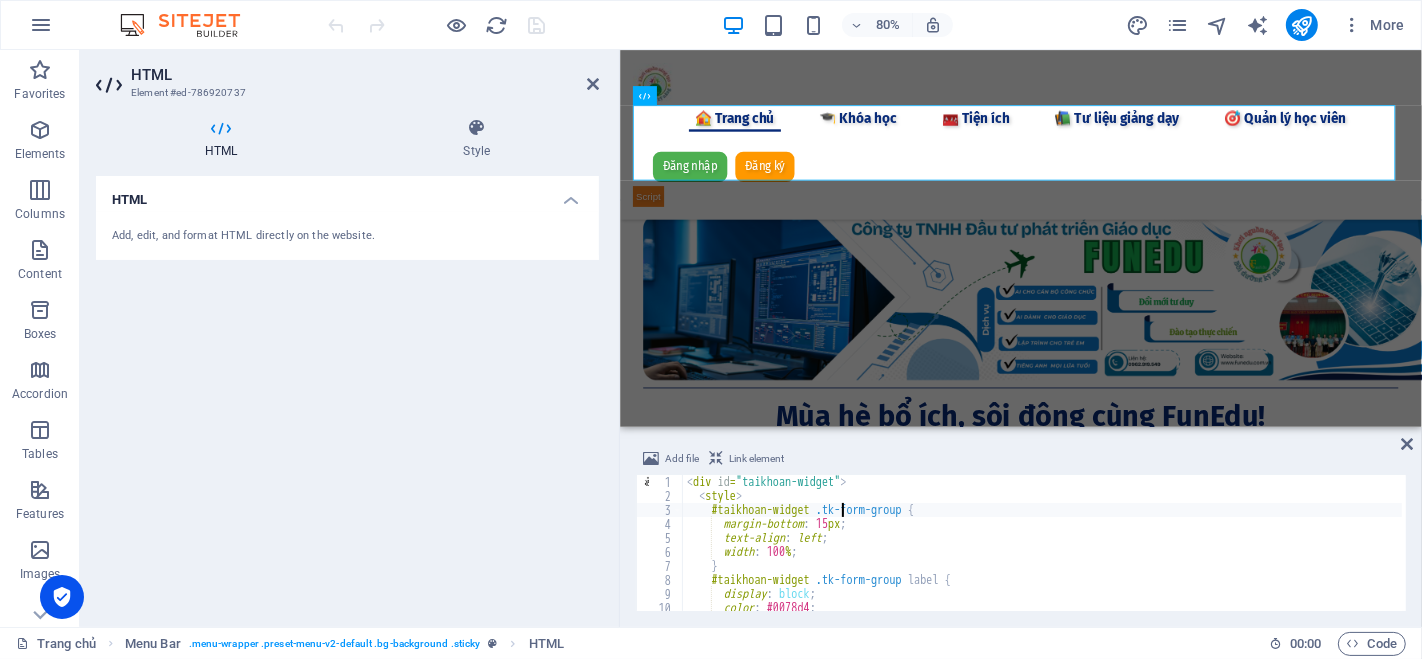 type on "</script>
</div>" 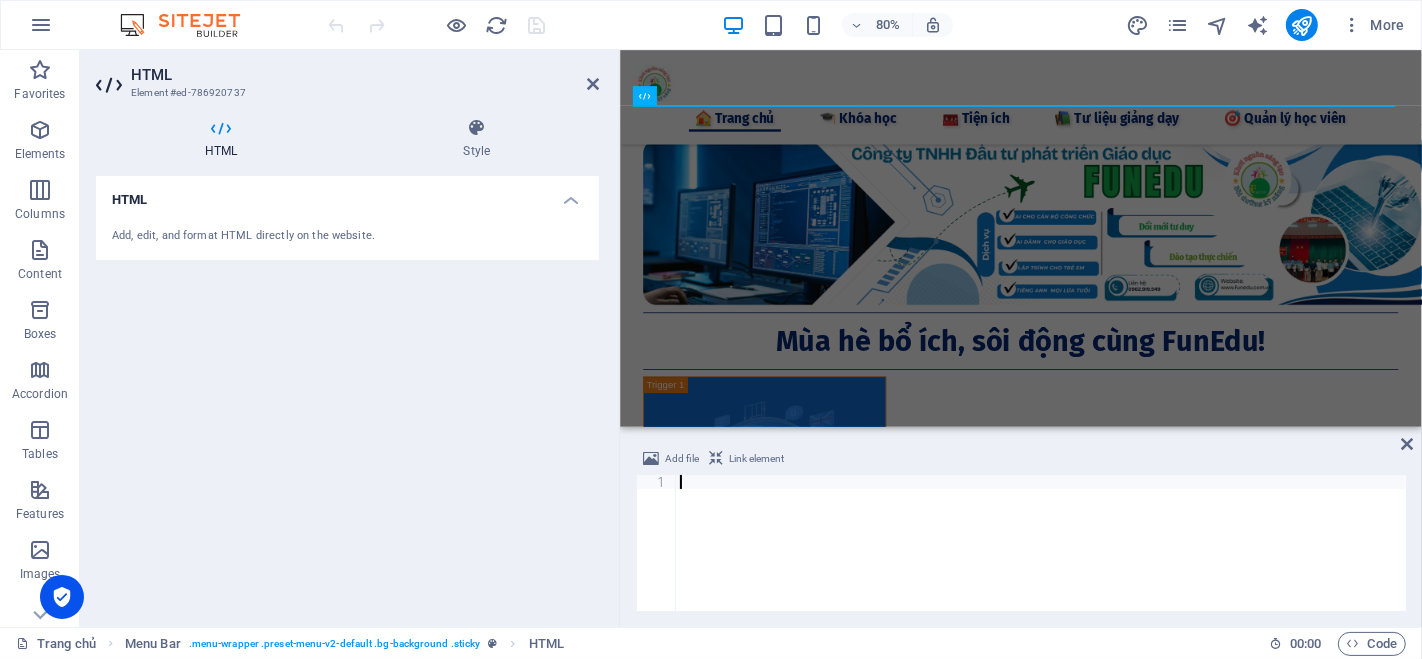 type on "</div>" 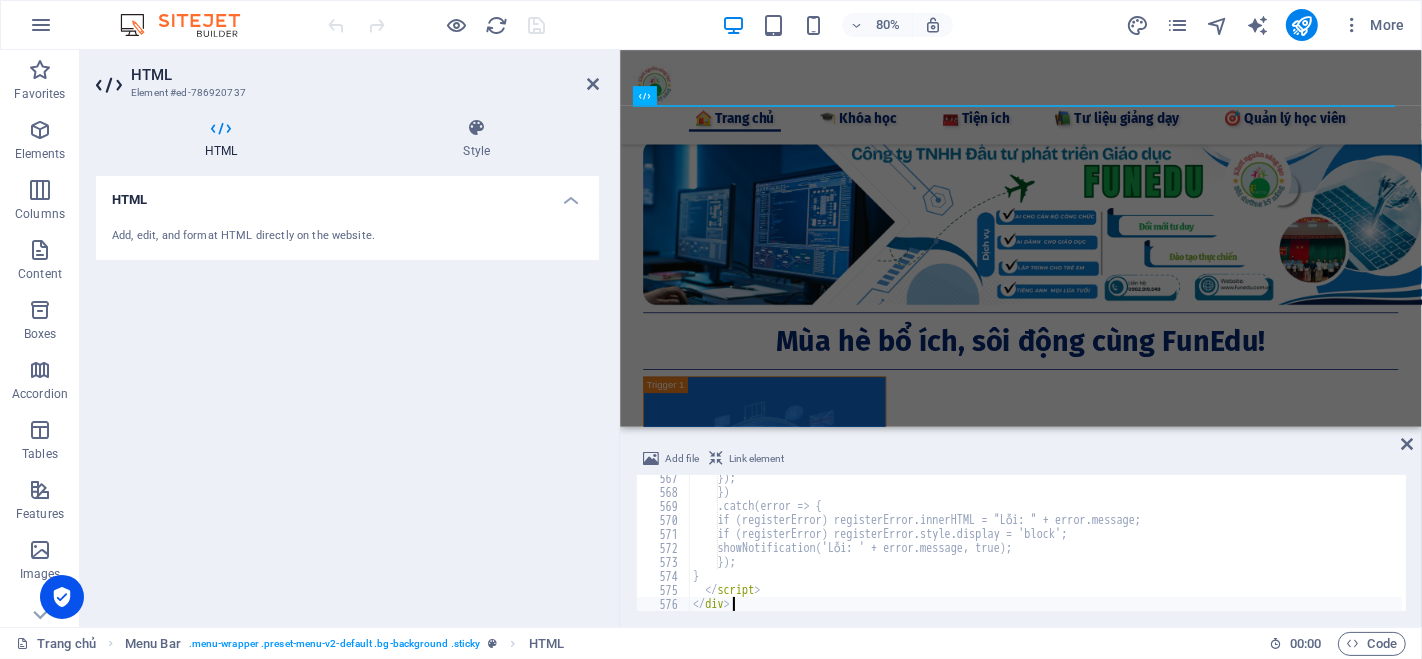 scroll, scrollTop: 7928, scrollLeft: 0, axis: vertical 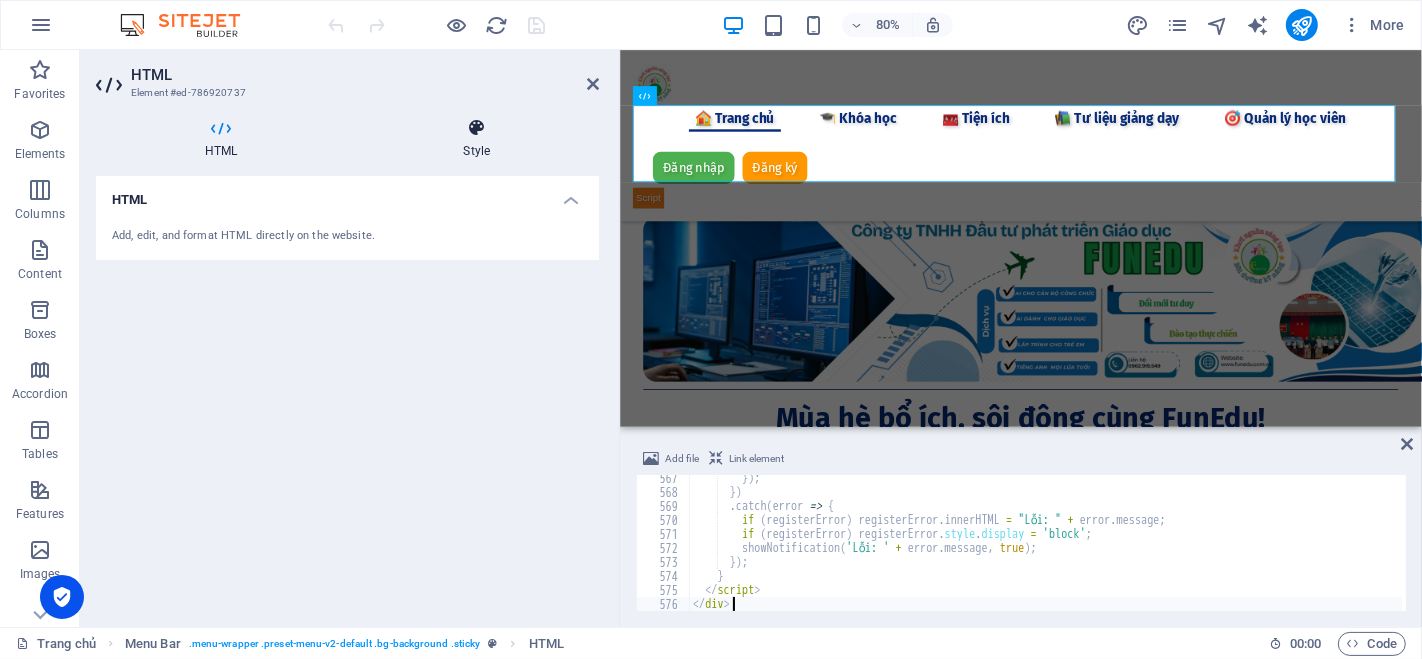 click at bounding box center (477, 128) 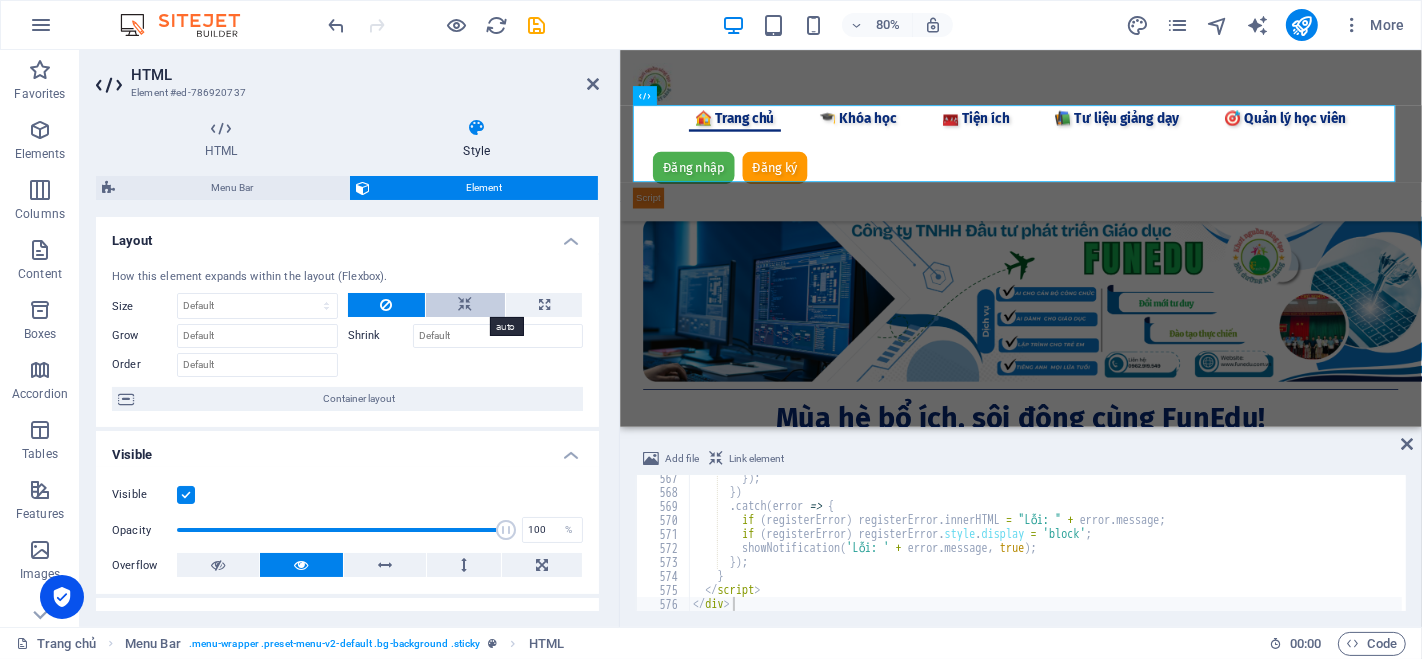 click at bounding box center (465, 305) 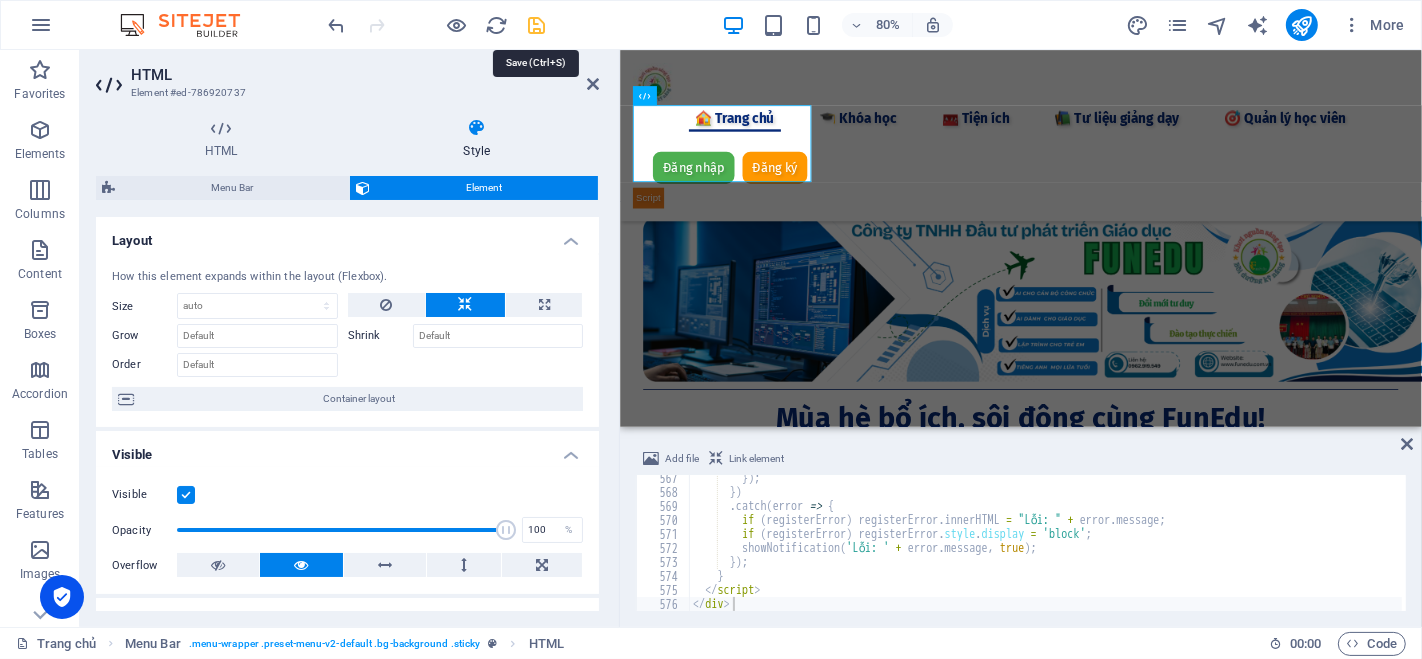 click at bounding box center (537, 25) 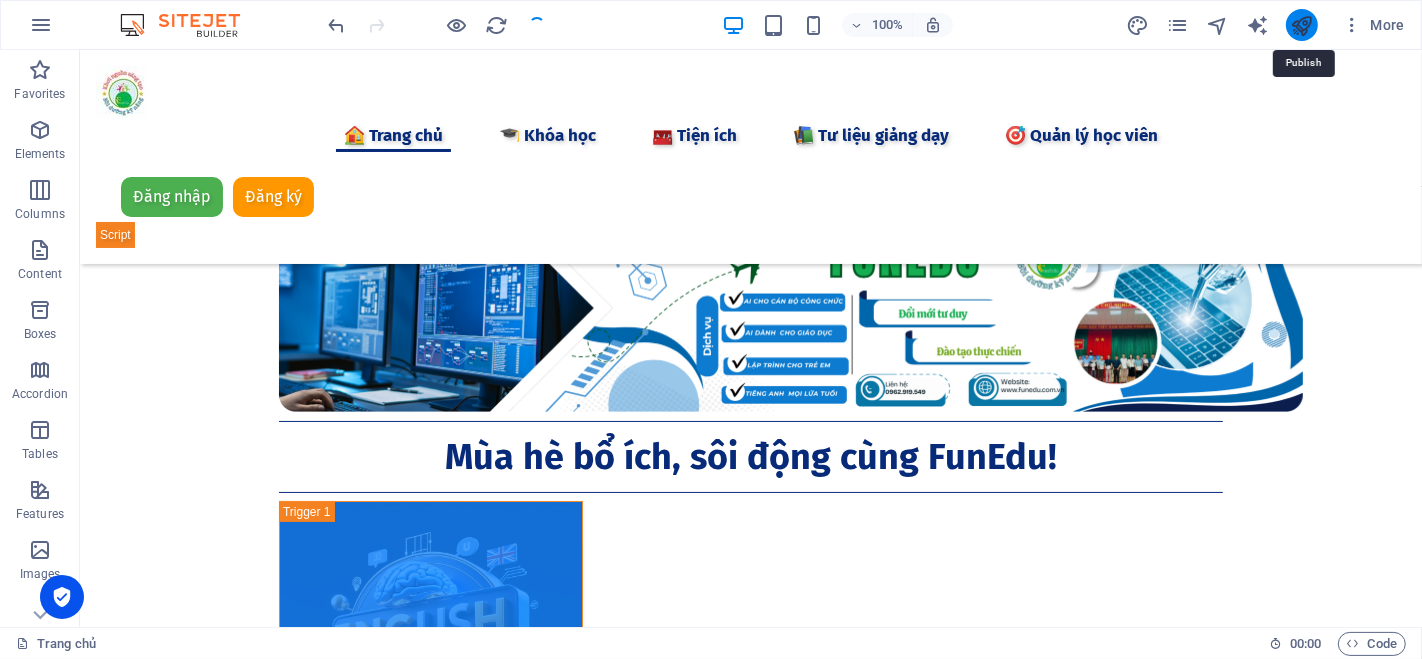 click at bounding box center (1301, 25) 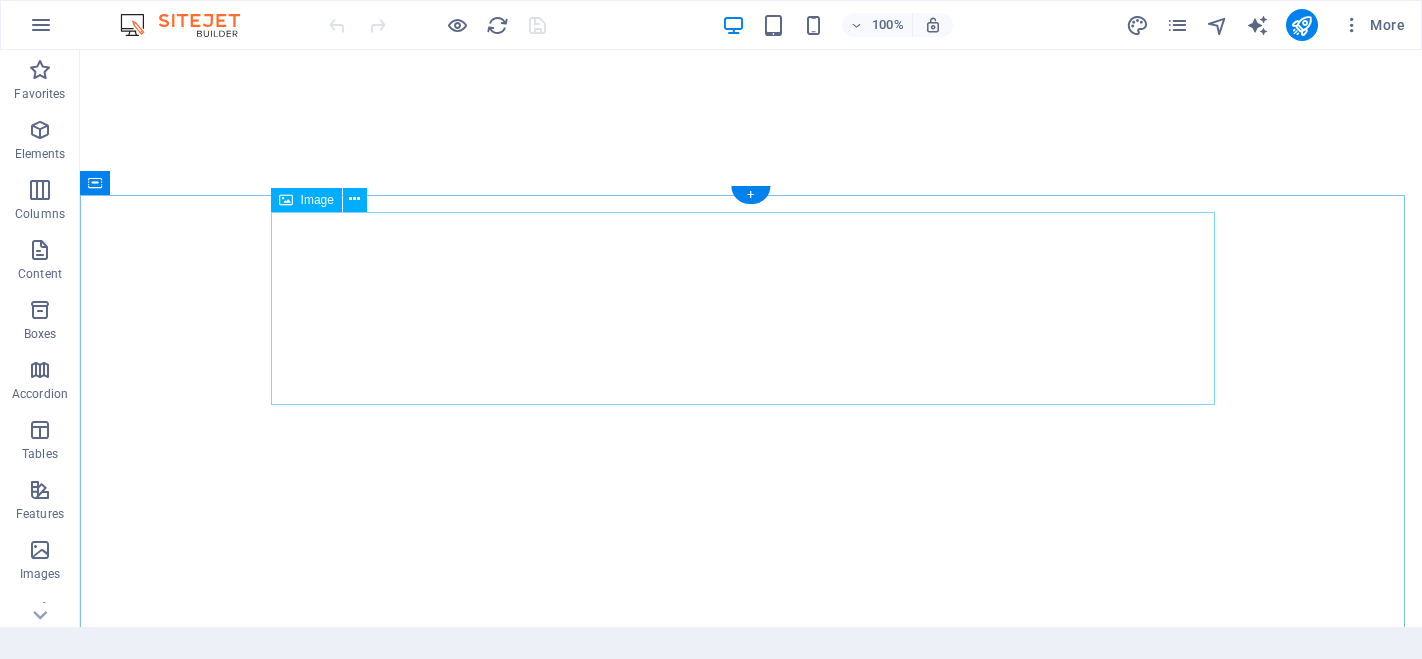 scroll, scrollTop: 0, scrollLeft: 0, axis: both 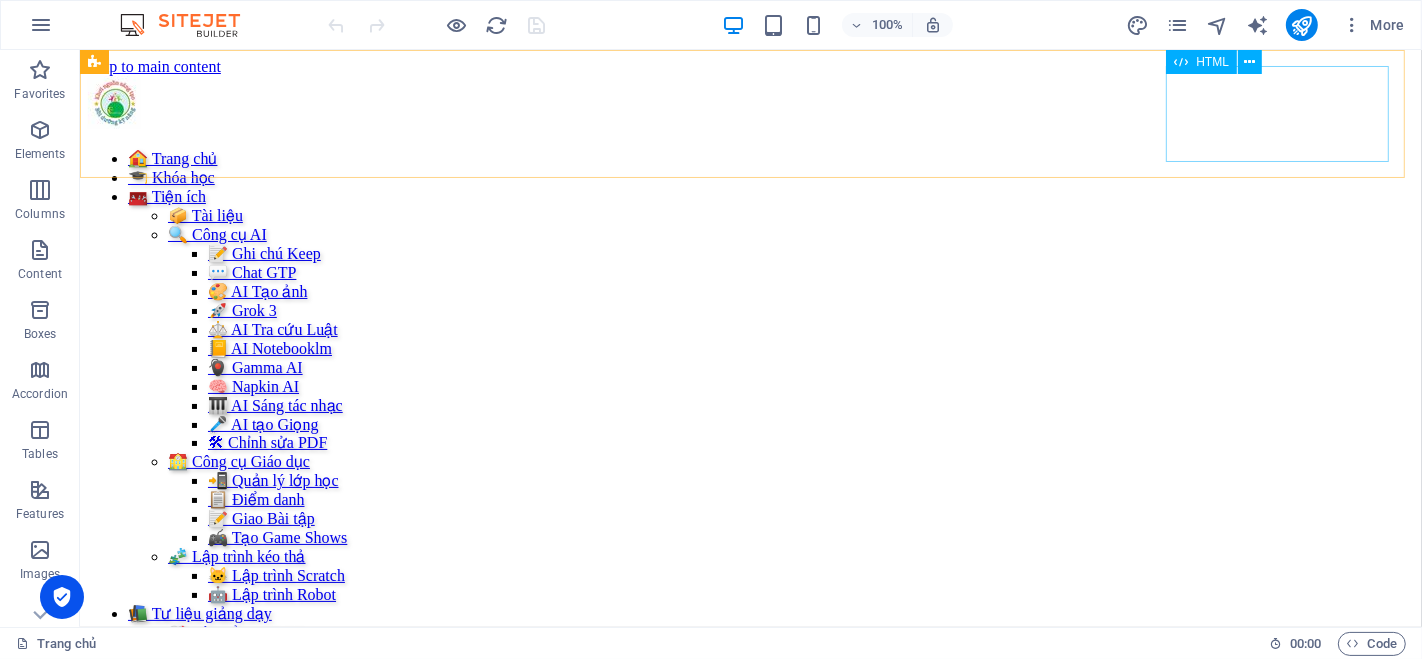 click on "Đăng nhập
Đăng ký
[GEOGRAPHIC_DATA]
Email  *
Mật khẩu  *
Đăng nhập
Chưa có tài khoản?  Đăng ký
Họ và tên  *
Email  *
Số điện thoại  *
Mật khẩu  *
Xác nhận mật khẩu  *
Đăng ký
Đã có tài khoản?  Đăng nhập" at bounding box center (750, 779) 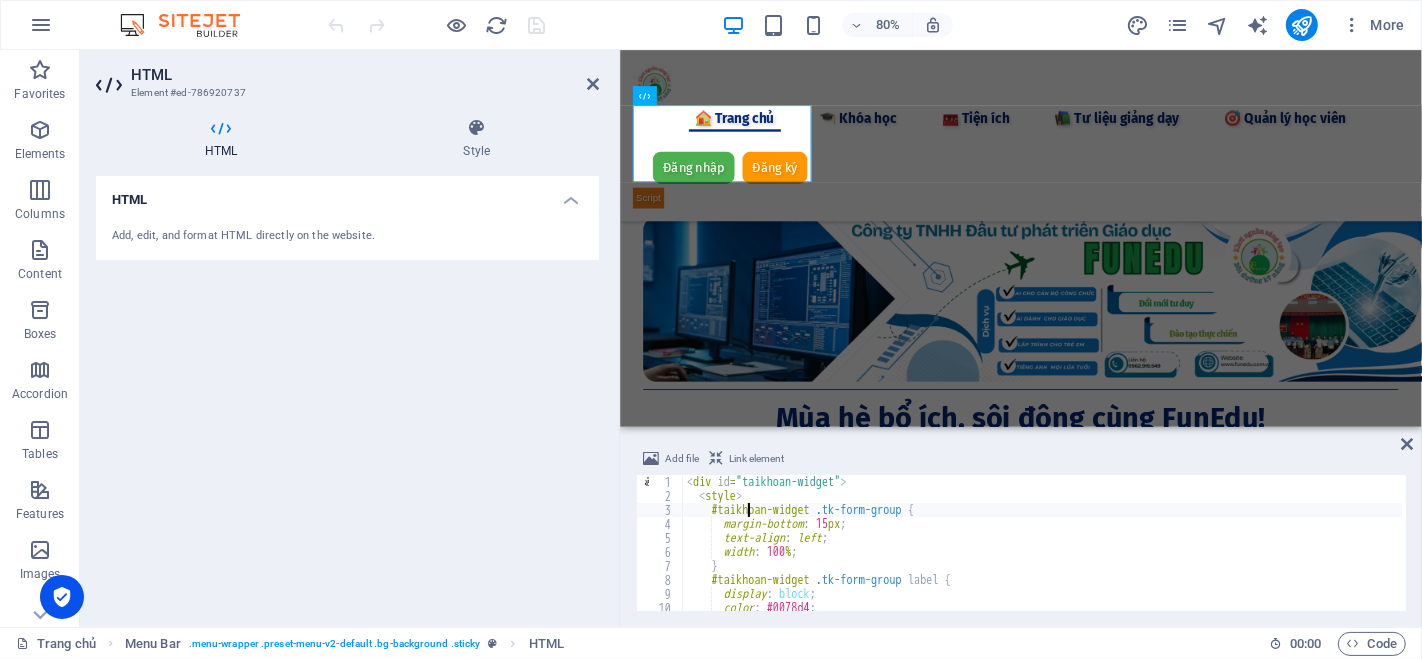 click on "< div   id = "taikhoan-widget" >    < style >      #taikhoan-widget   .tk-form-group   {         margin-bottom :   15 px ;         text-align :   left ;         width :   100 % ;      }      #taikhoan-widget   .tk-form-group   label   {         display :   block ;         color :   #0078d4 ;         font-weight :   bold ;" at bounding box center [1343, 555] 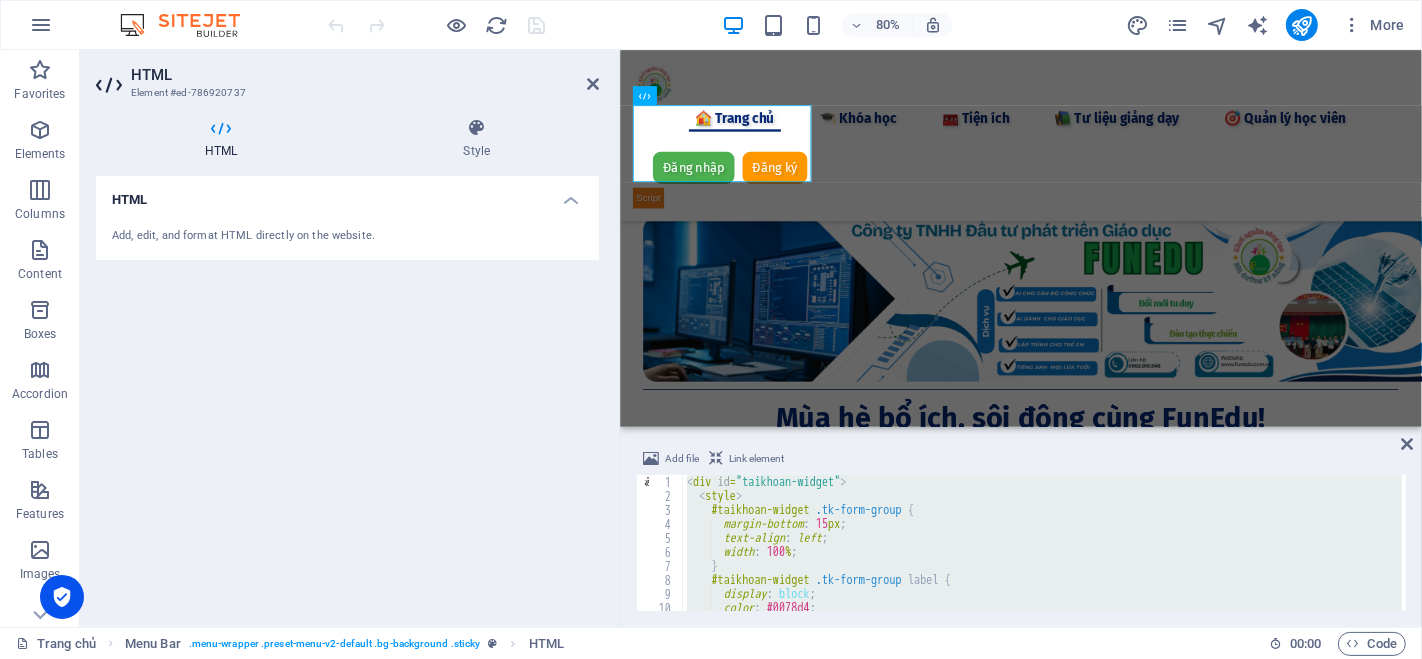 type on "</div>" 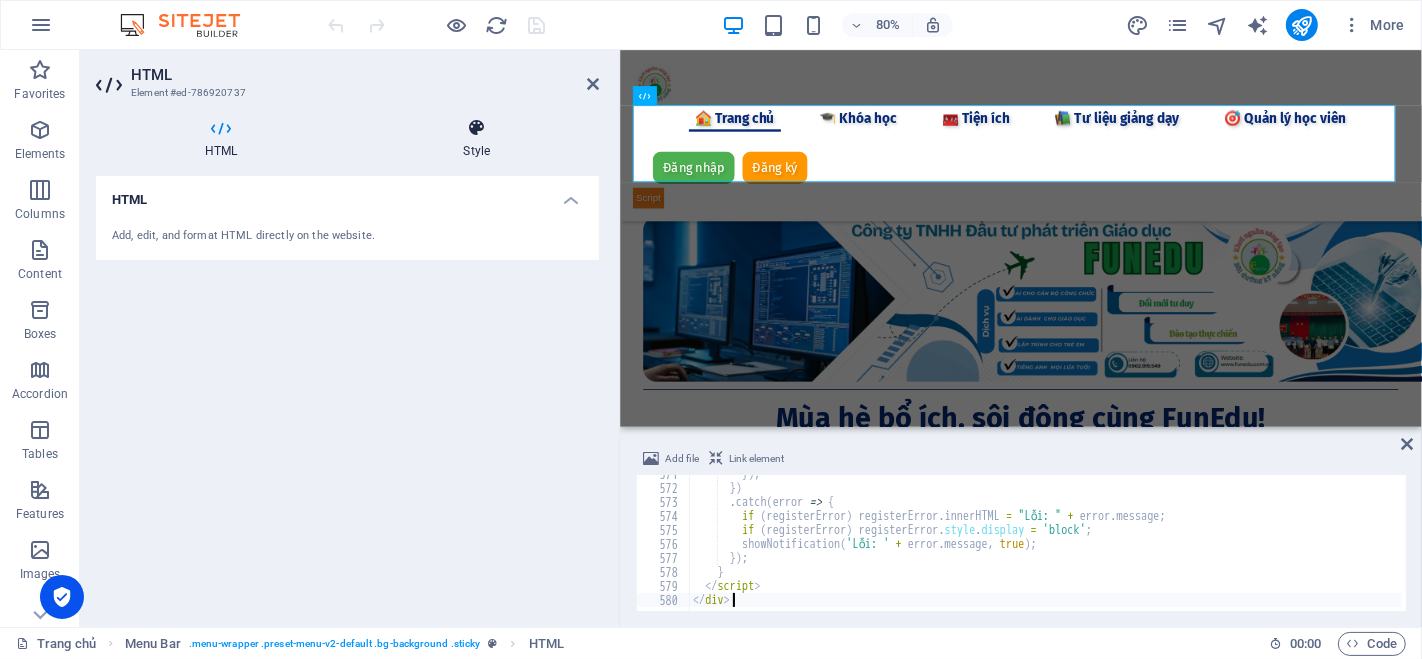 click on "Style" at bounding box center [477, 139] 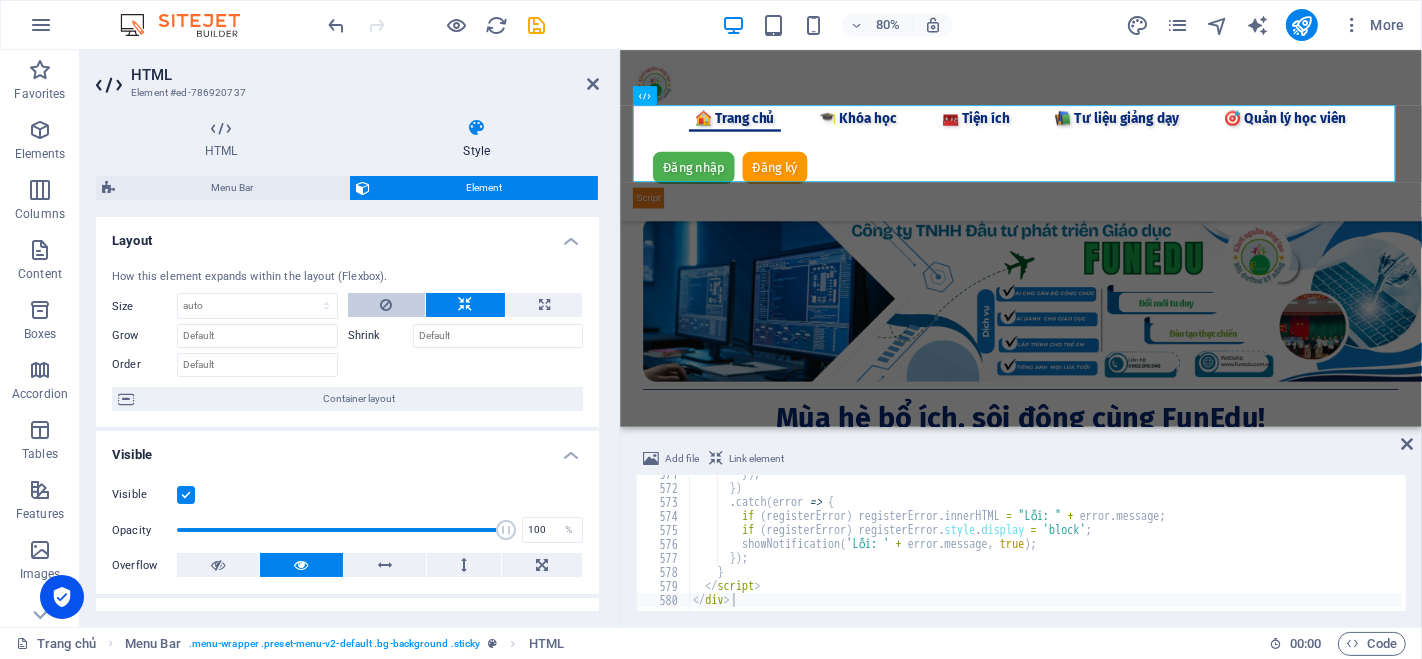 click at bounding box center [386, 305] 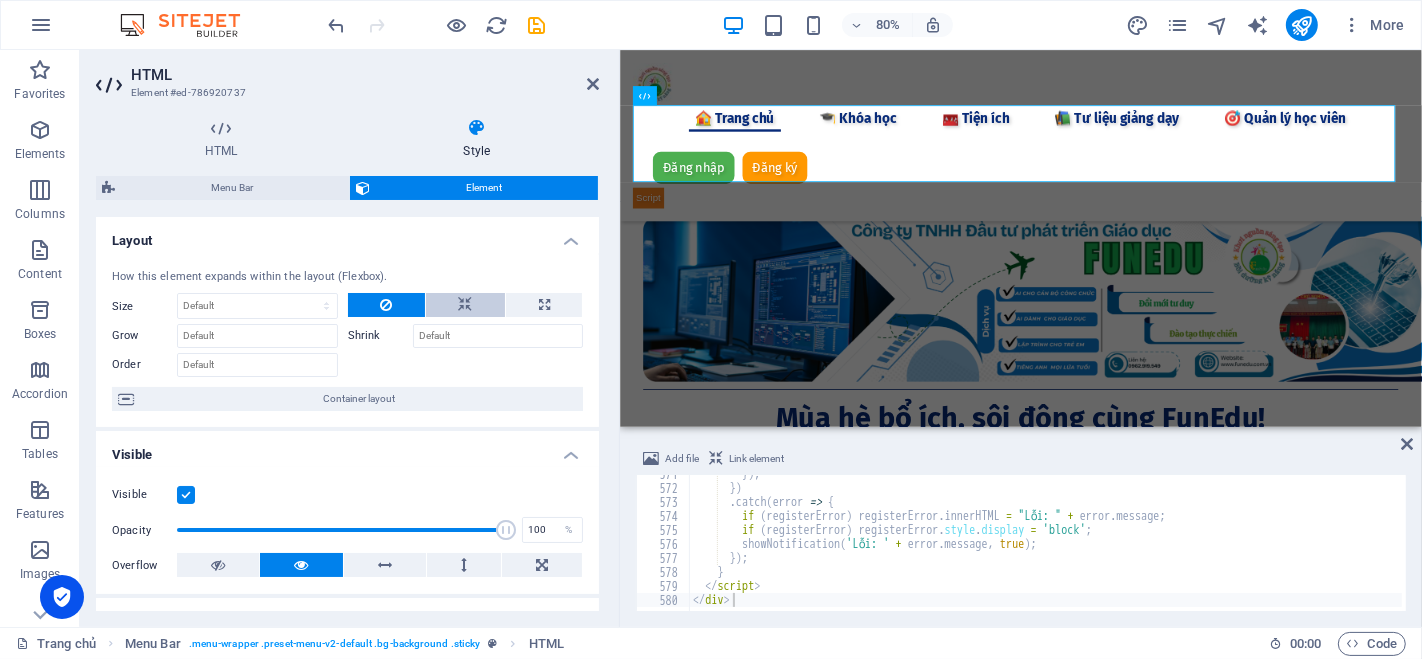click at bounding box center [465, 305] 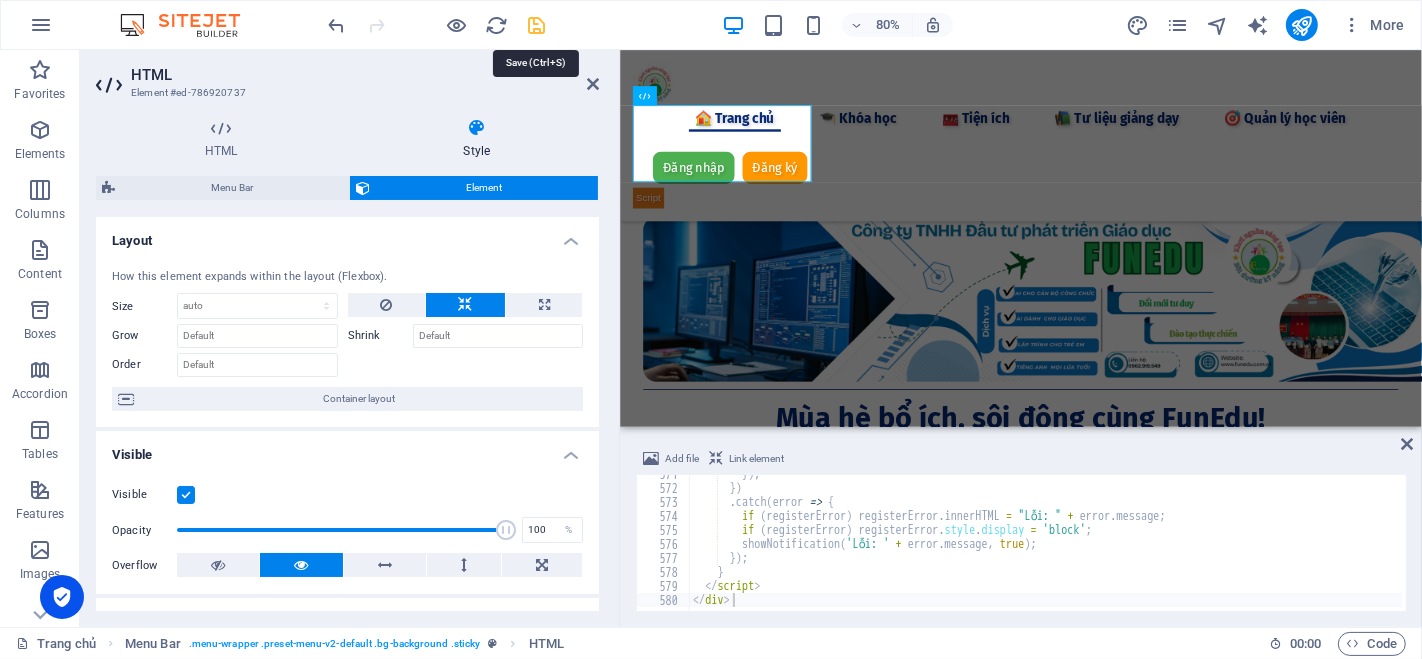 click at bounding box center (537, 25) 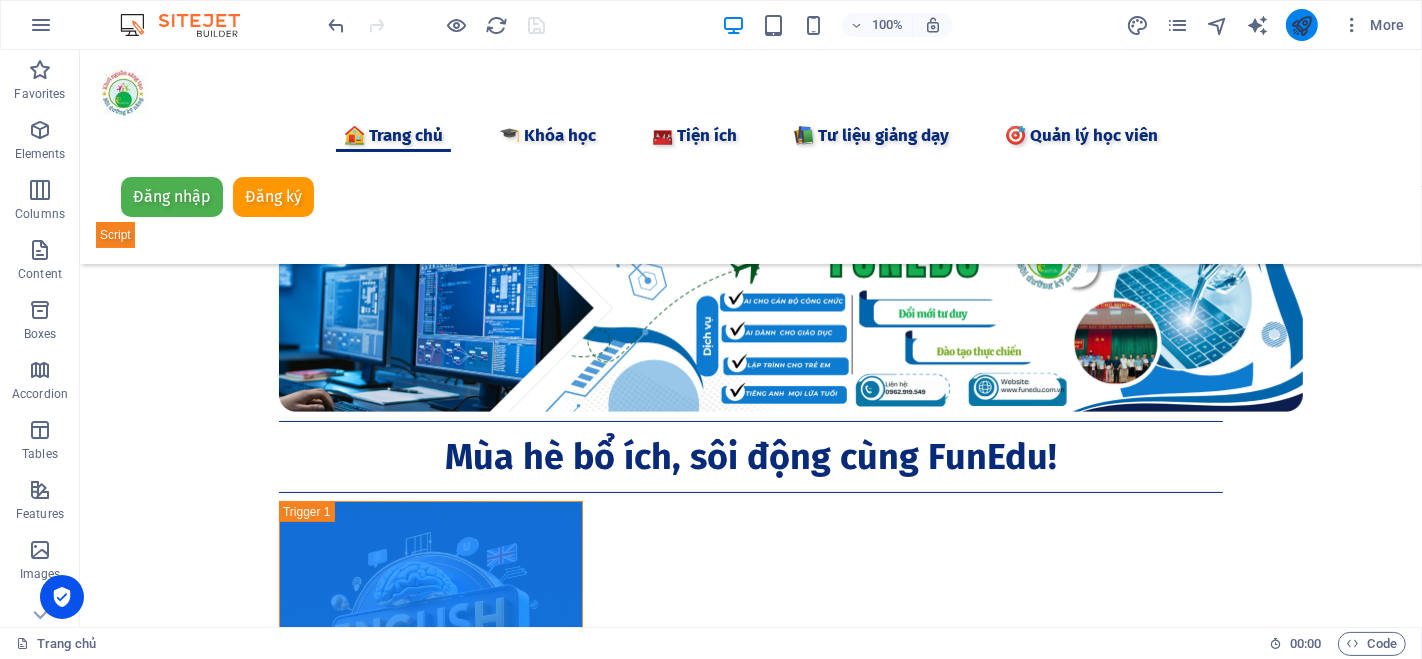 click at bounding box center (1302, 25) 